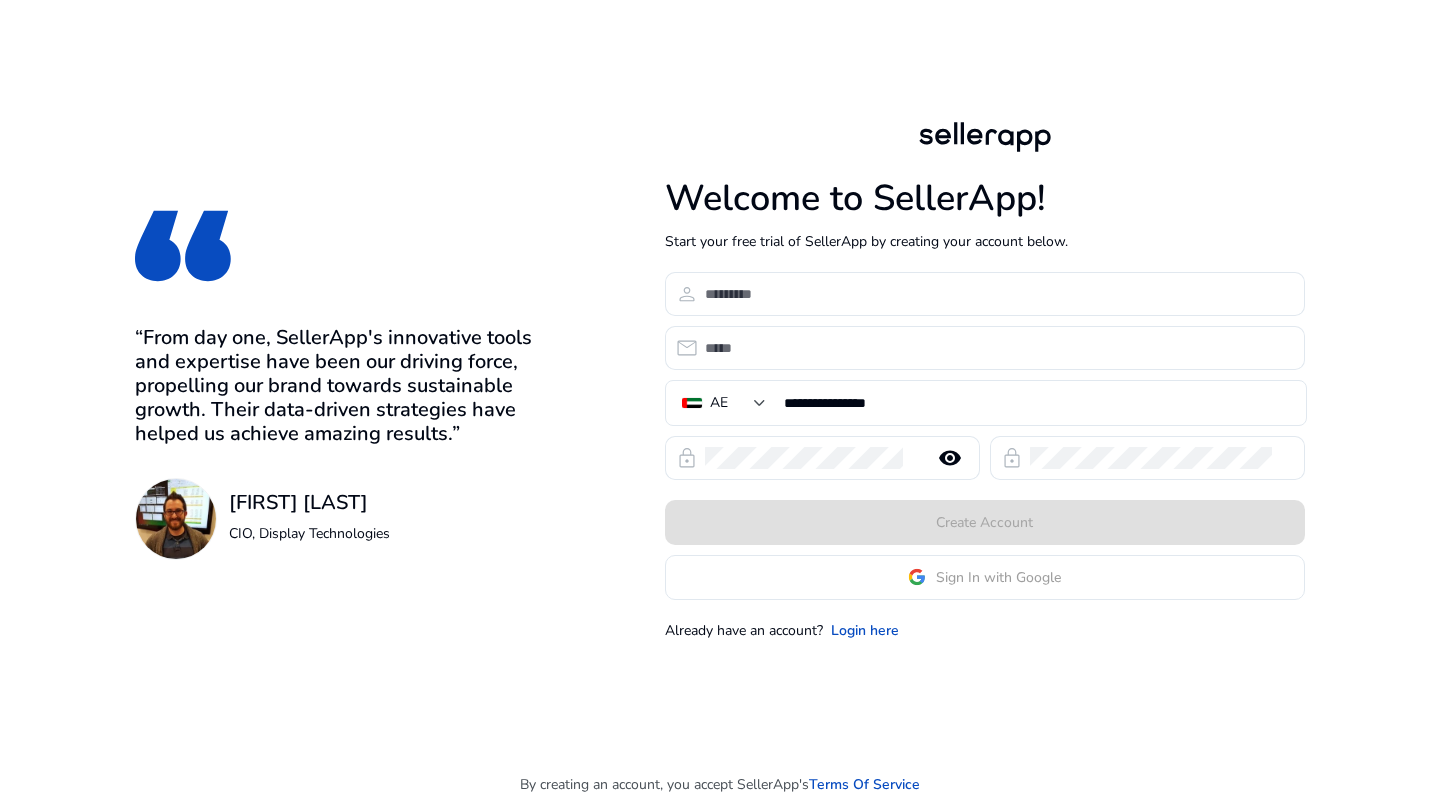 scroll, scrollTop: 0, scrollLeft: 0, axis: both 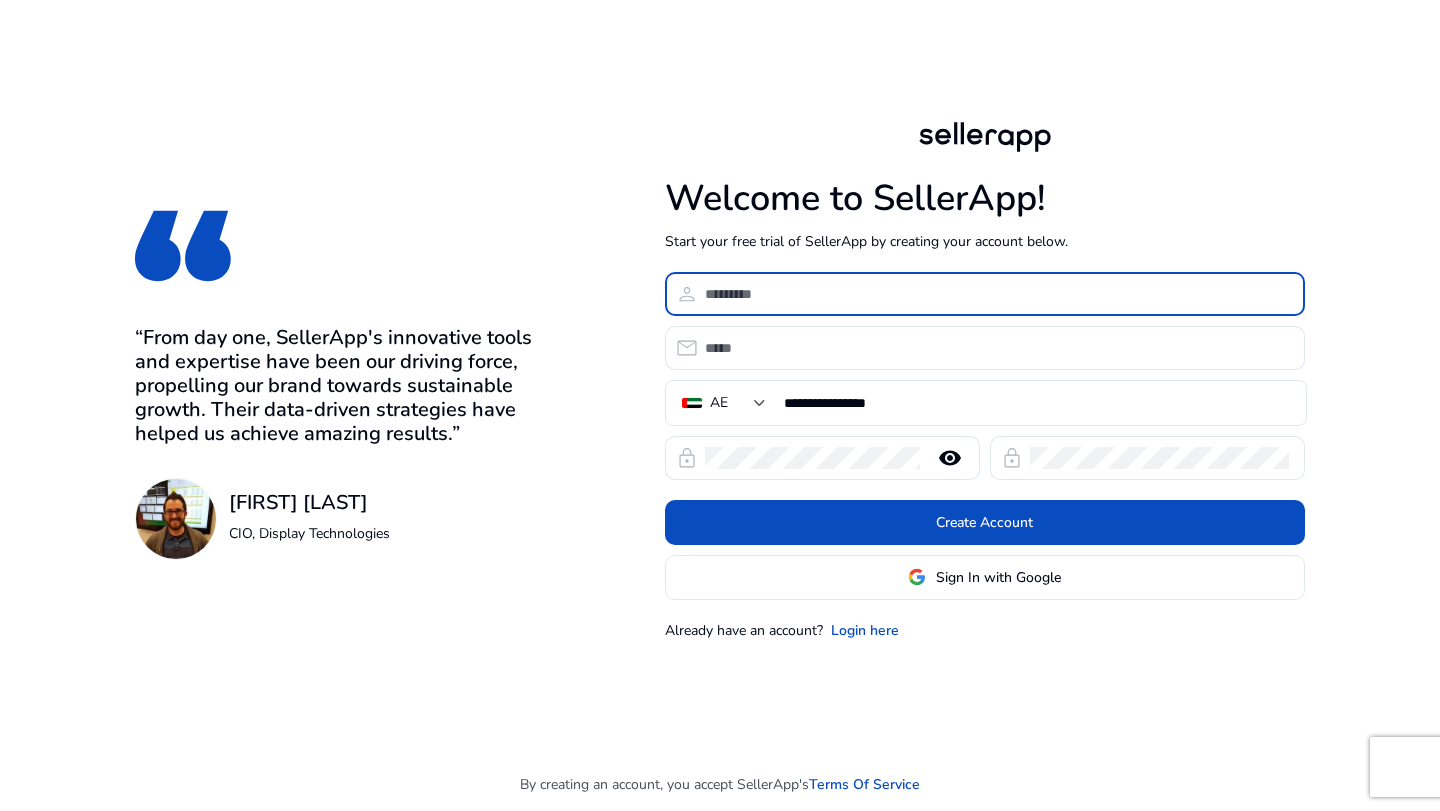 click at bounding box center [997, 294] 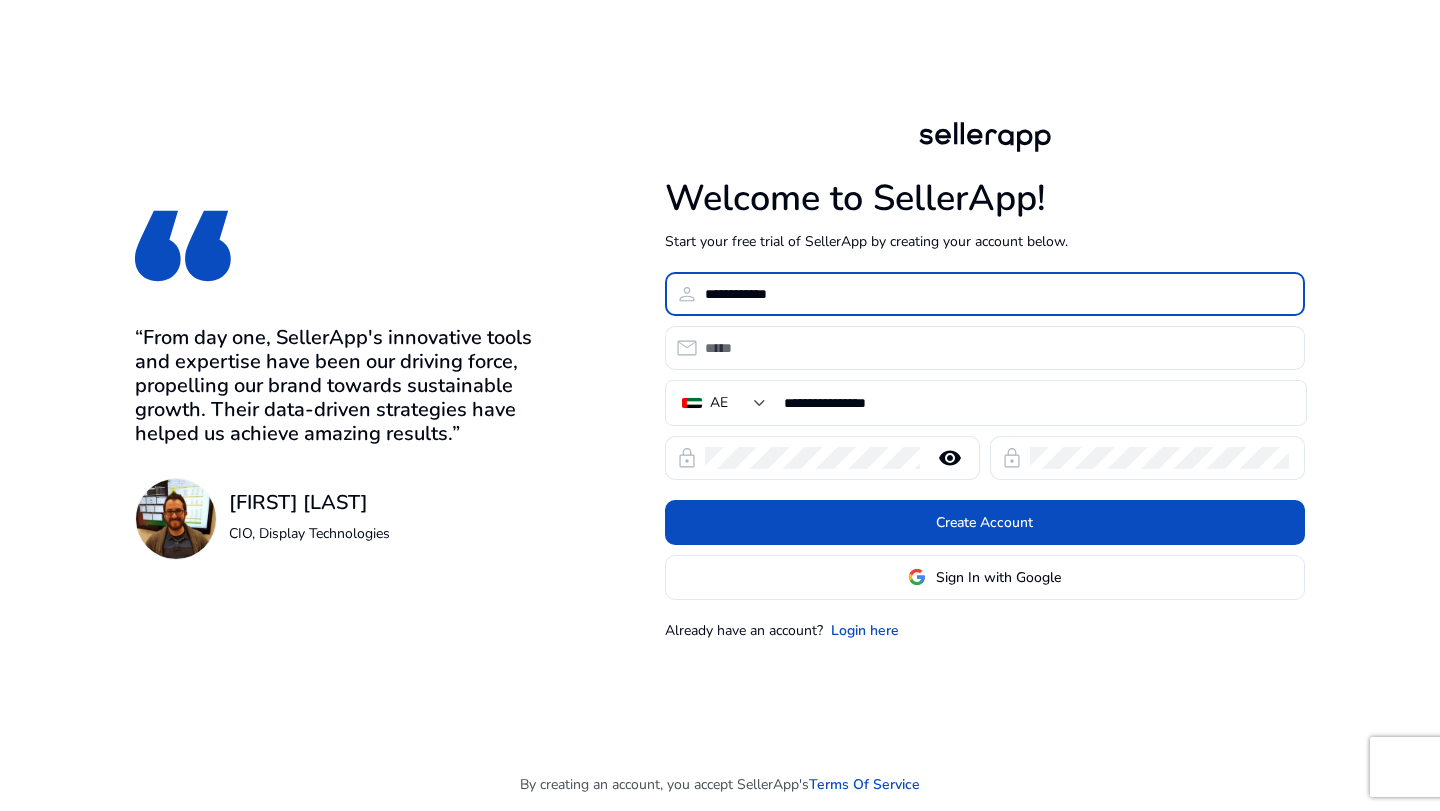 type on "**********" 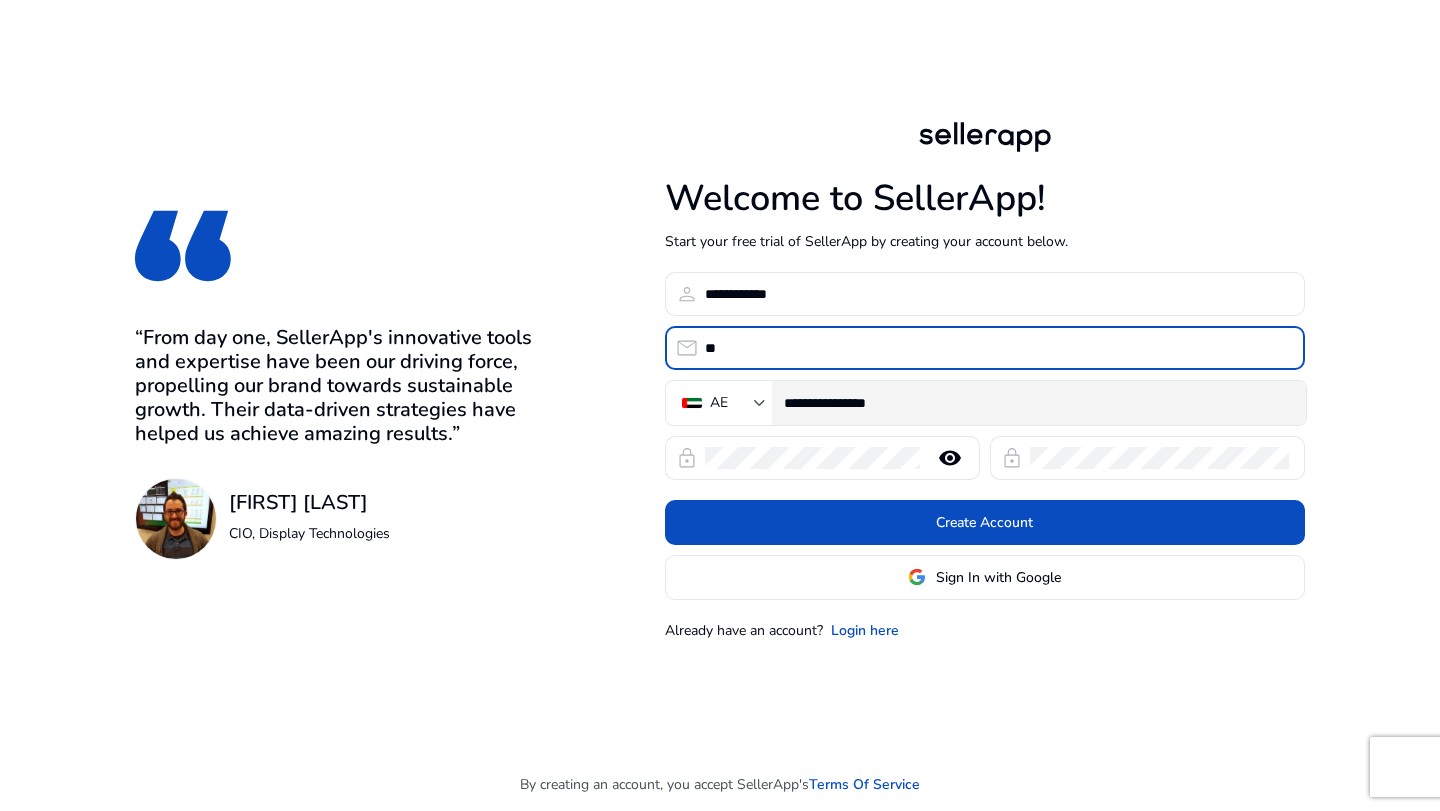 type on "**********" 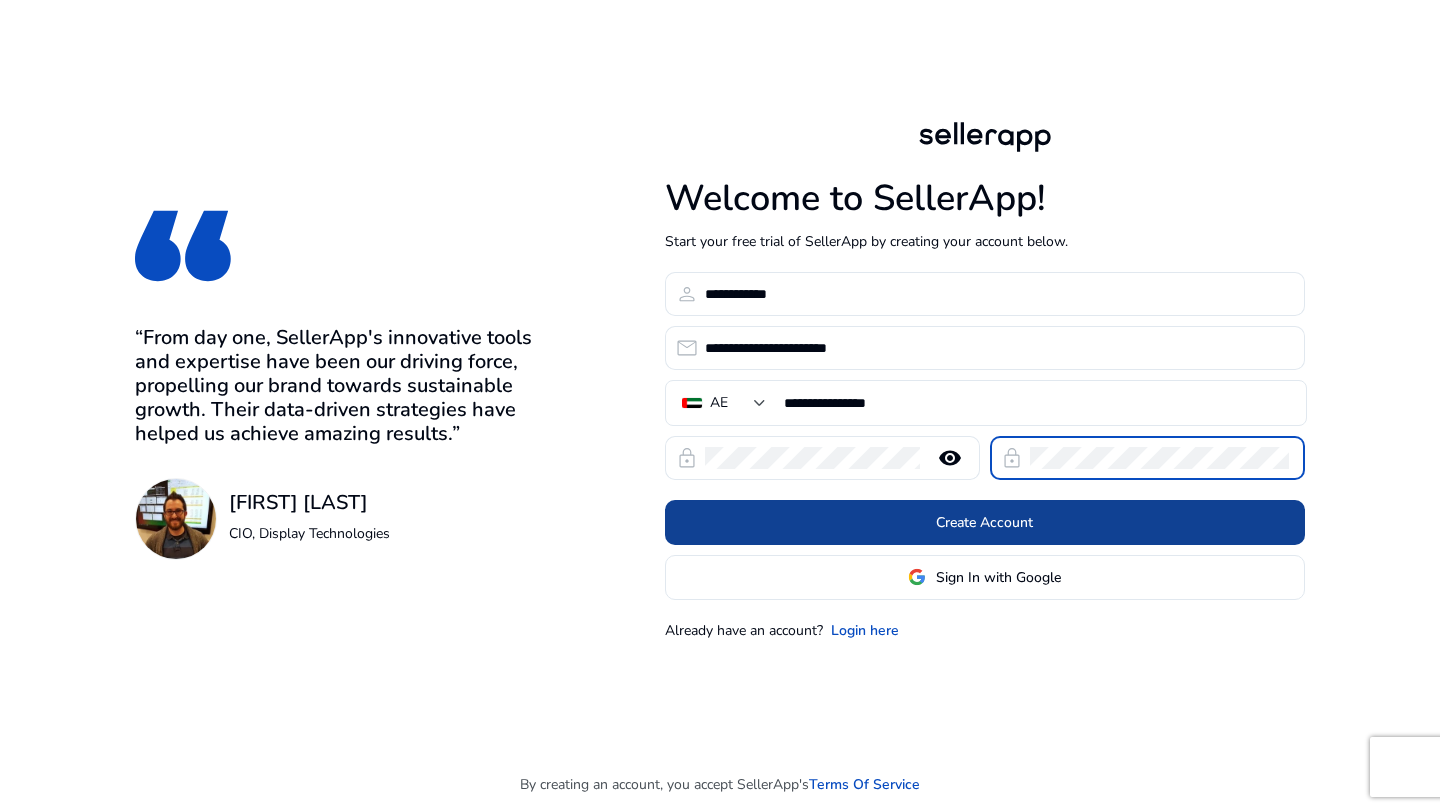click at bounding box center [985, 522] 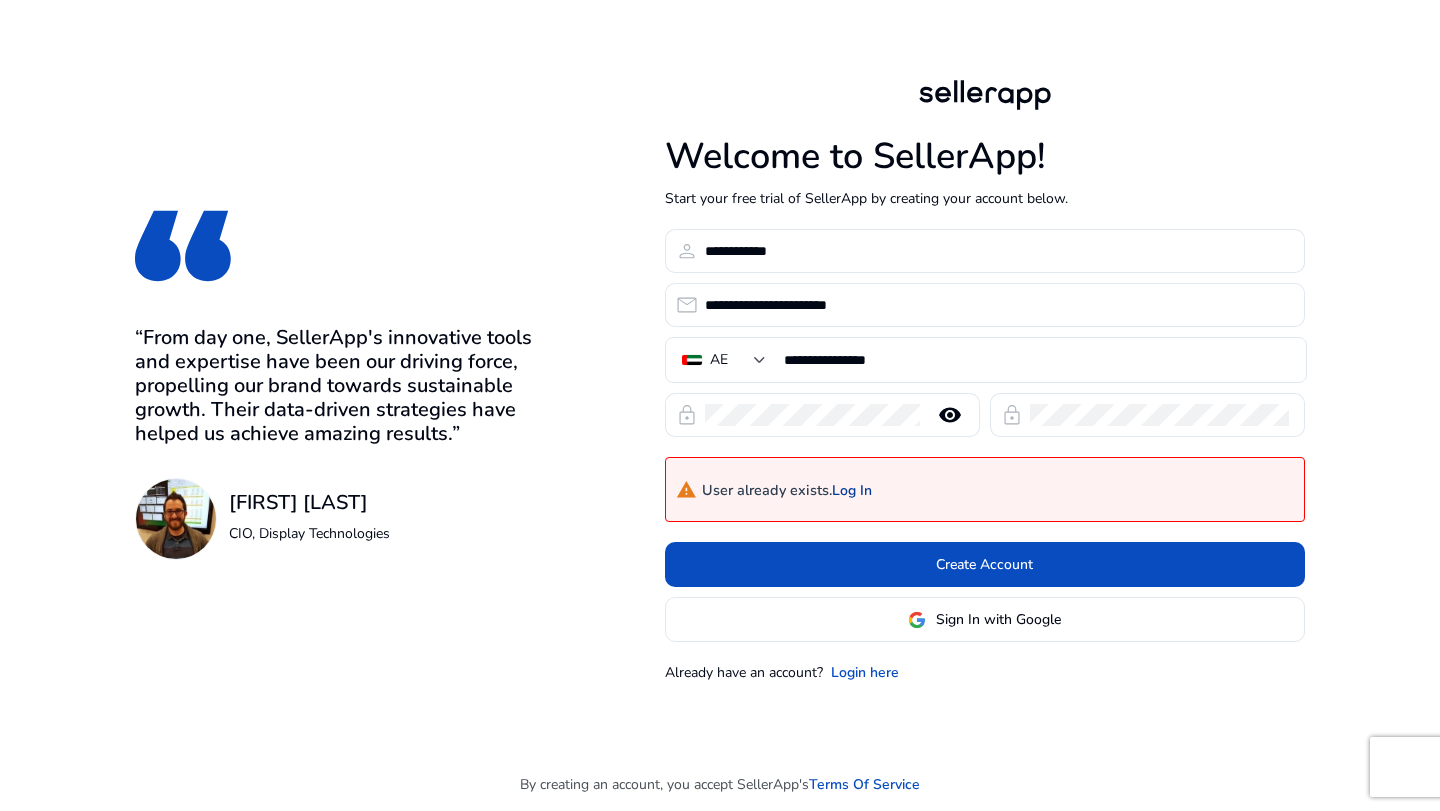 click on "Log In" 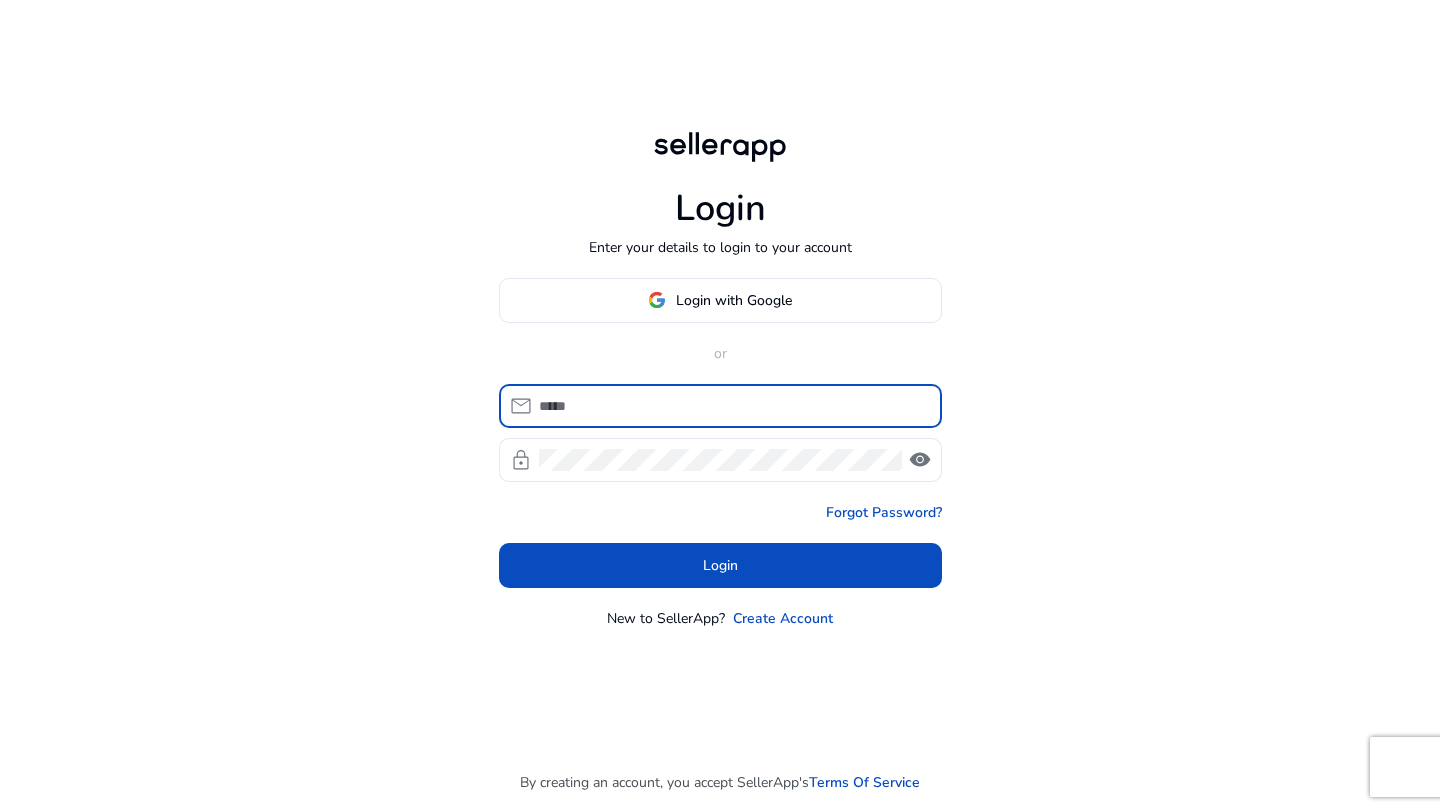 click at bounding box center [732, 406] 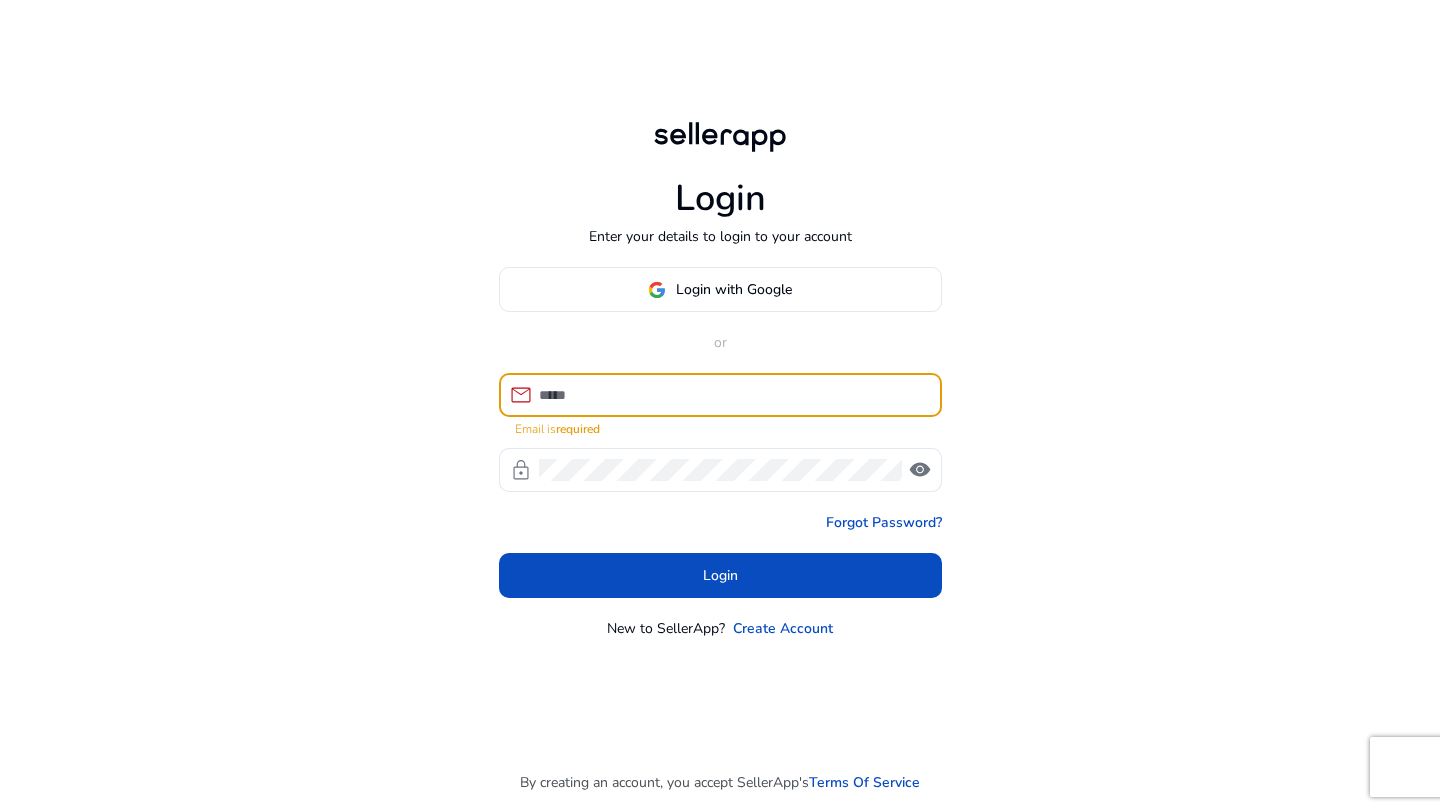 click at bounding box center [732, 395] 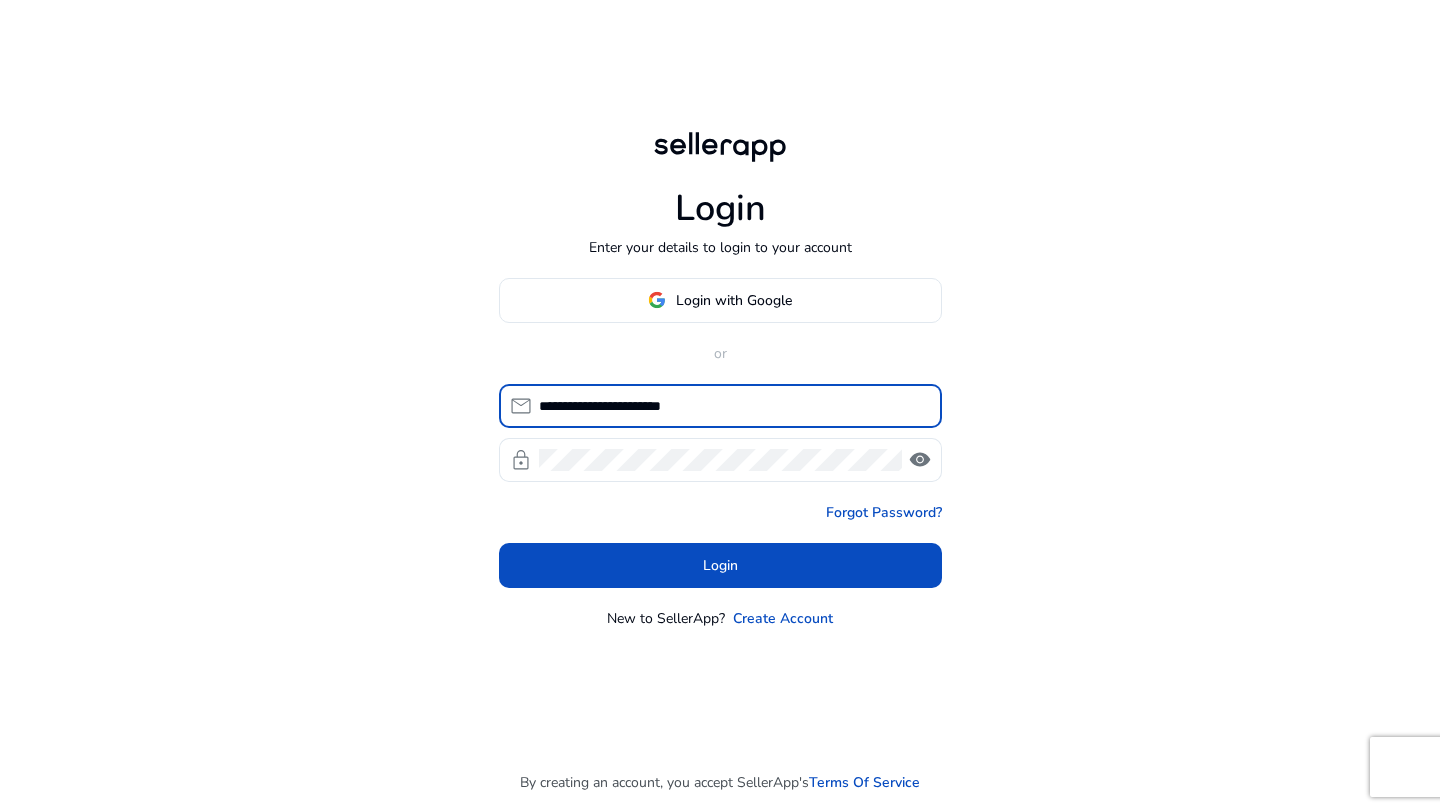 type on "**********" 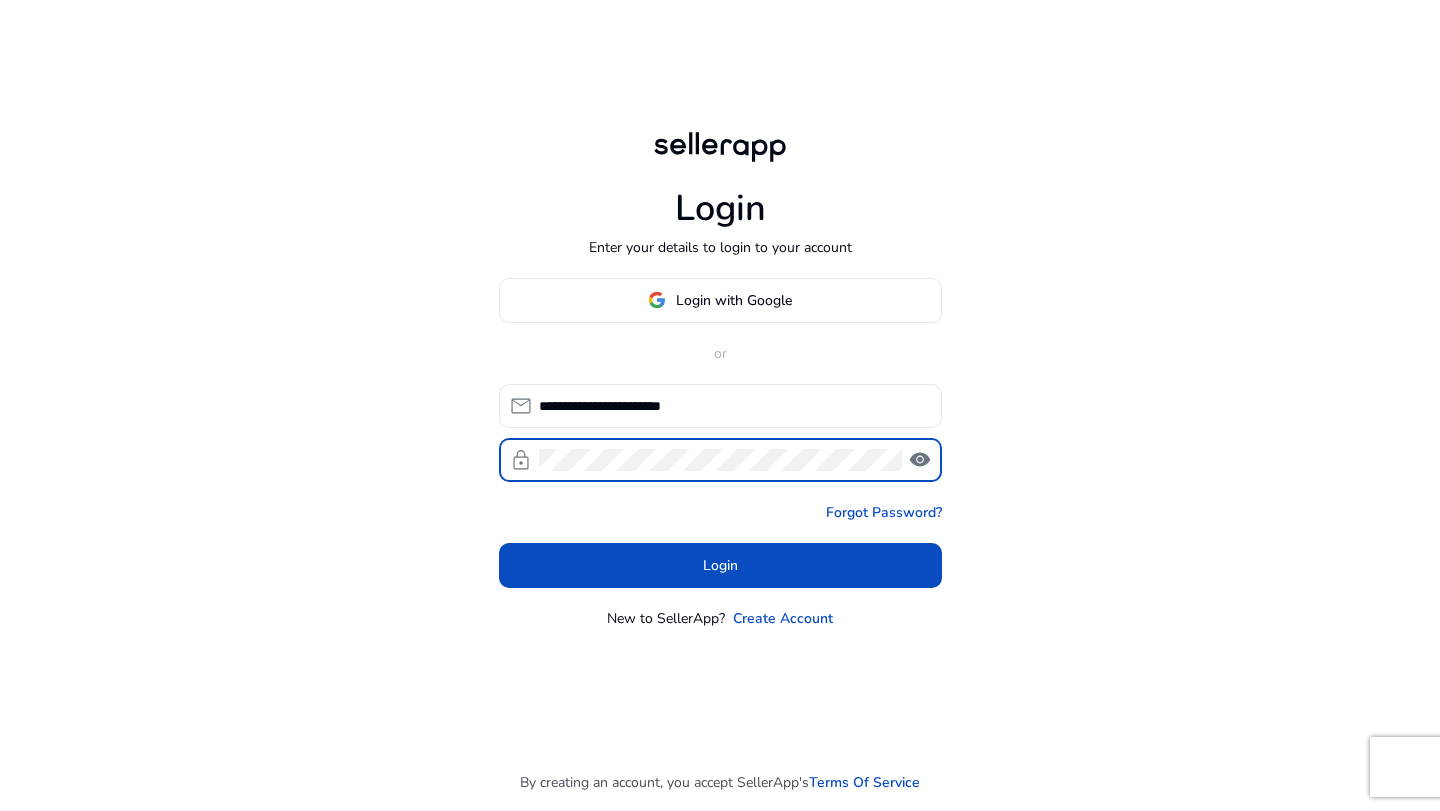 click on "Login" at bounding box center [720, 565] 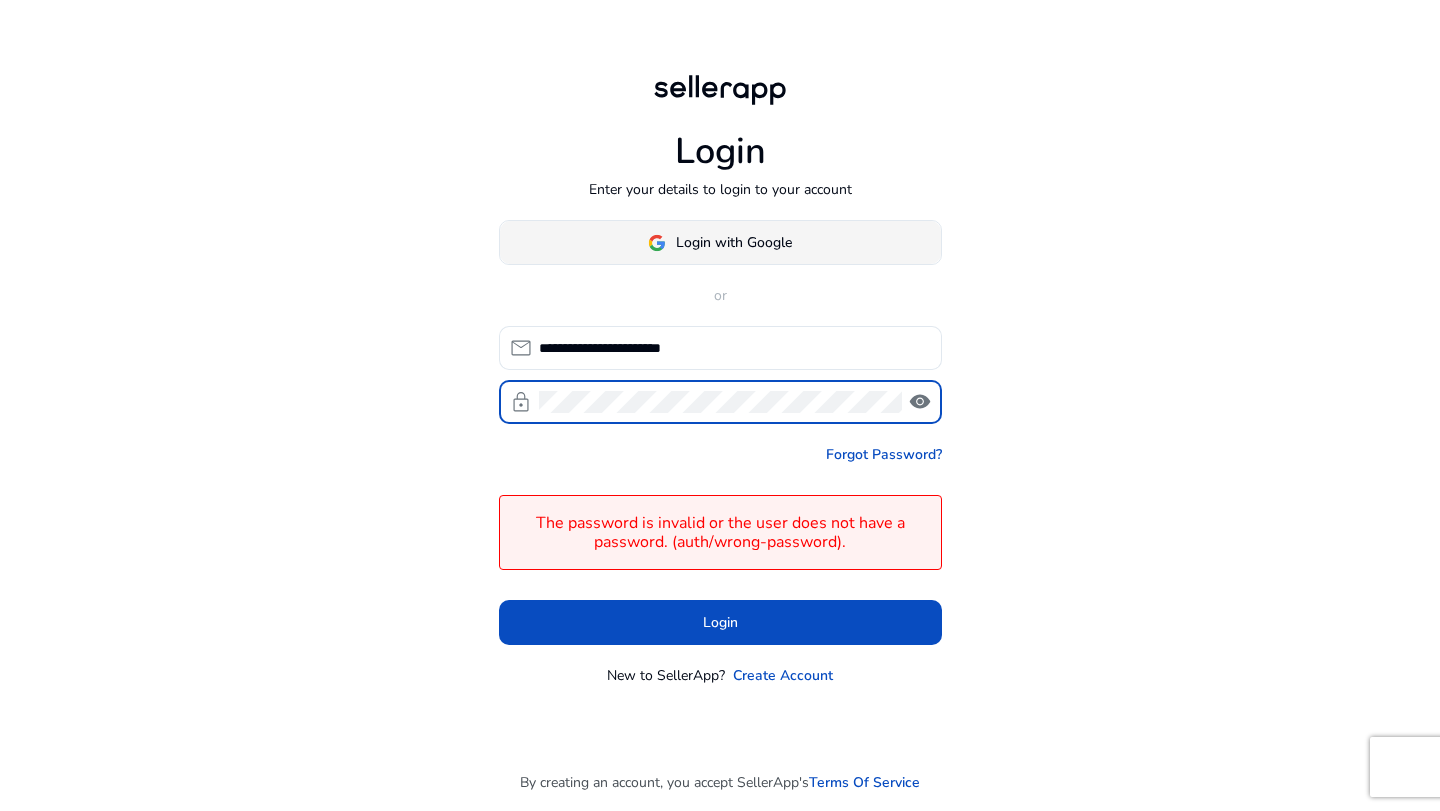 click on "Login with Google" 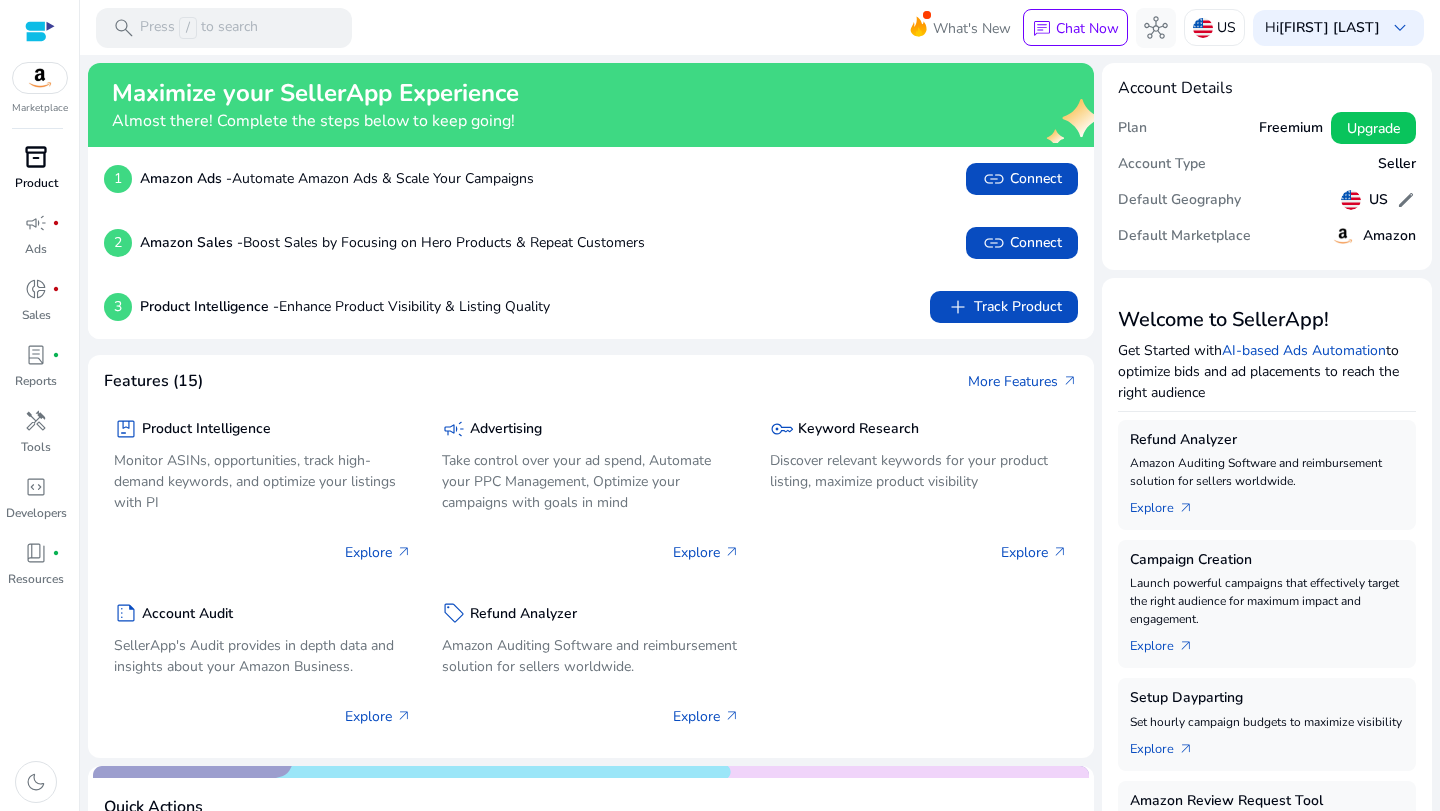 click on "inventory_2" at bounding box center [36, 157] 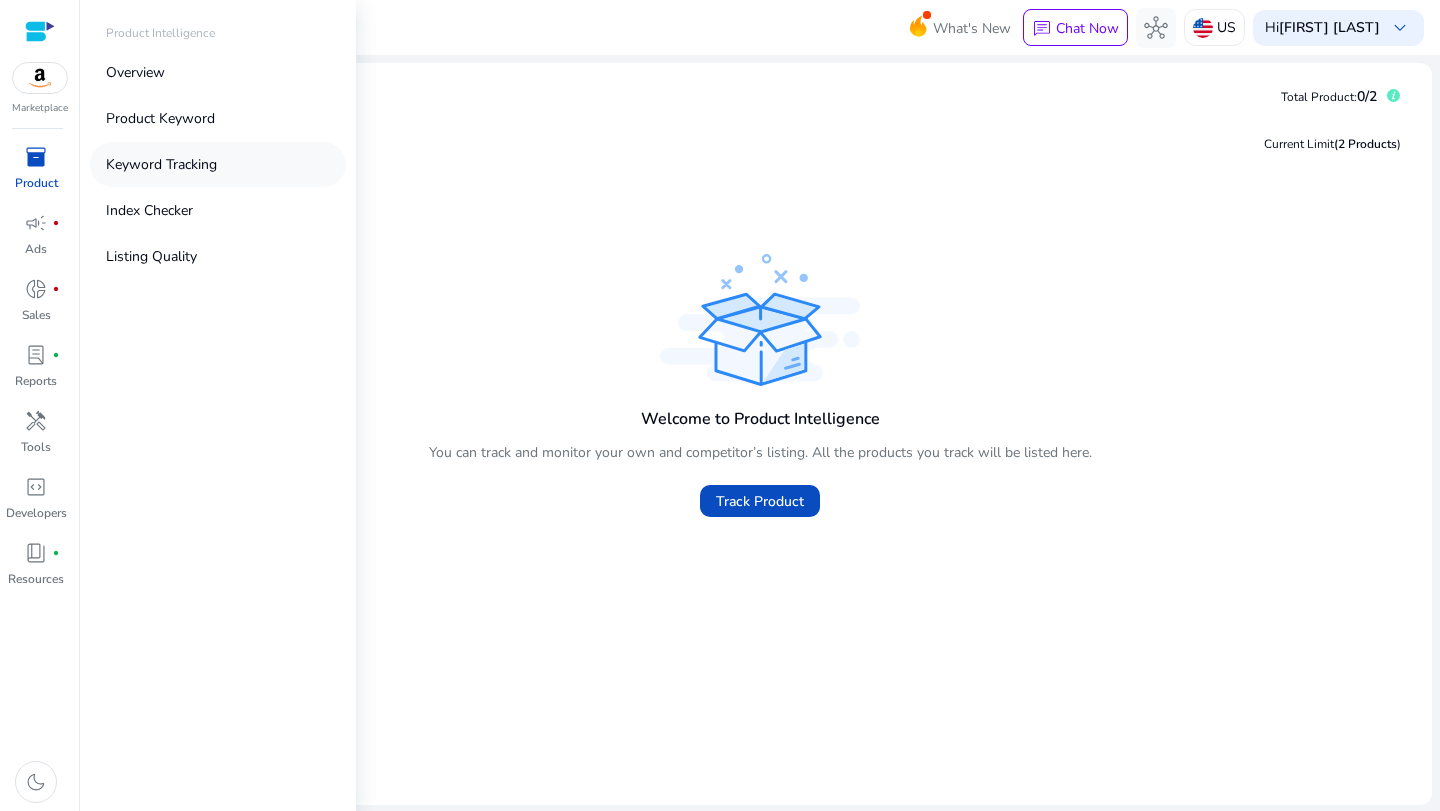 click on "Keyword Tracking" at bounding box center [218, 164] 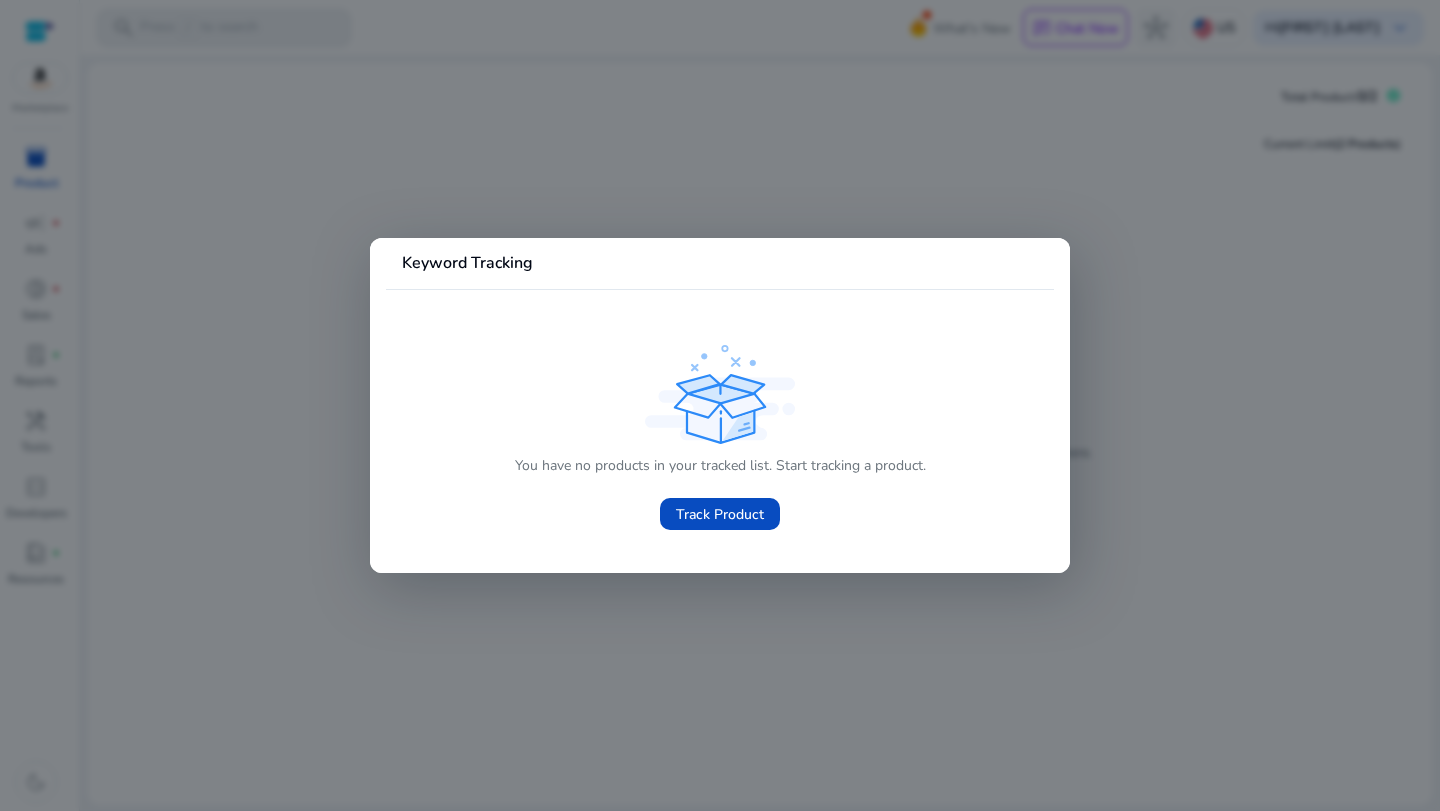drag, startPoint x: 592, startPoint y: 191, endPoint x: 570, endPoint y: 165, distance: 34.058773 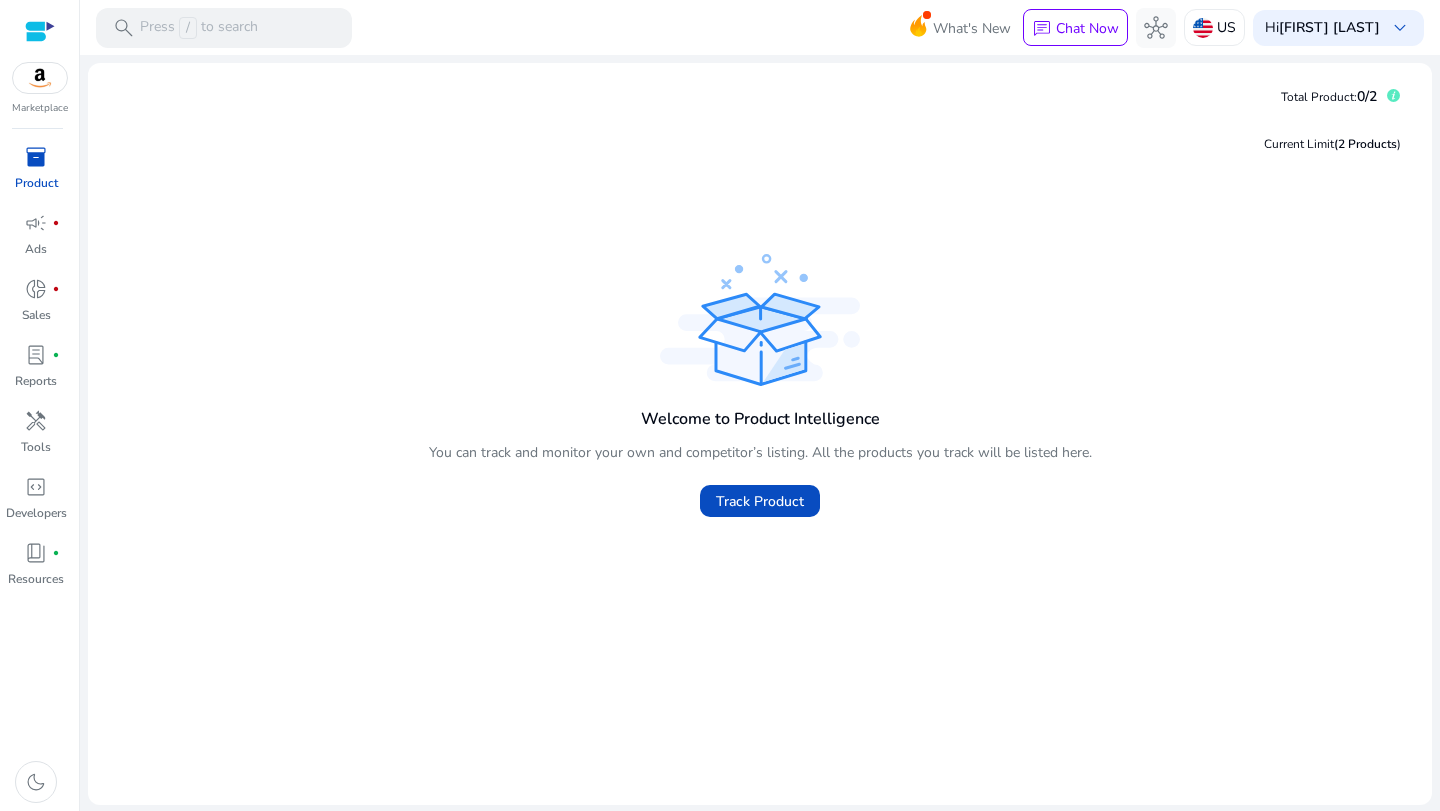 click on "Product" at bounding box center (36, 183) 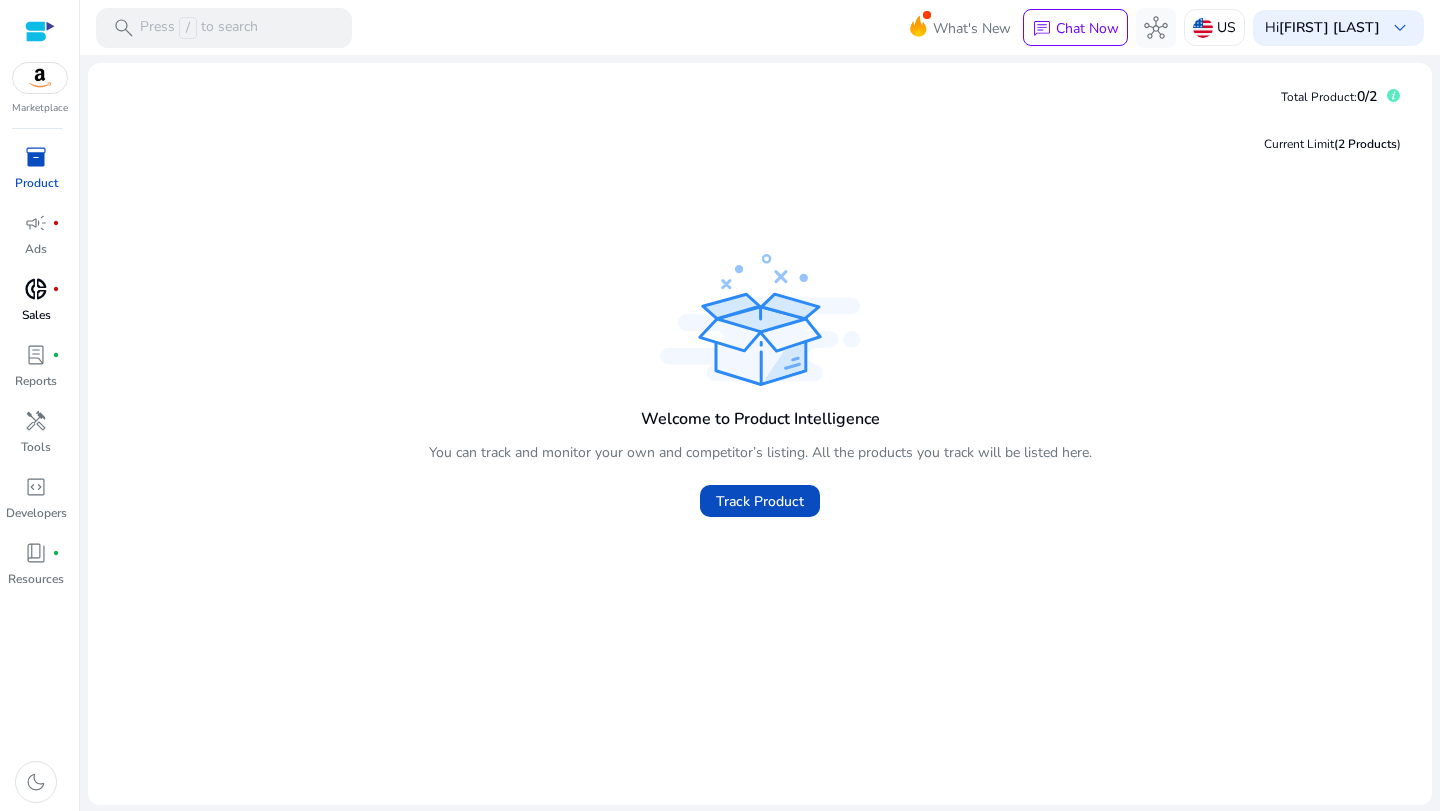 click on "donut_small   fiber_manual_record   Sales" at bounding box center [36, 306] 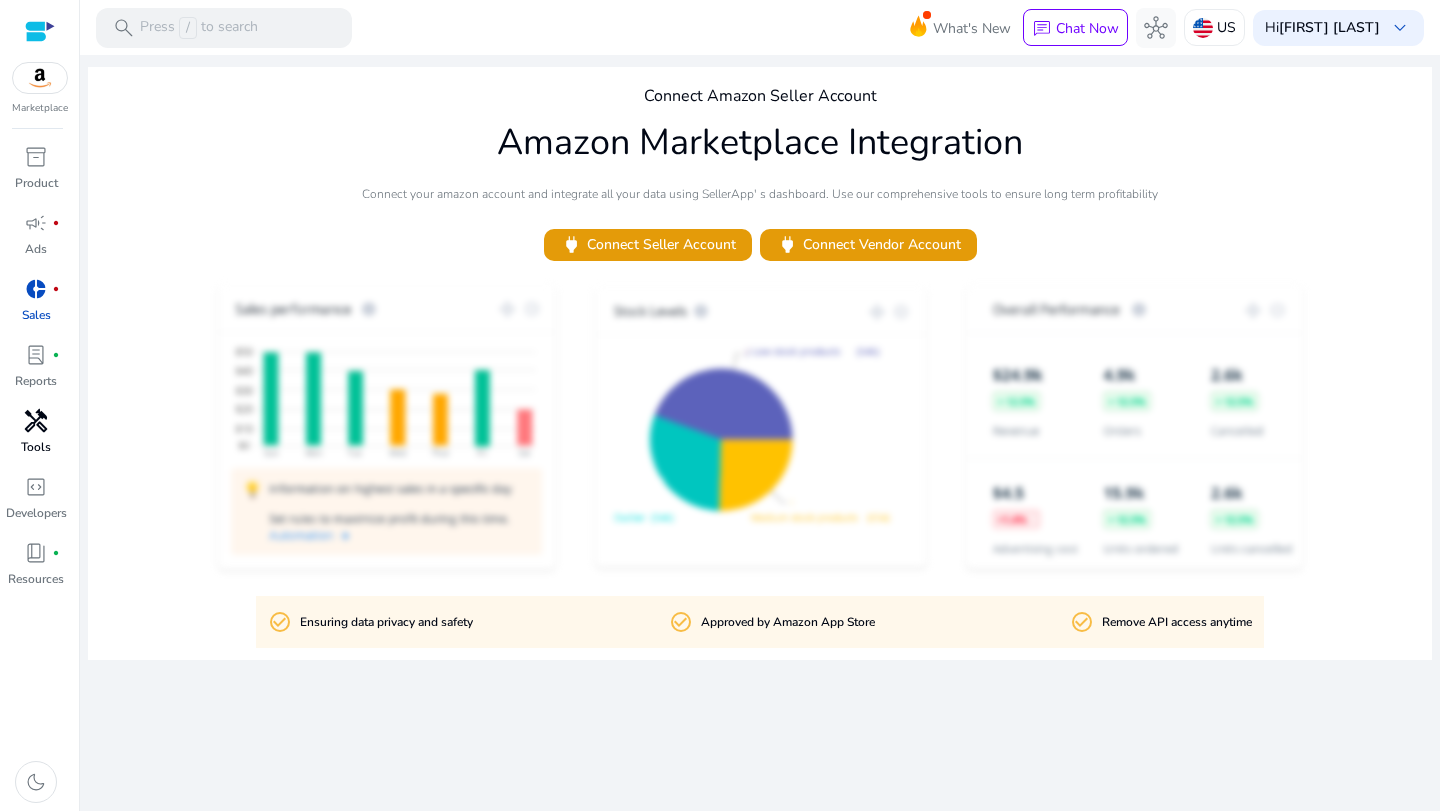 click on "handyman" at bounding box center [36, 421] 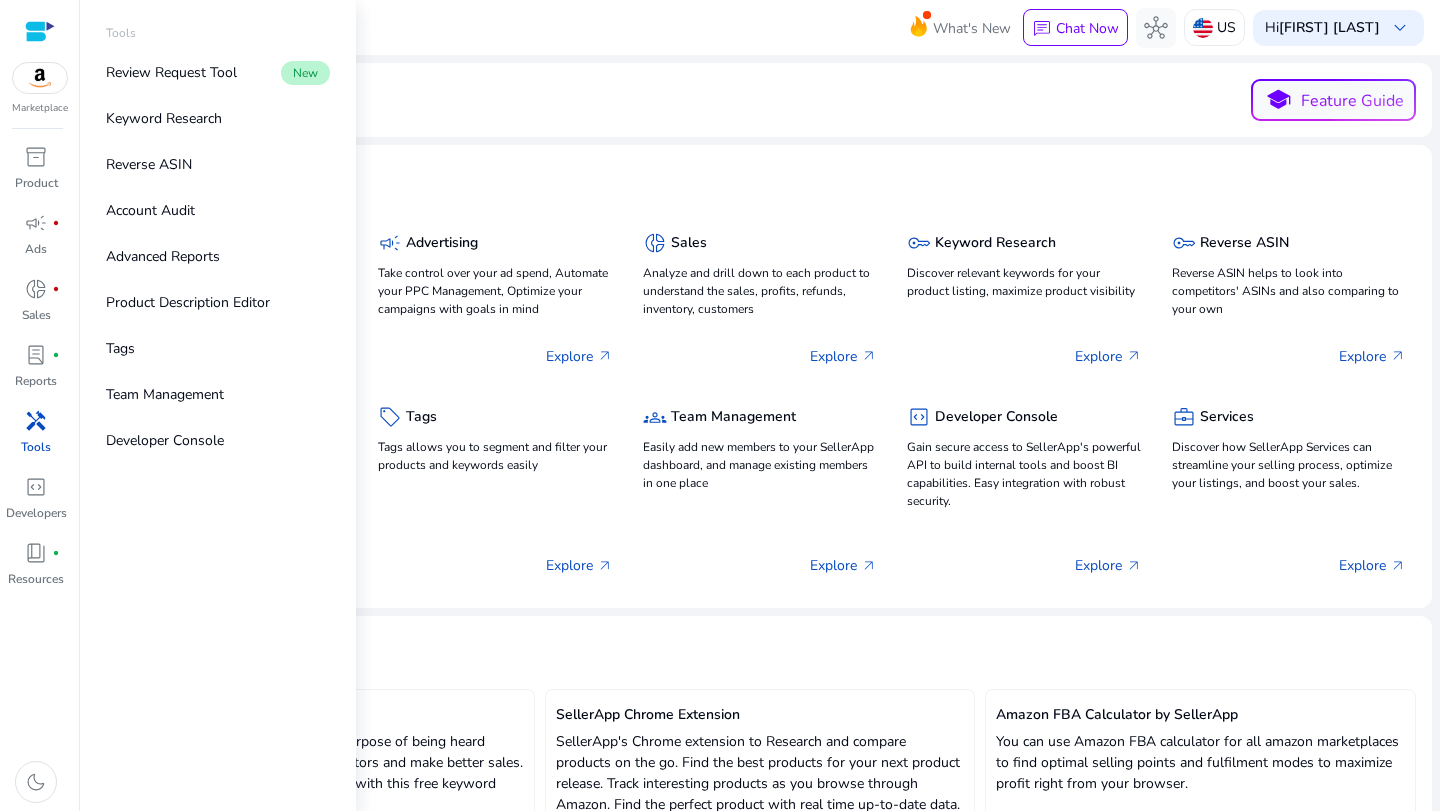 scroll, scrollTop: 0, scrollLeft: 0, axis: both 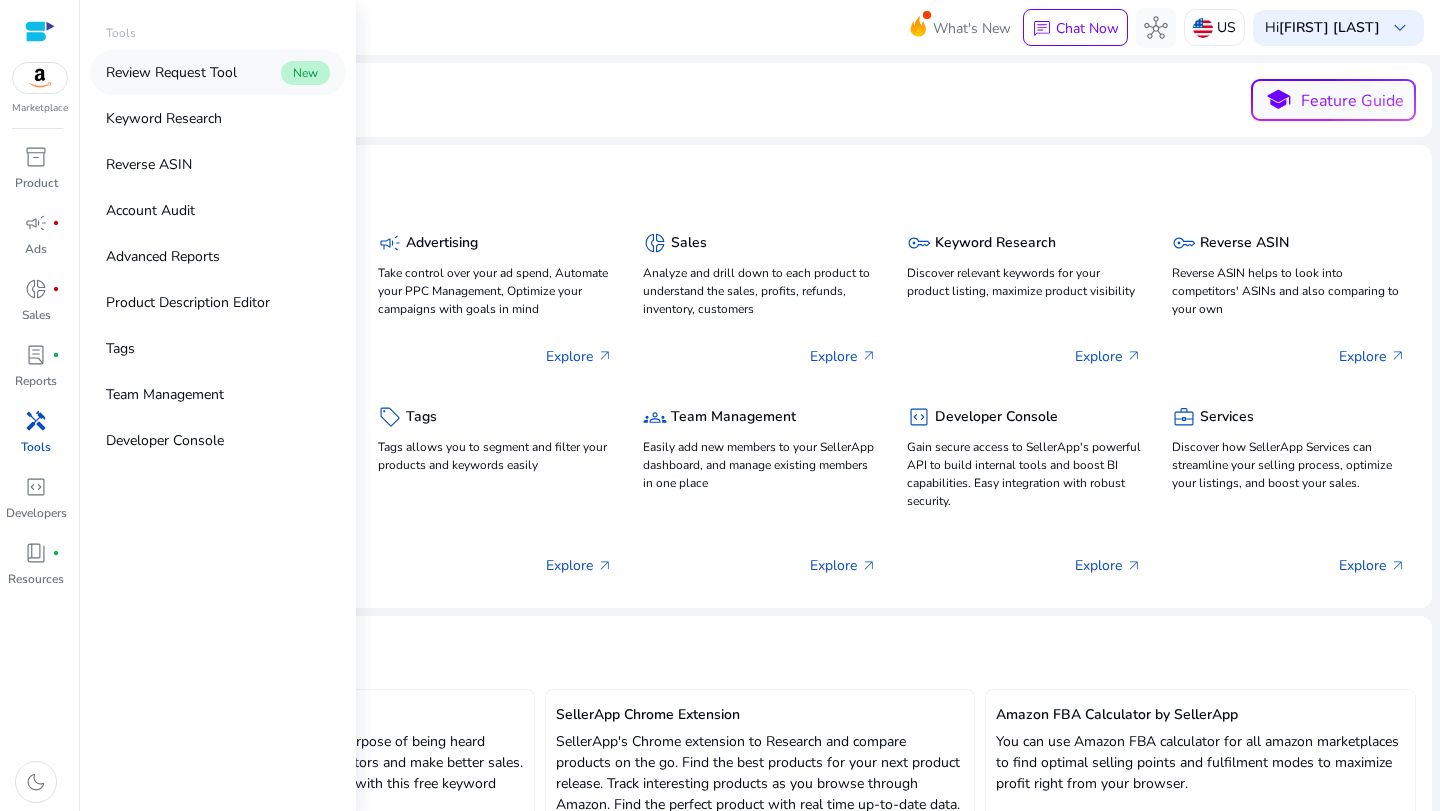 click on "Review Request Tool" at bounding box center (171, 72) 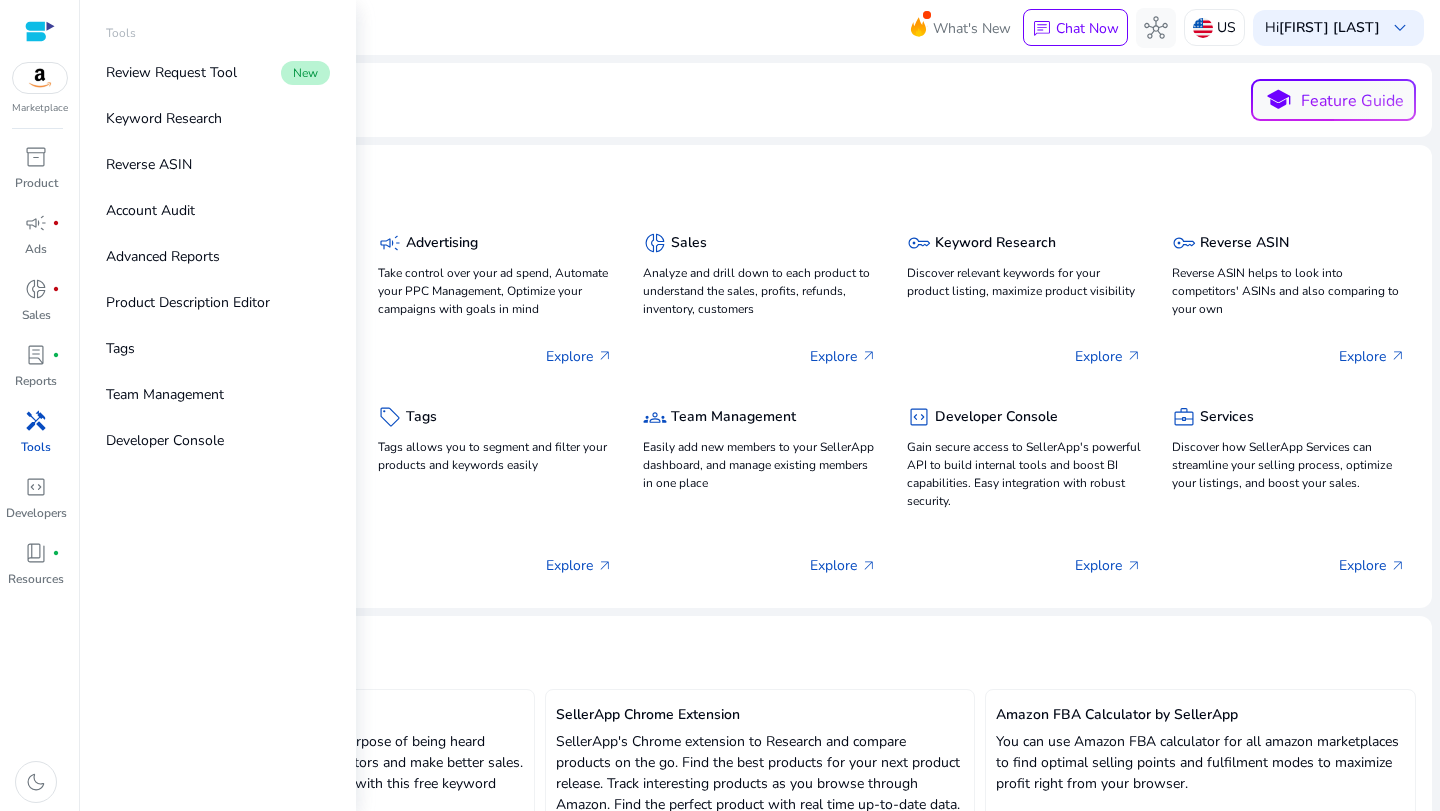 click on "Tools" at bounding box center (36, 447) 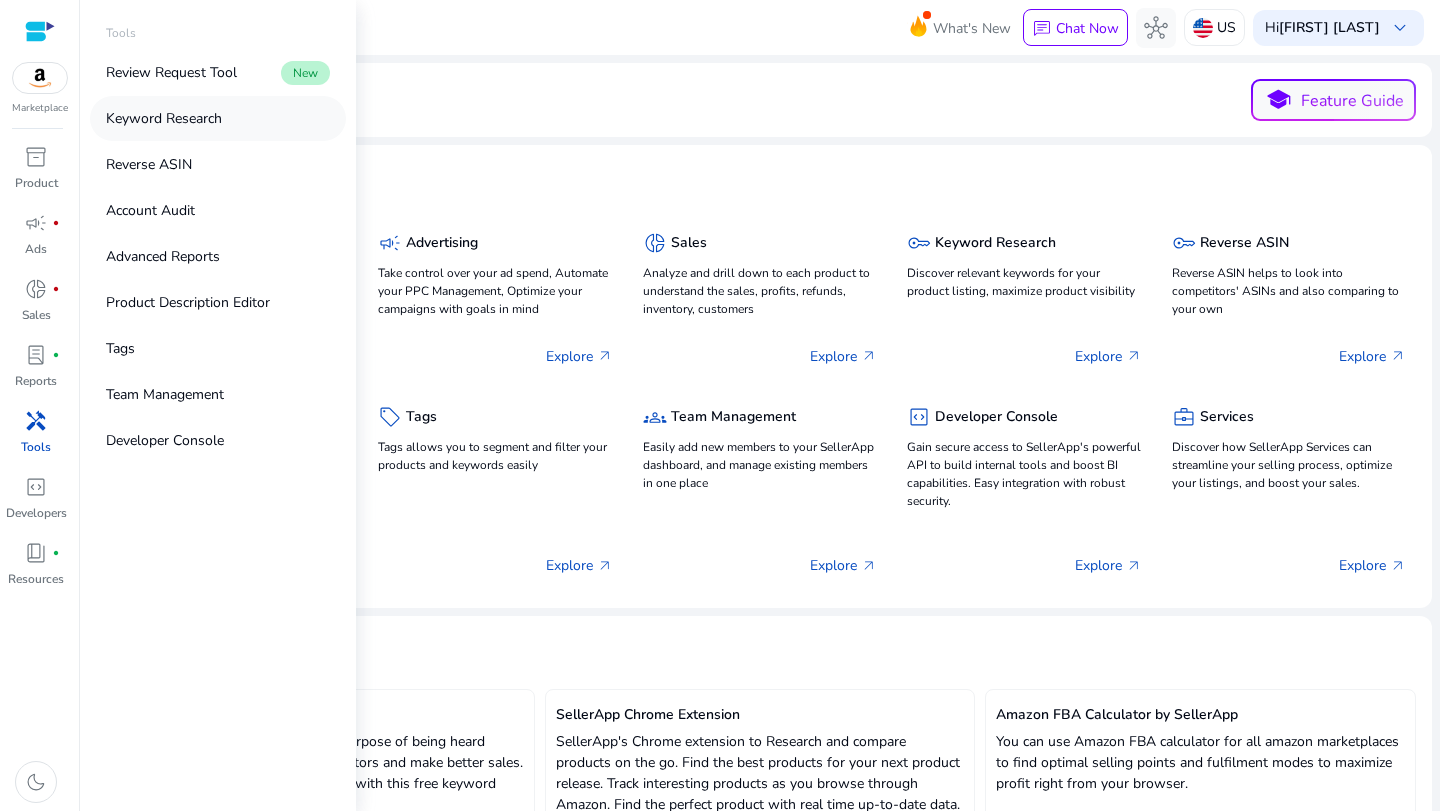 click on "Keyword Research" at bounding box center [164, 118] 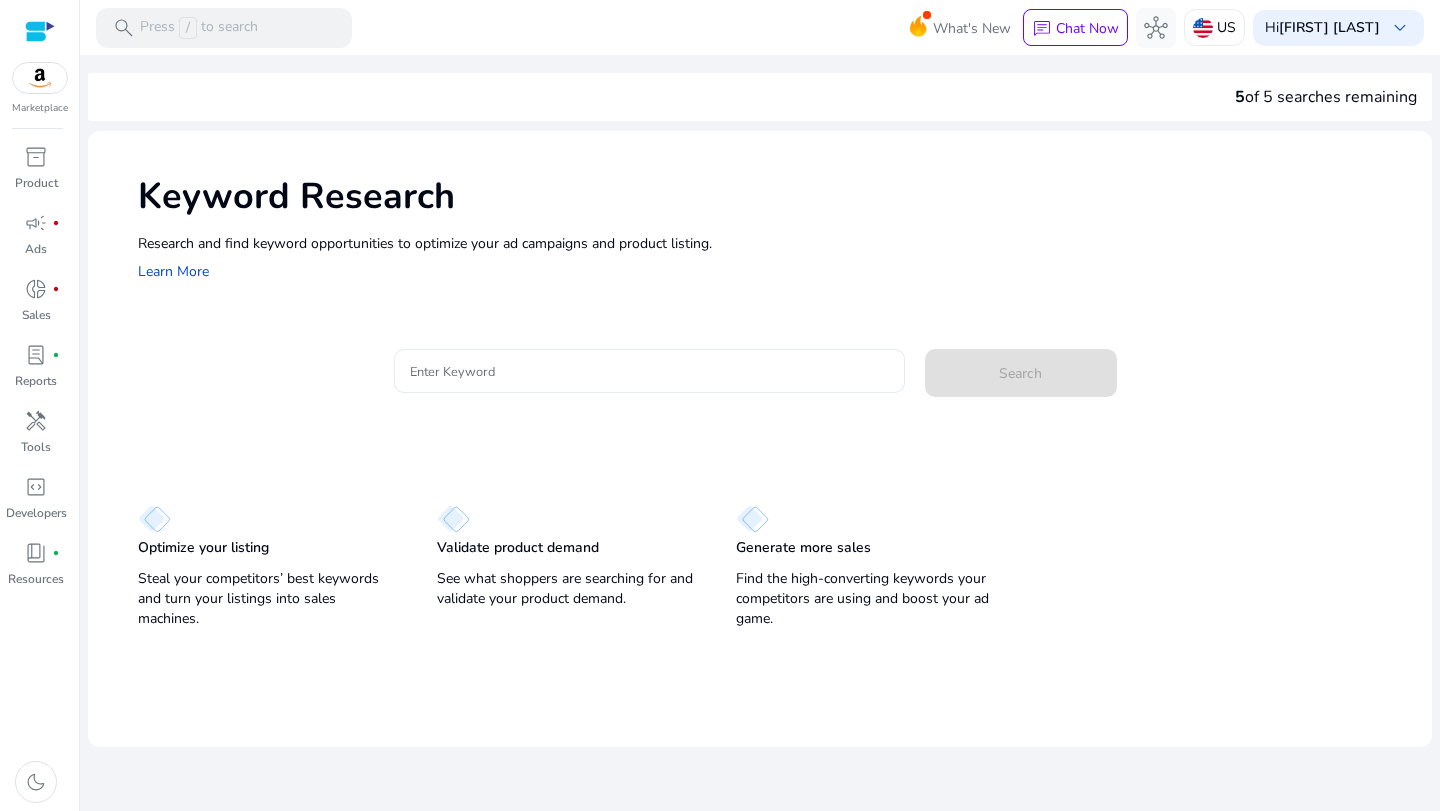 click 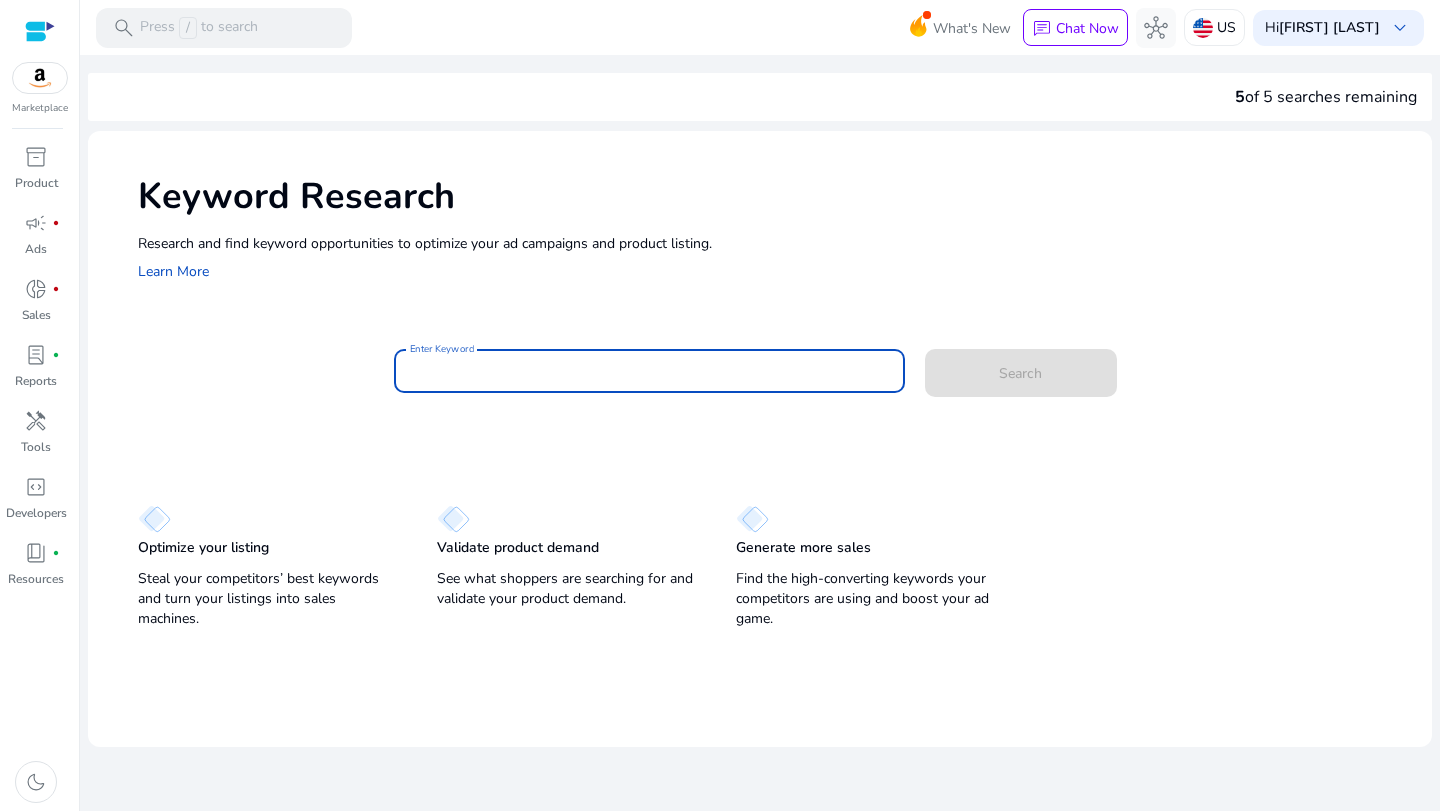click on "Enter Keyword" at bounding box center (649, 371) 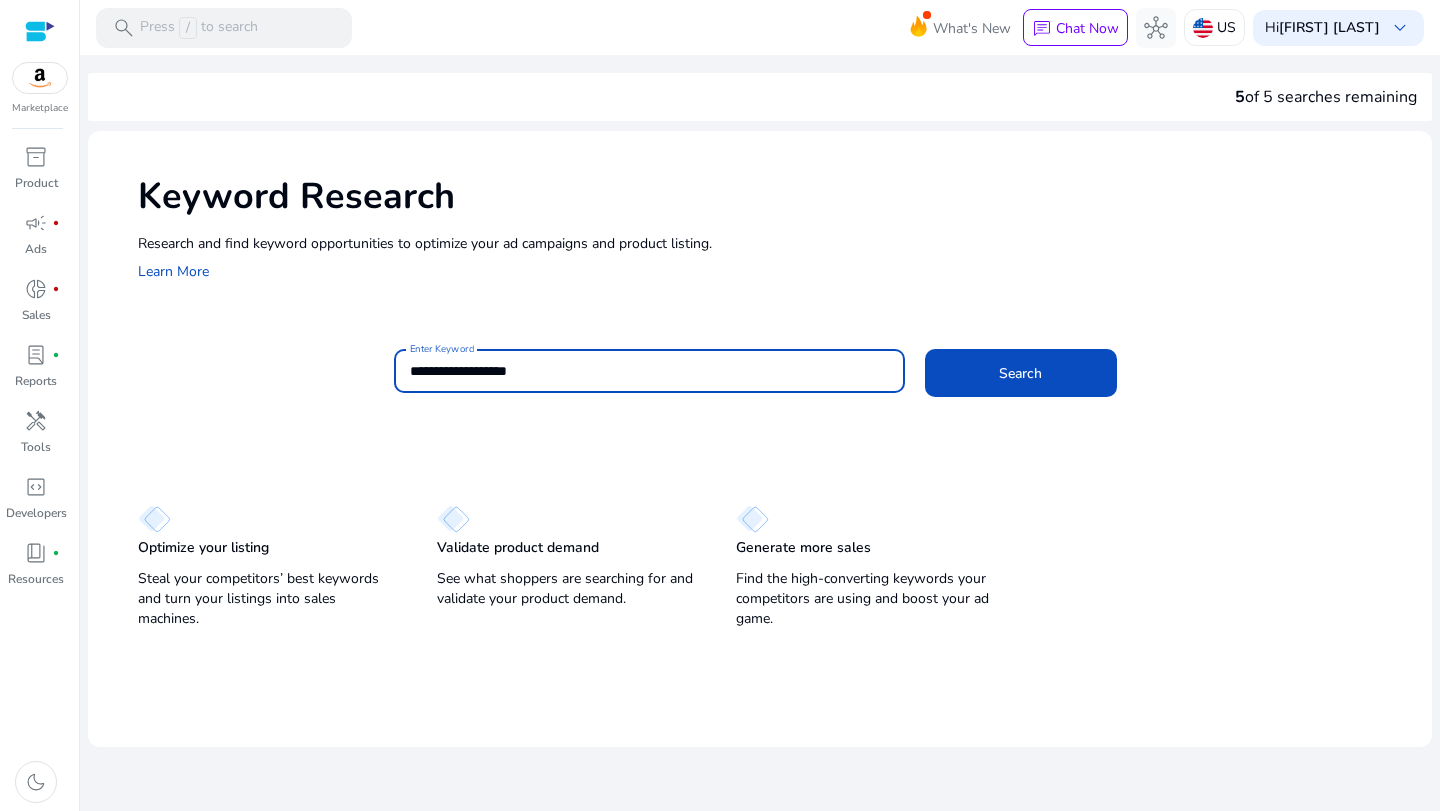 type on "**********" 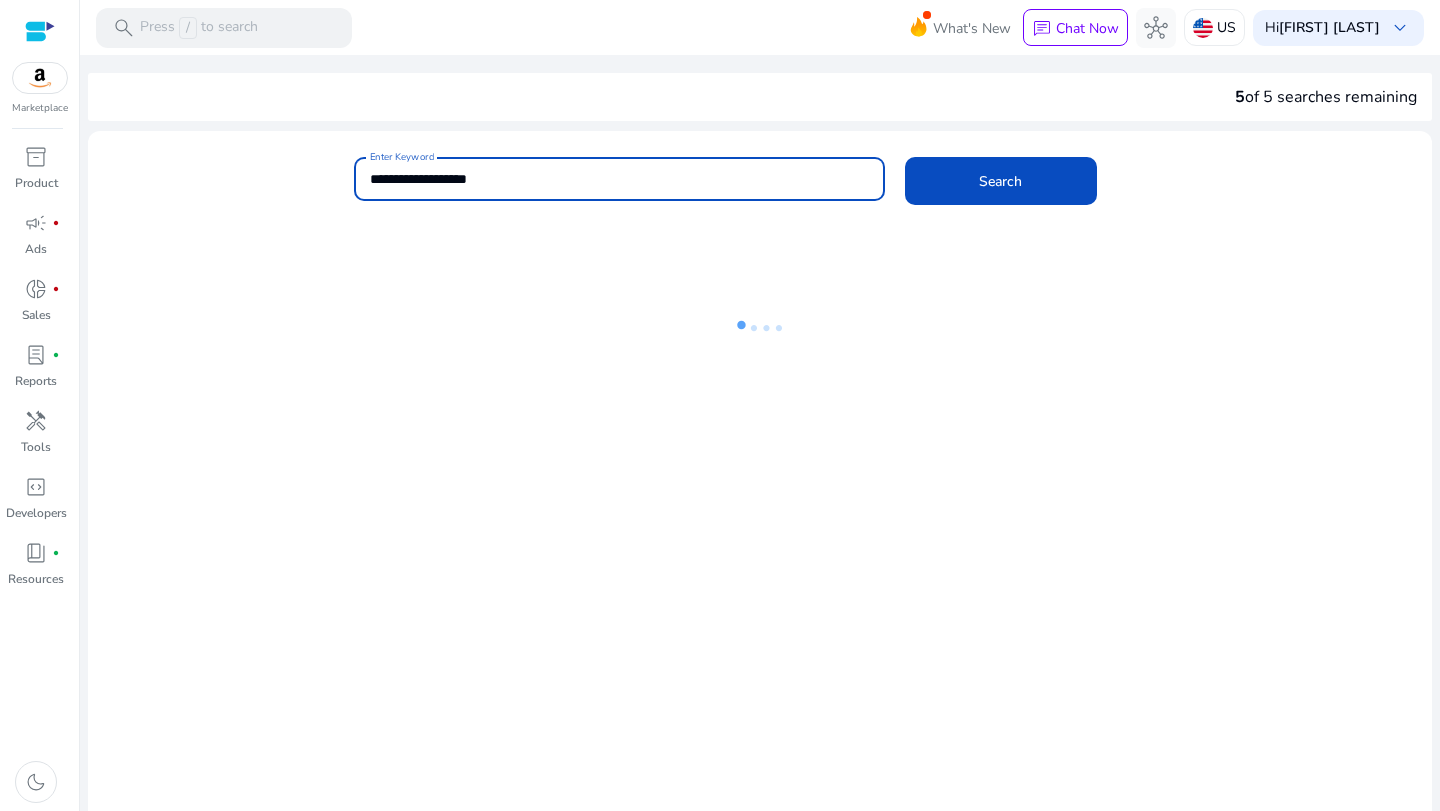 click on "**********" at bounding box center [619, 179] 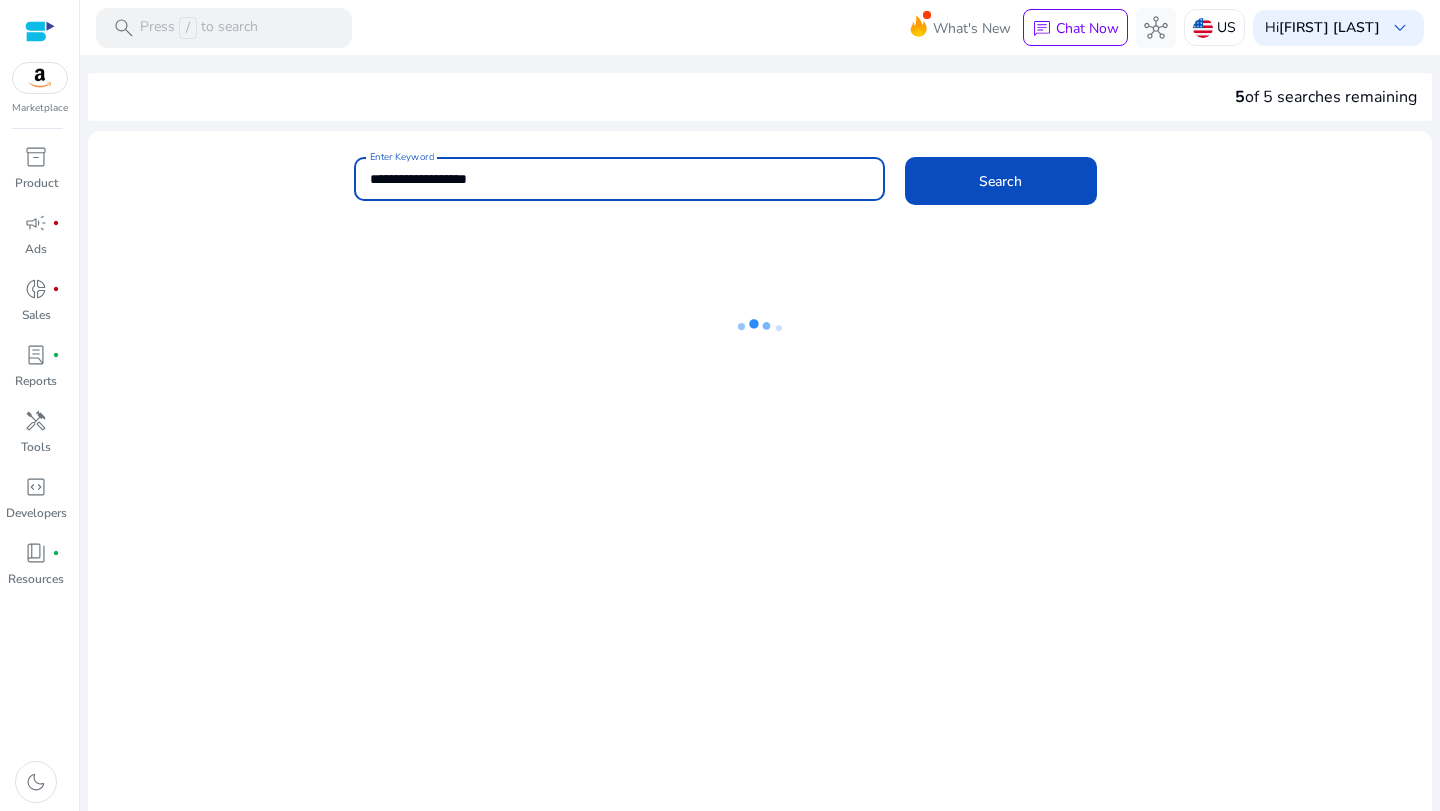 click on "**********" at bounding box center (619, 179) 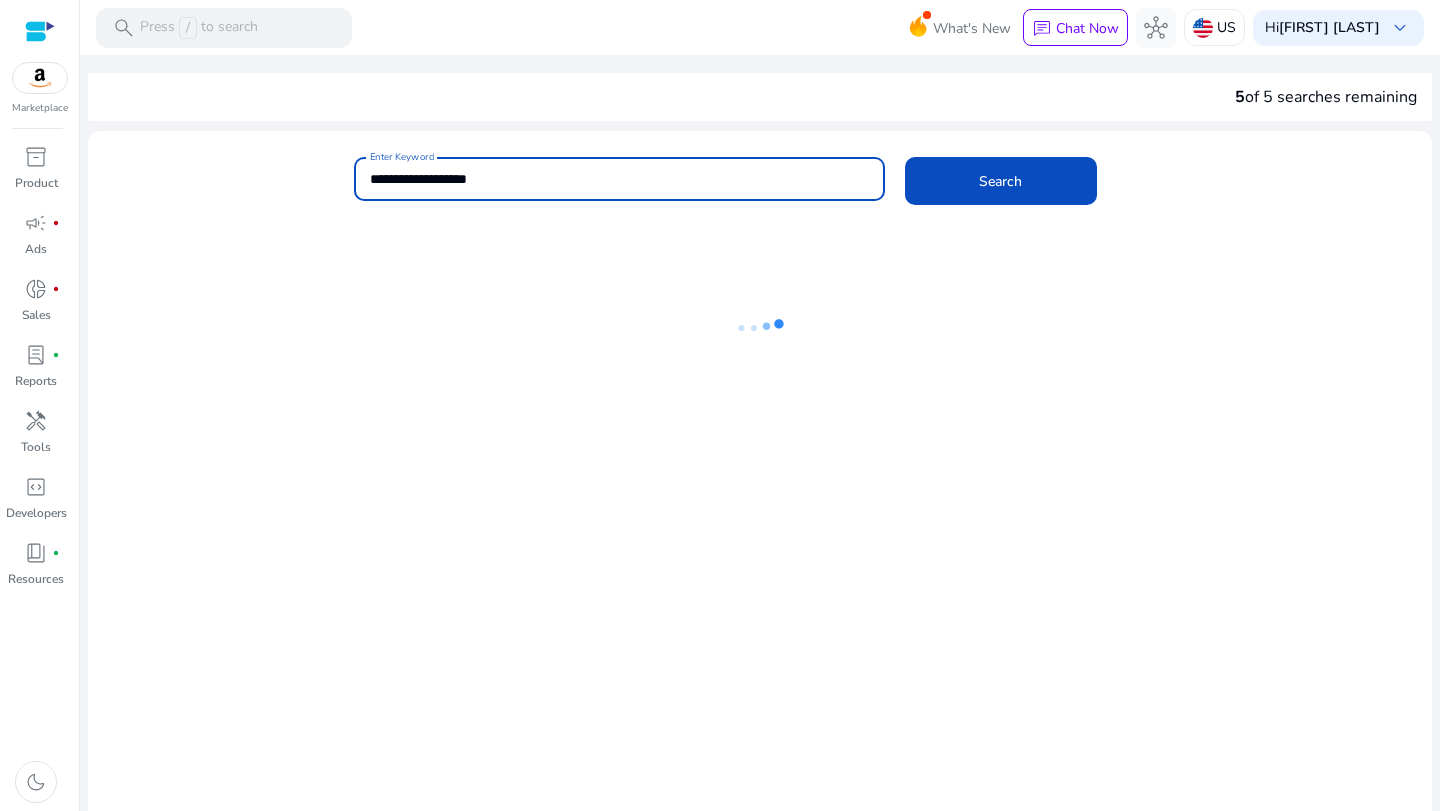 click on "**********" at bounding box center (619, 179) 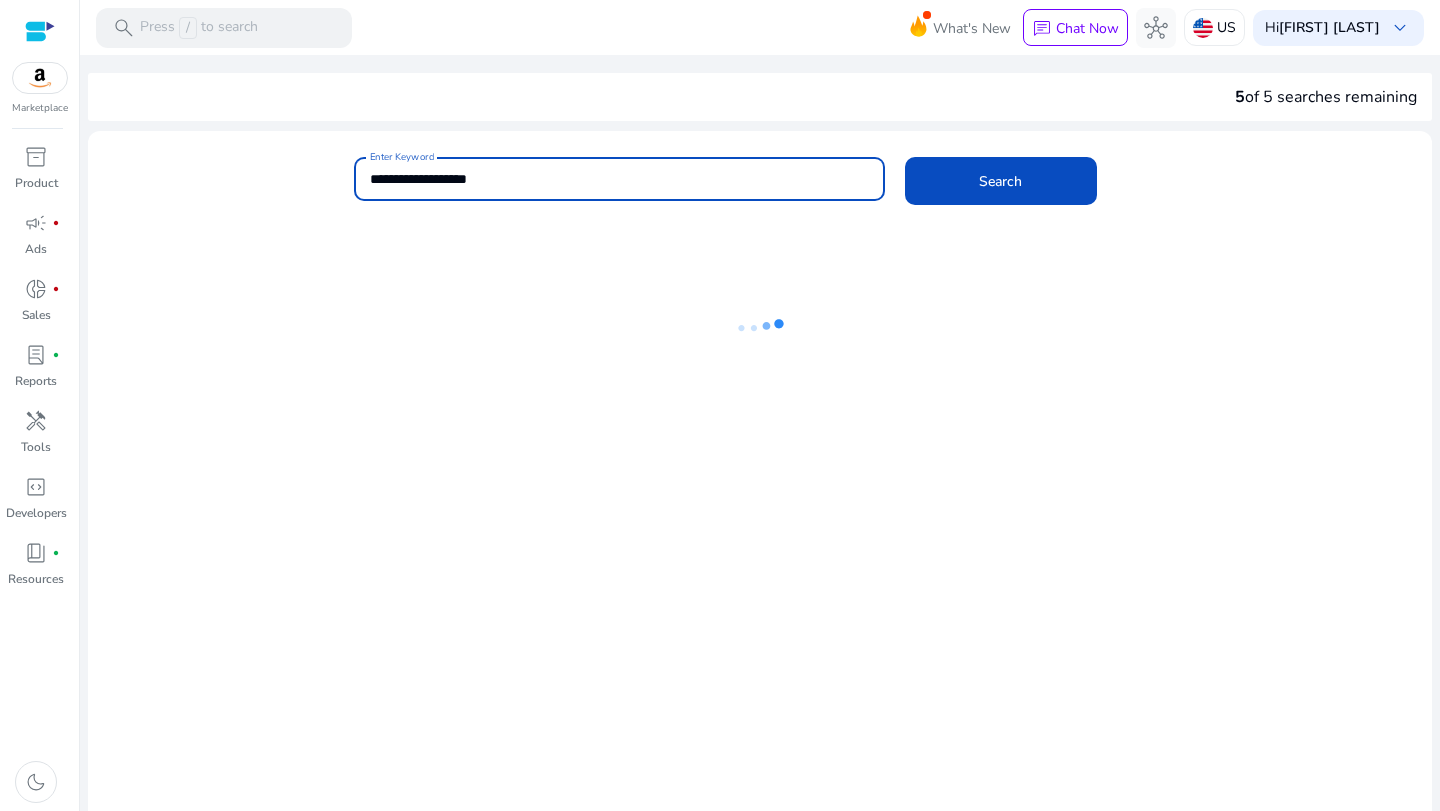click on "**********" at bounding box center [619, 179] 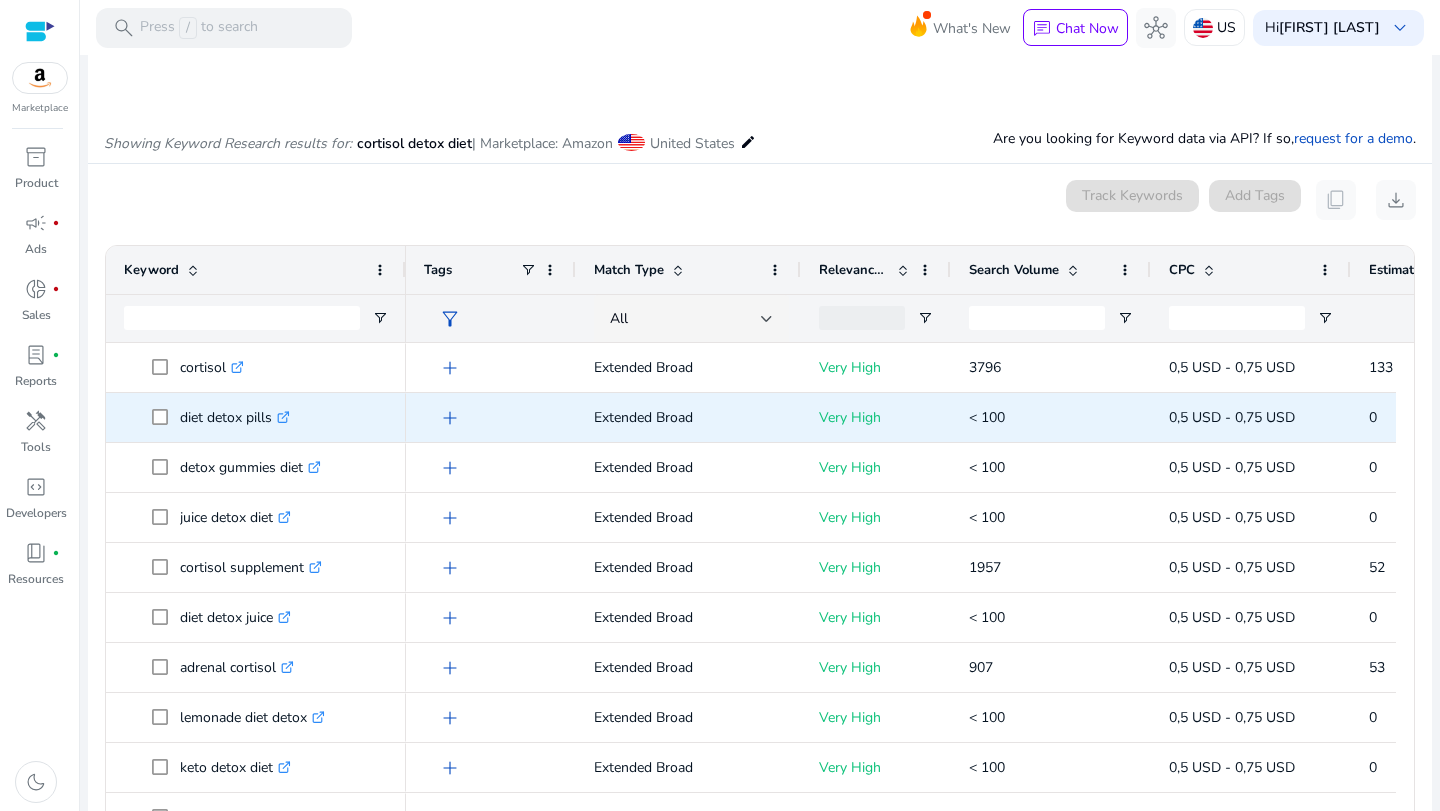 scroll, scrollTop: 238, scrollLeft: 0, axis: vertical 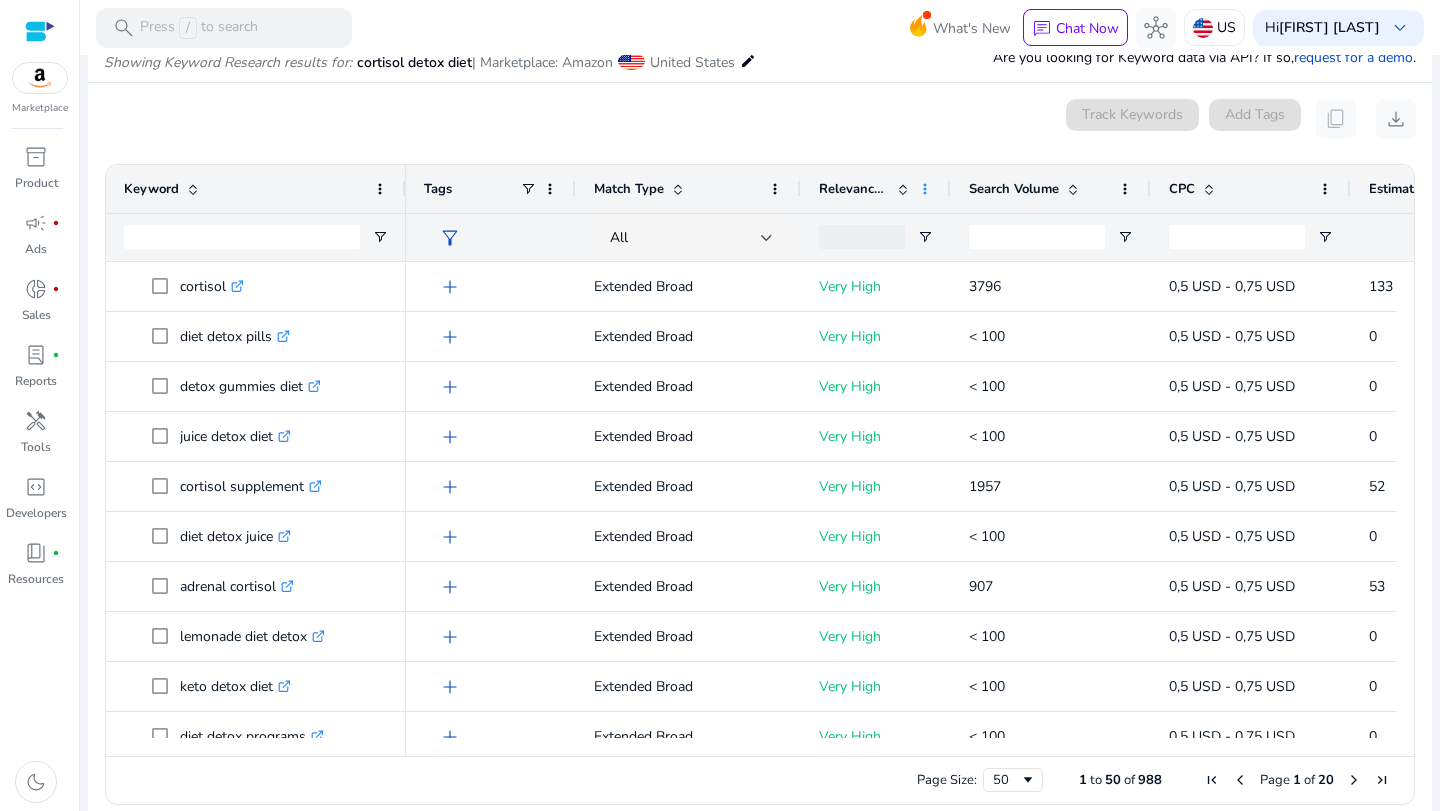 click at bounding box center [925, 189] 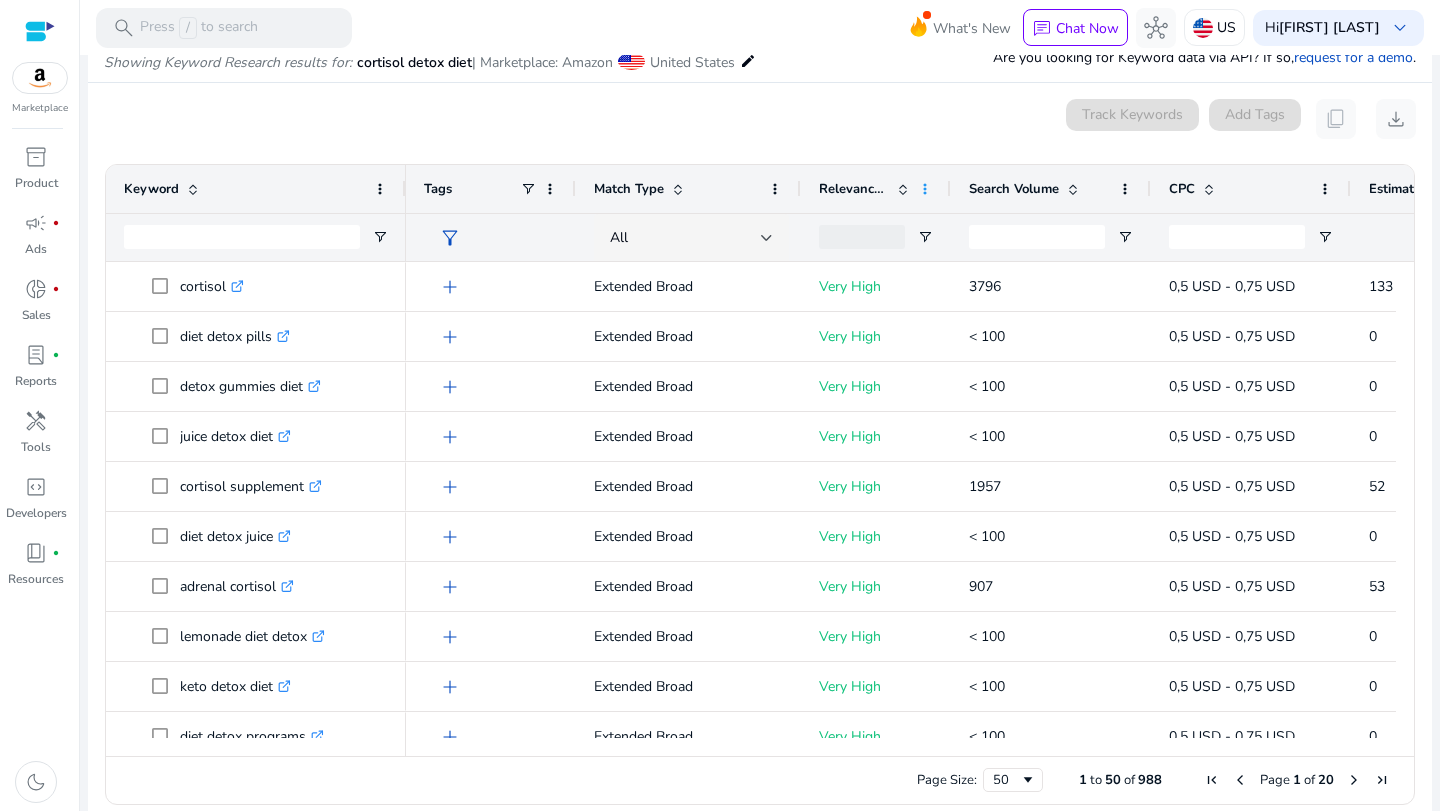 click at bounding box center [925, 189] 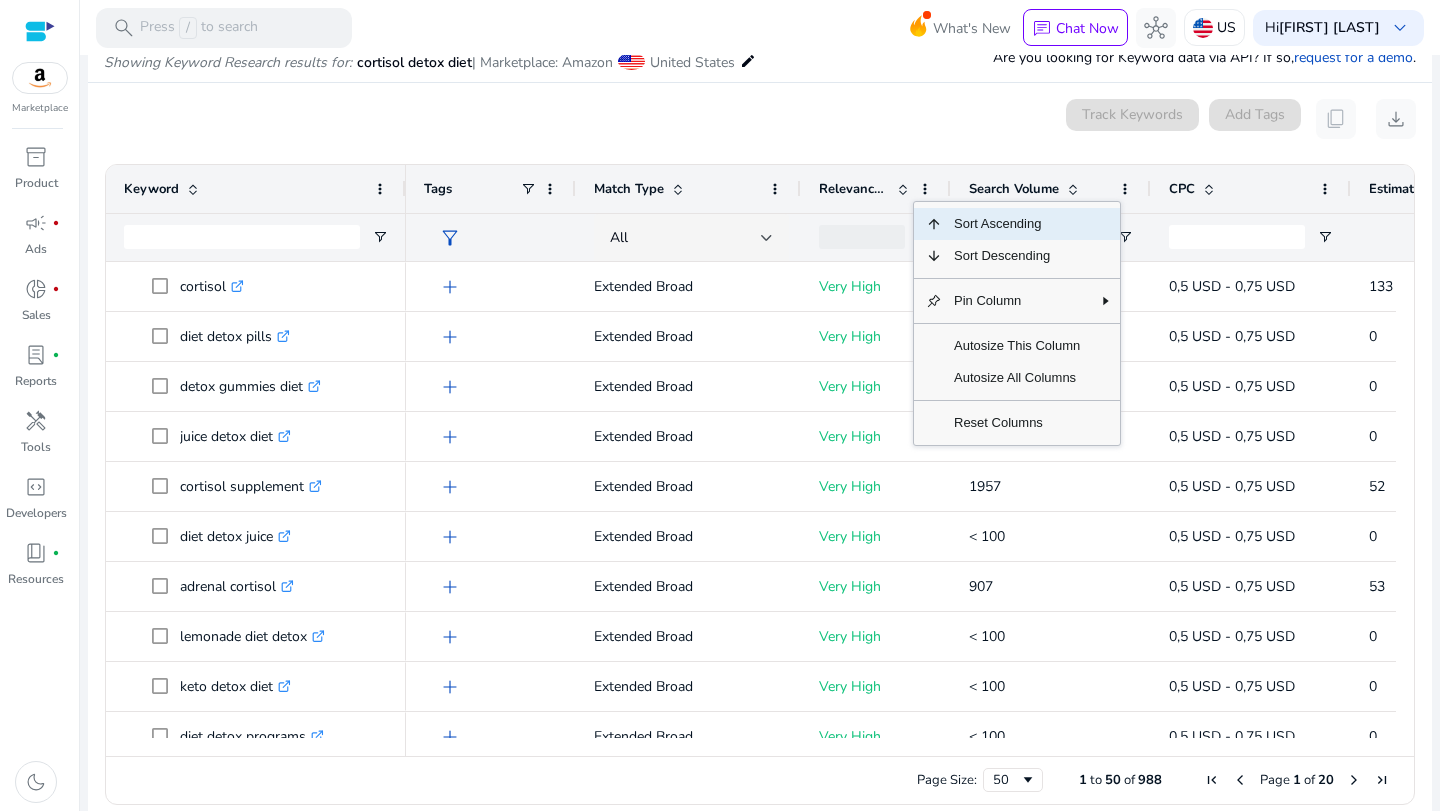 click on "0 keyword(s) selected   Track Keywords   Add Tags   content_copy   download" at bounding box center (760, 119) 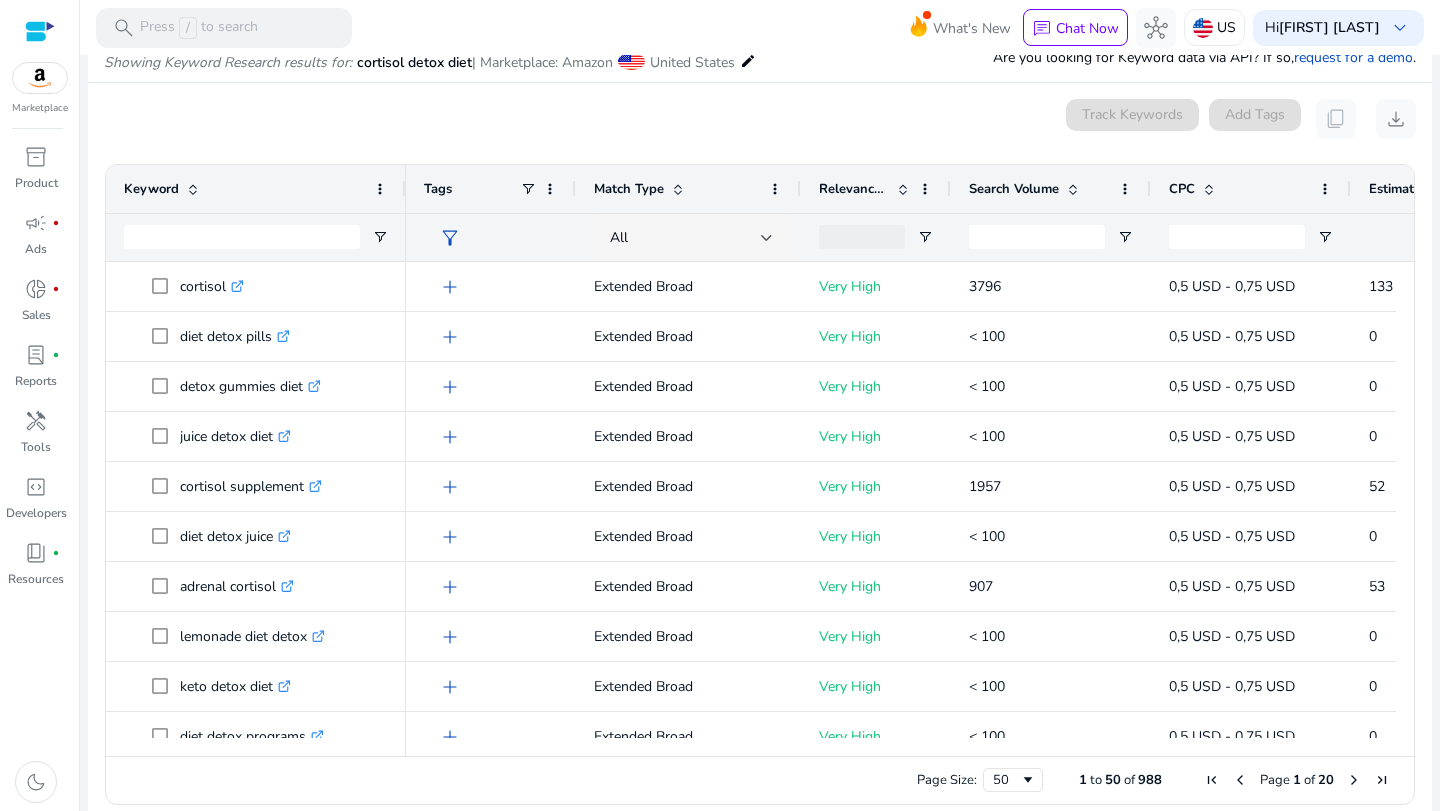 scroll, scrollTop: 0, scrollLeft: 55, axis: horizontal 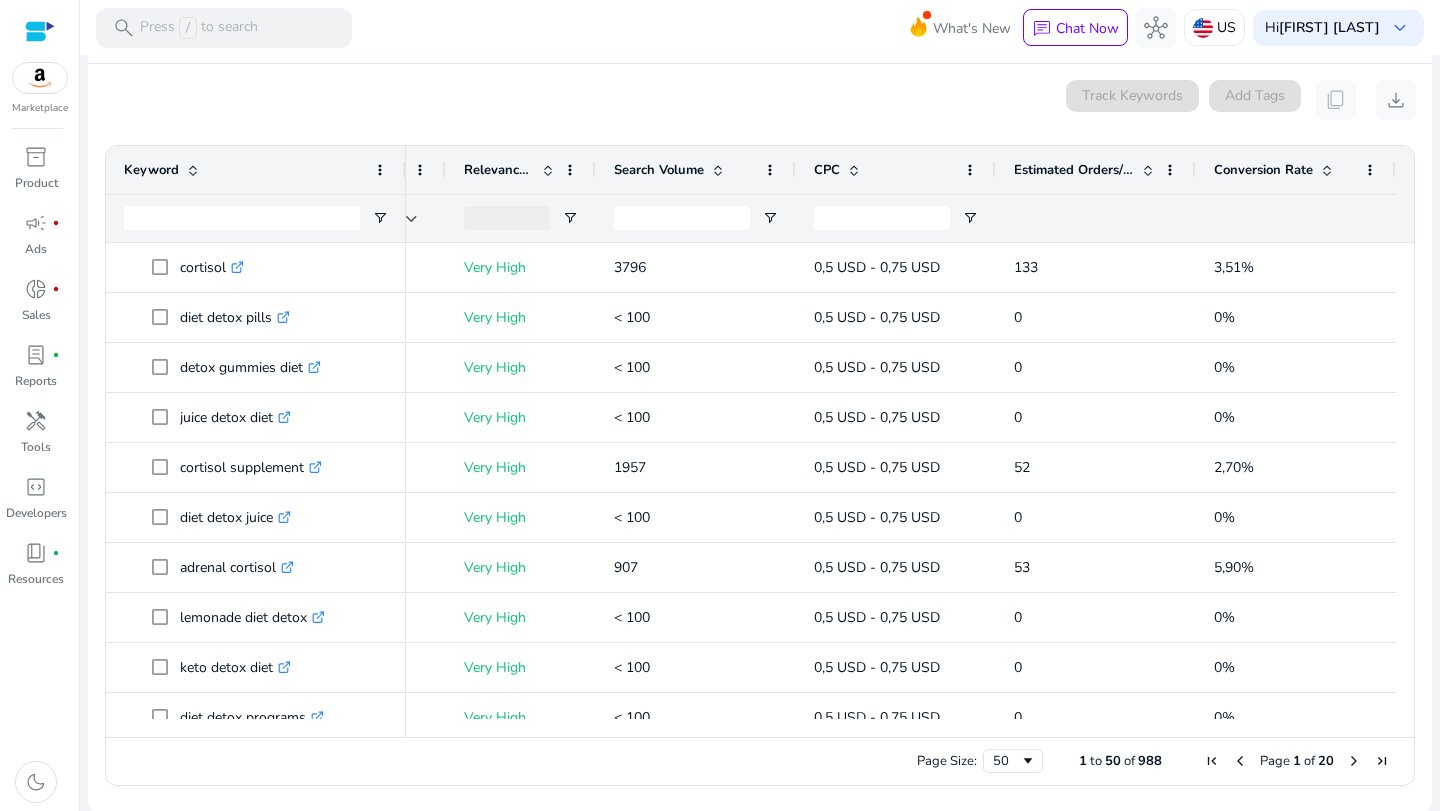 click on "handyman" at bounding box center (36, 421) 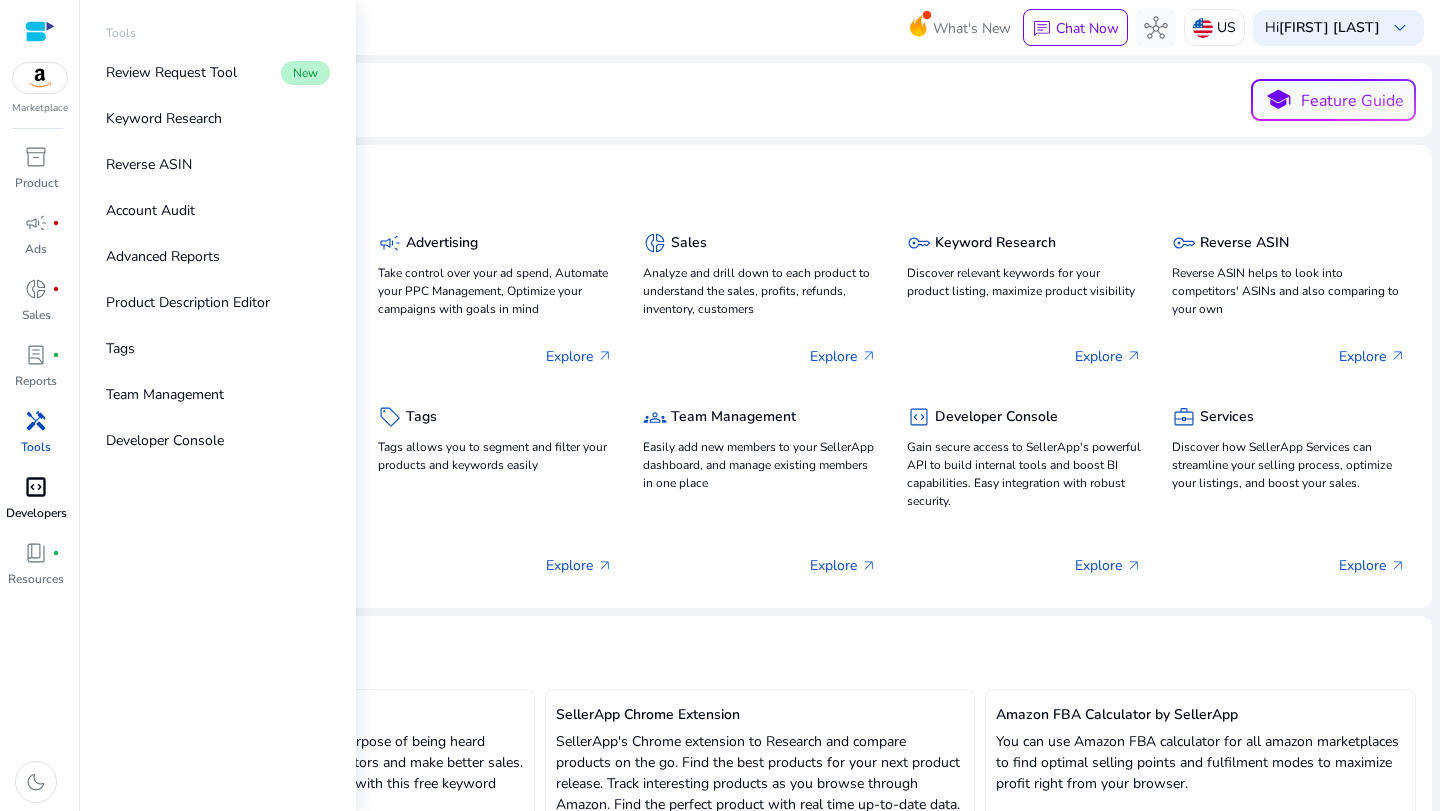click on "code_blocks" at bounding box center (36, 487) 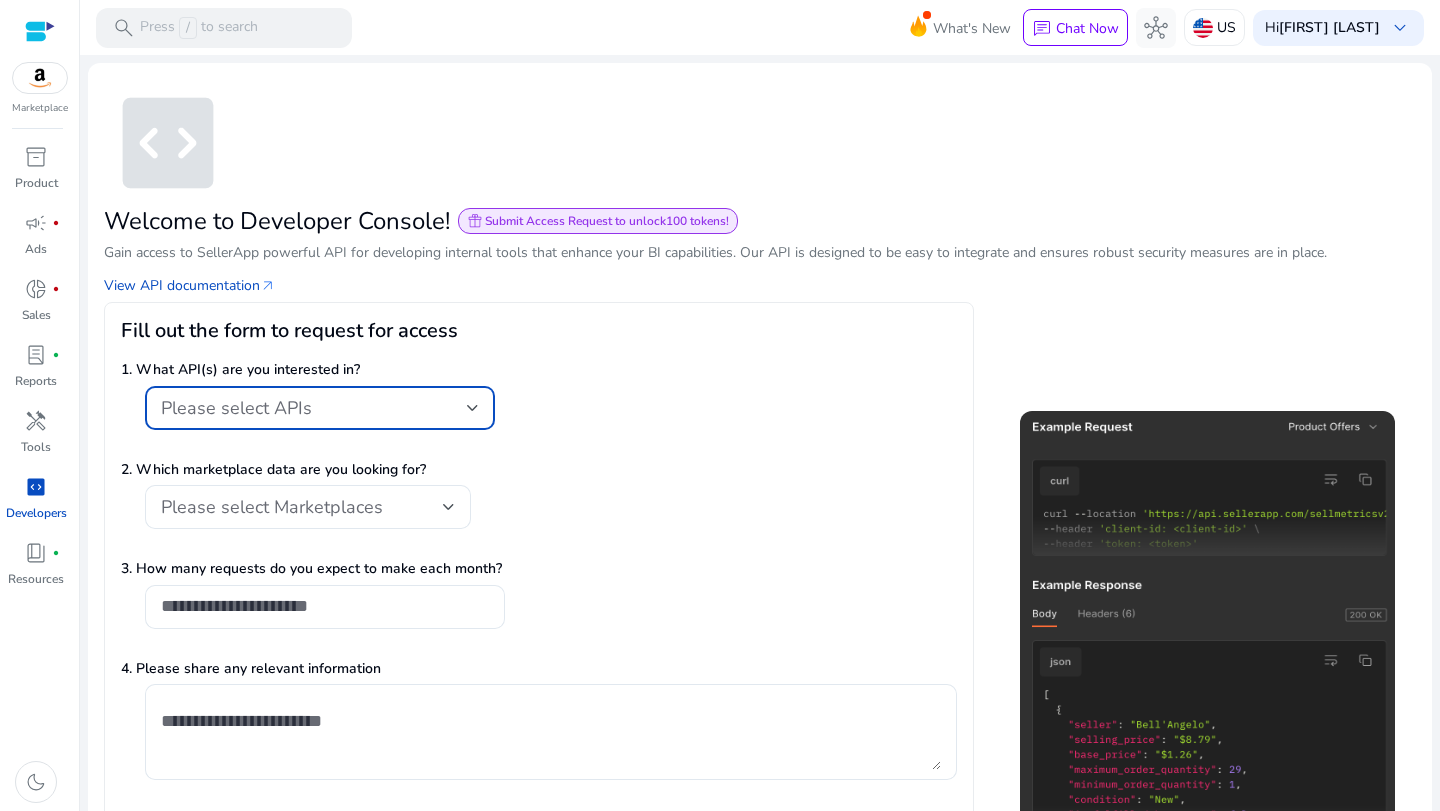 click on "Please select APIs" at bounding box center (314, 408) 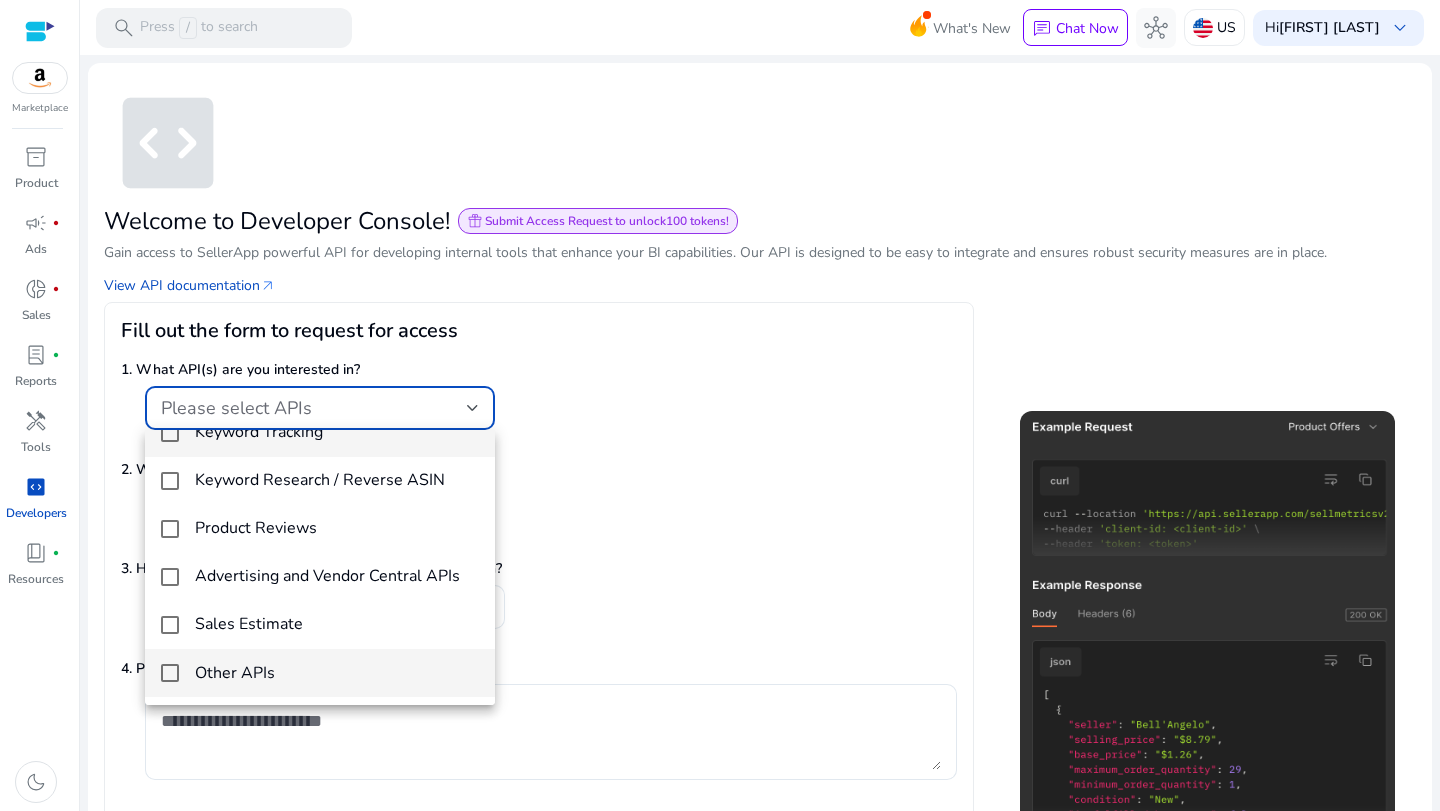 click on "Other APIs" at bounding box center (337, 673) 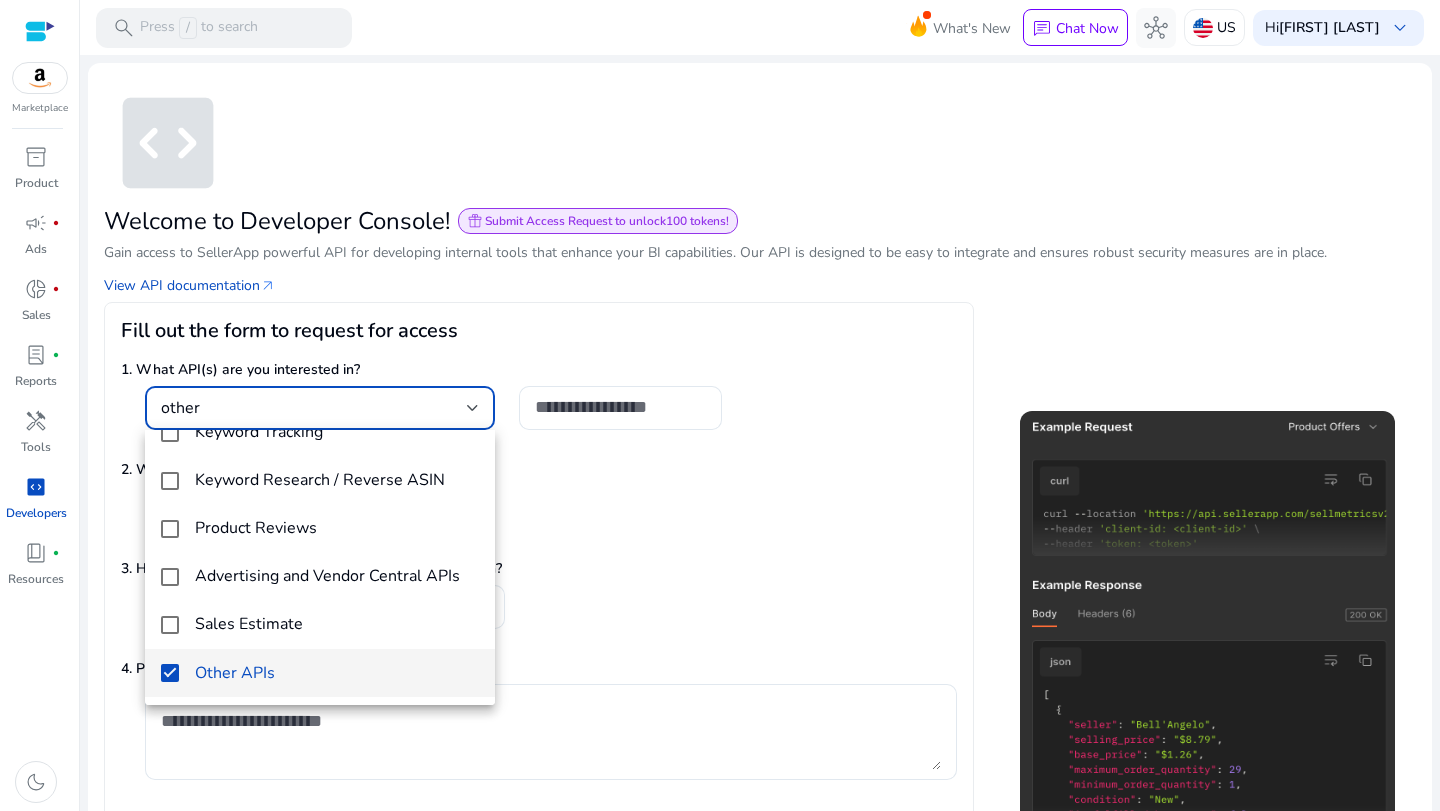 click at bounding box center [720, 405] 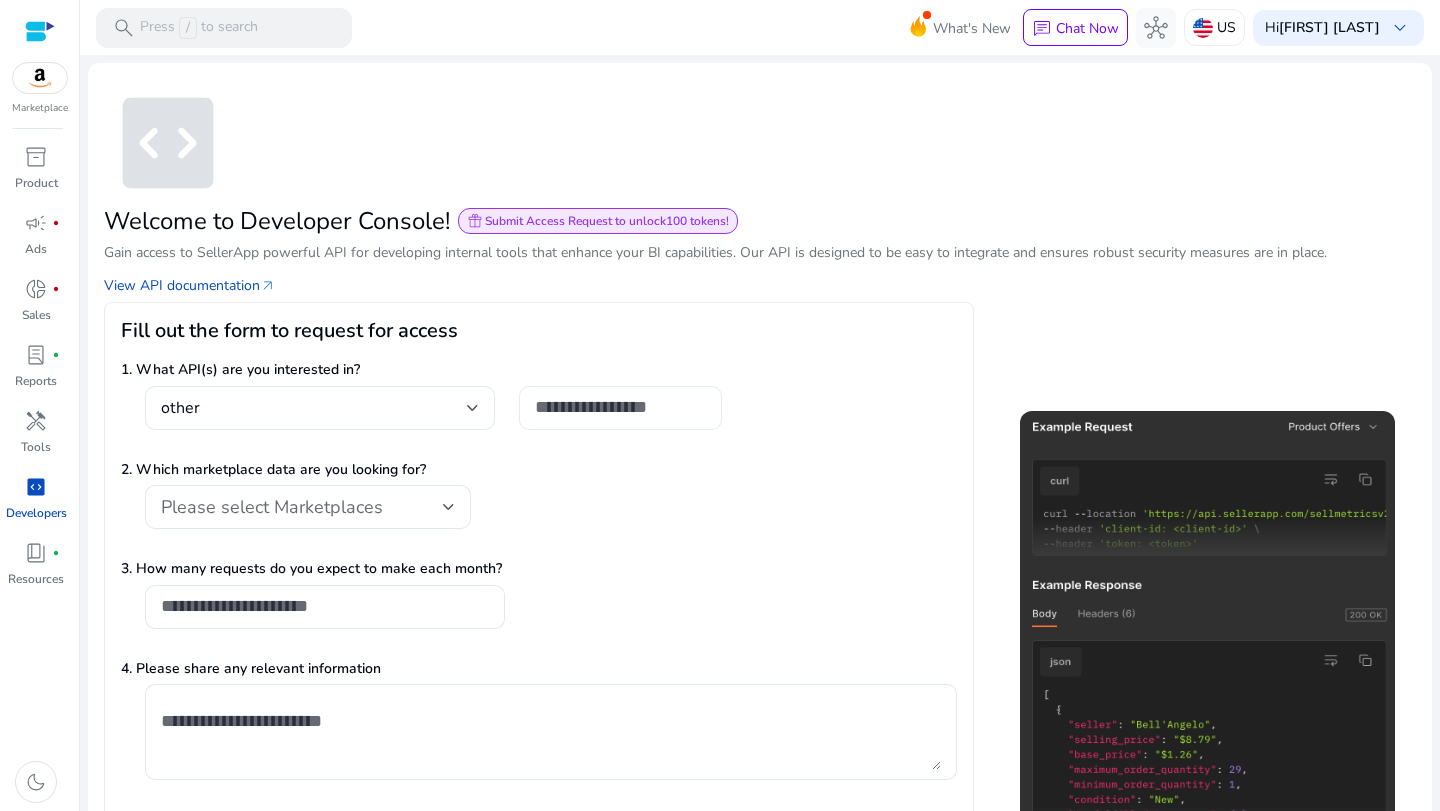click at bounding box center (620, 407) 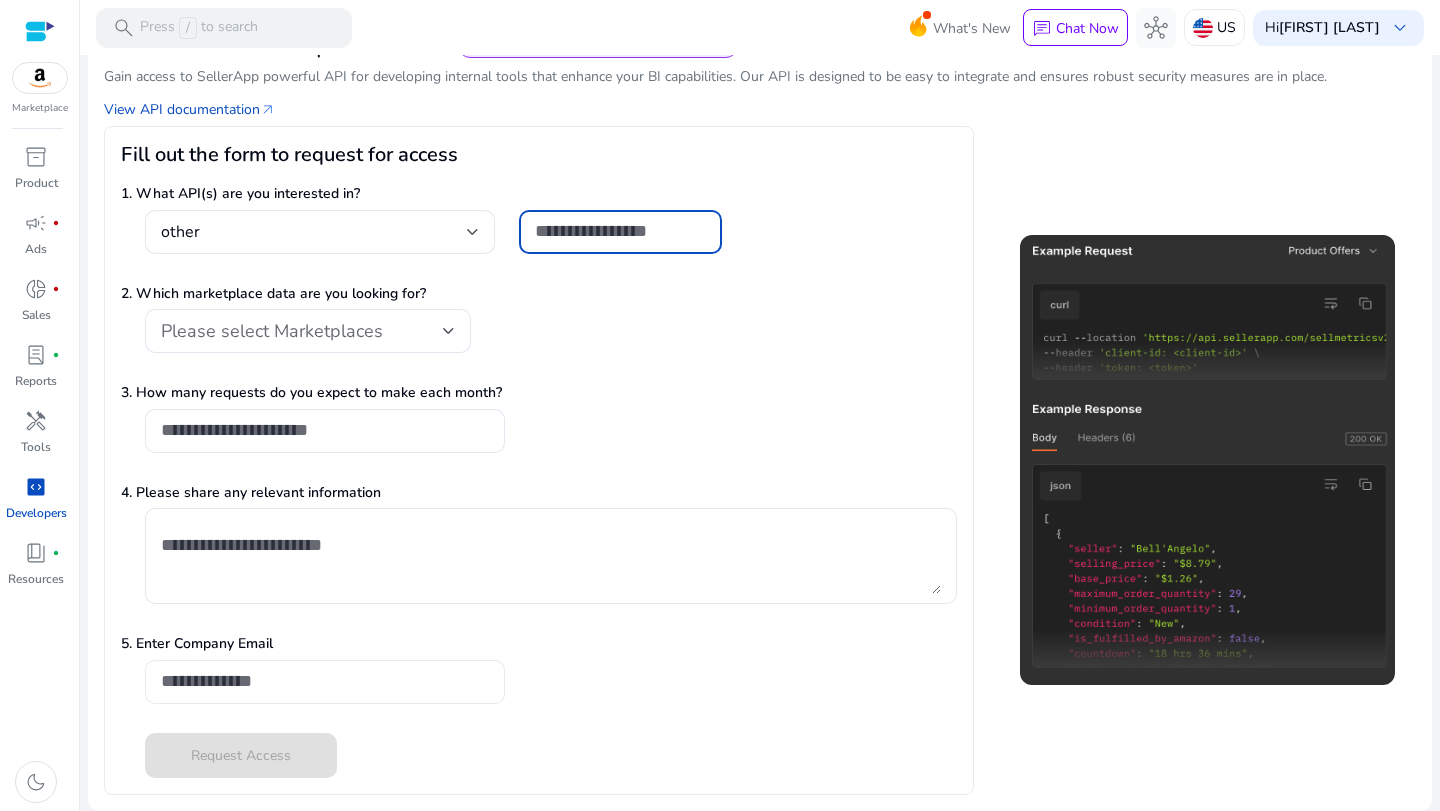 click at bounding box center (325, 681) 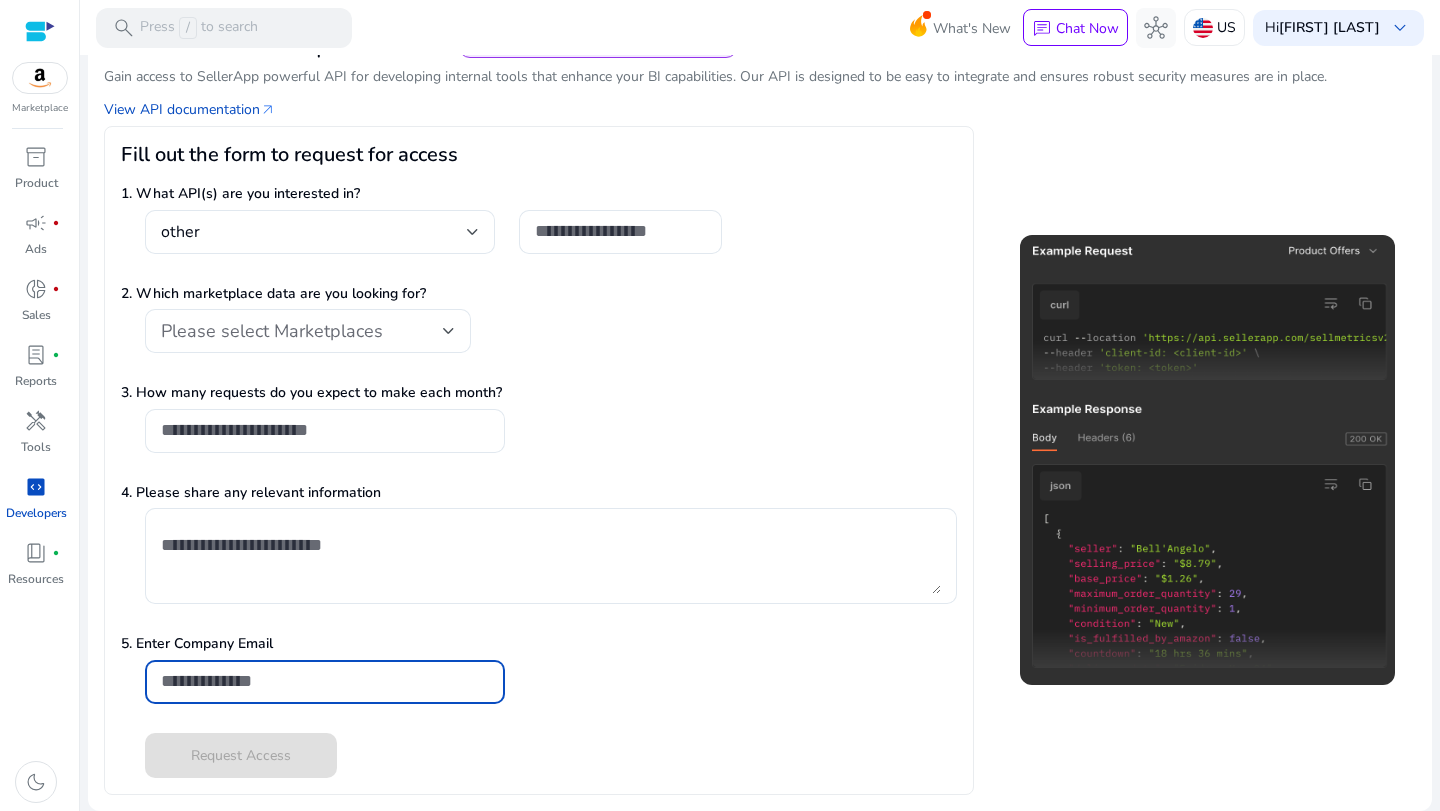 type on "**********" 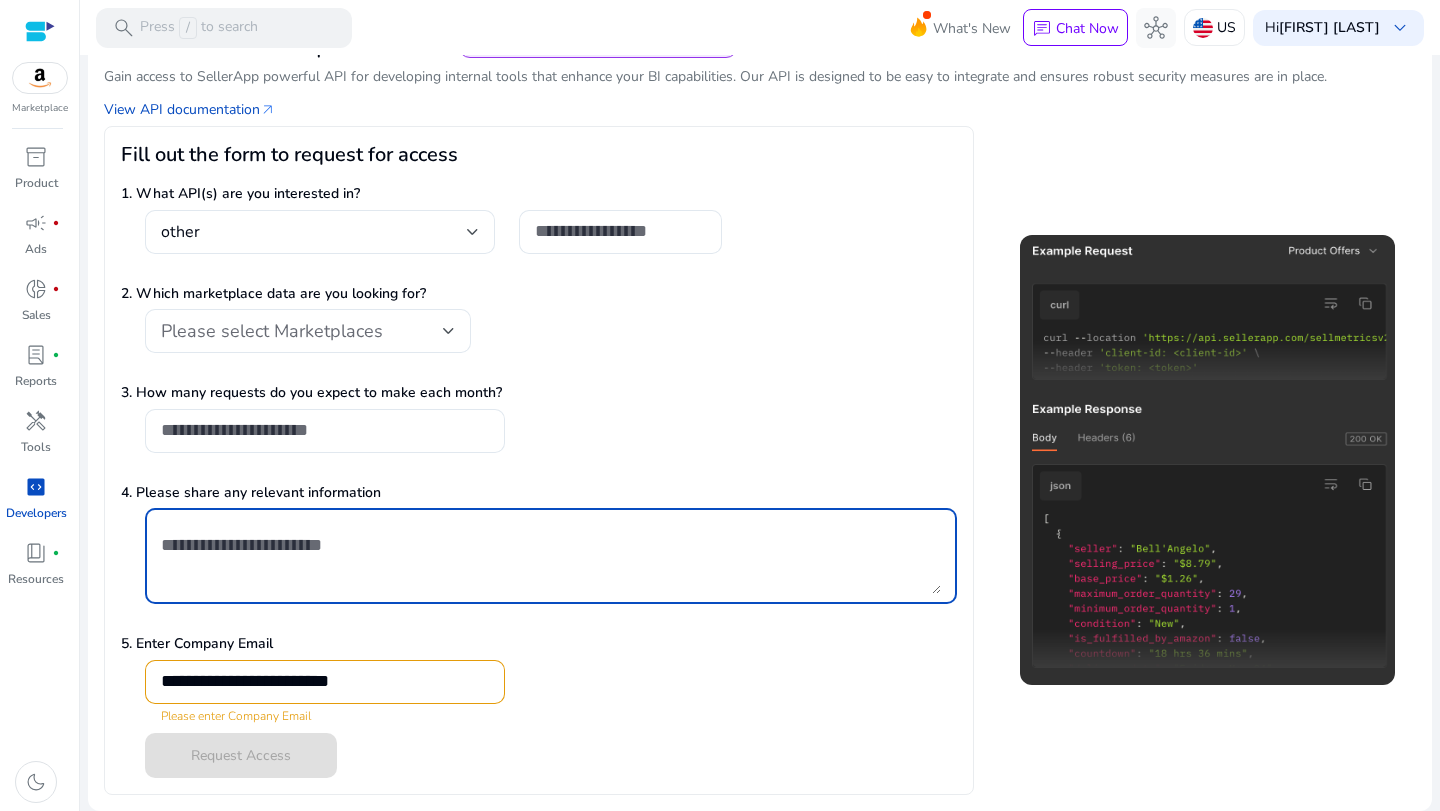 click at bounding box center (551, 556) 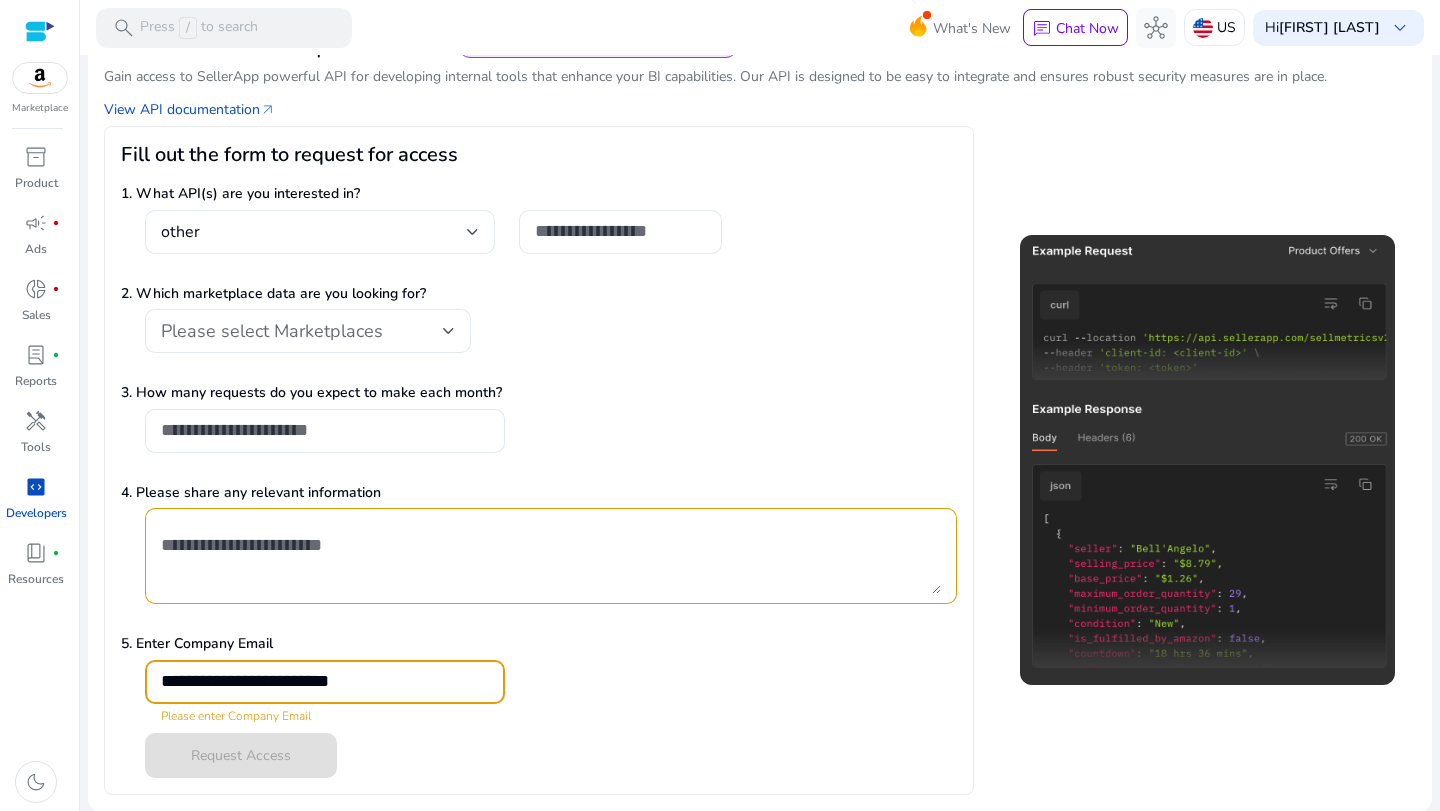 click on "**********" at bounding box center (325, 681) 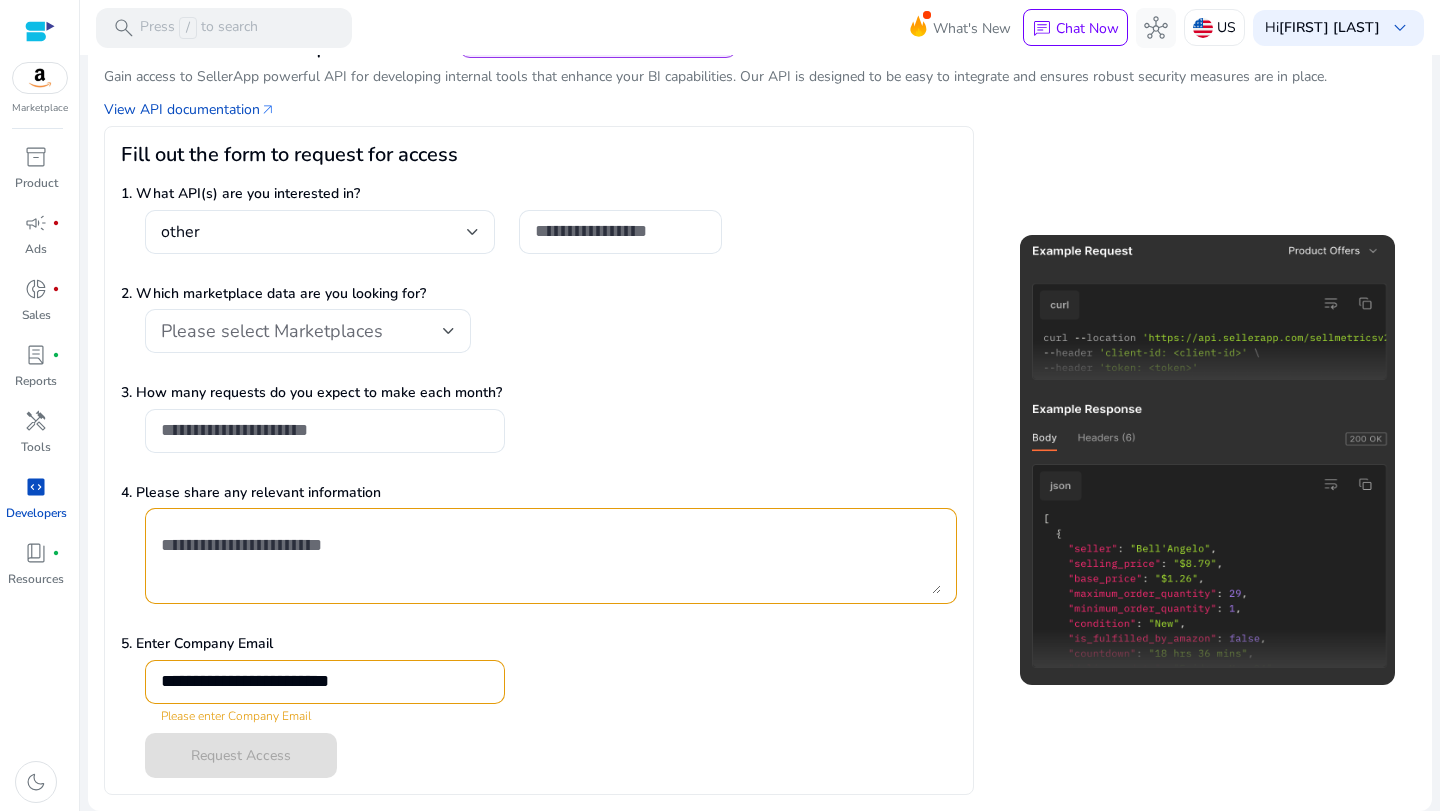 click 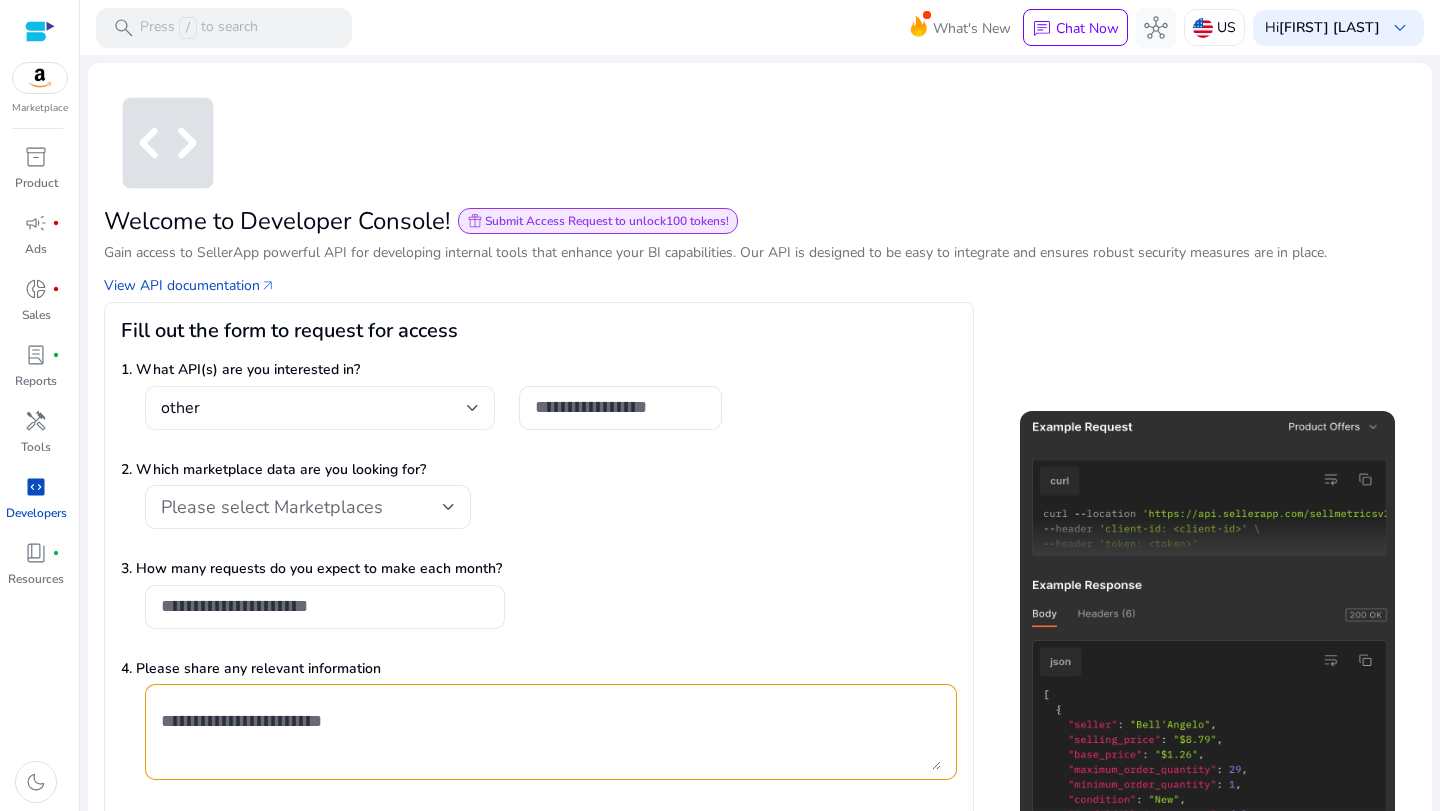 click on "other" at bounding box center [320, 408] 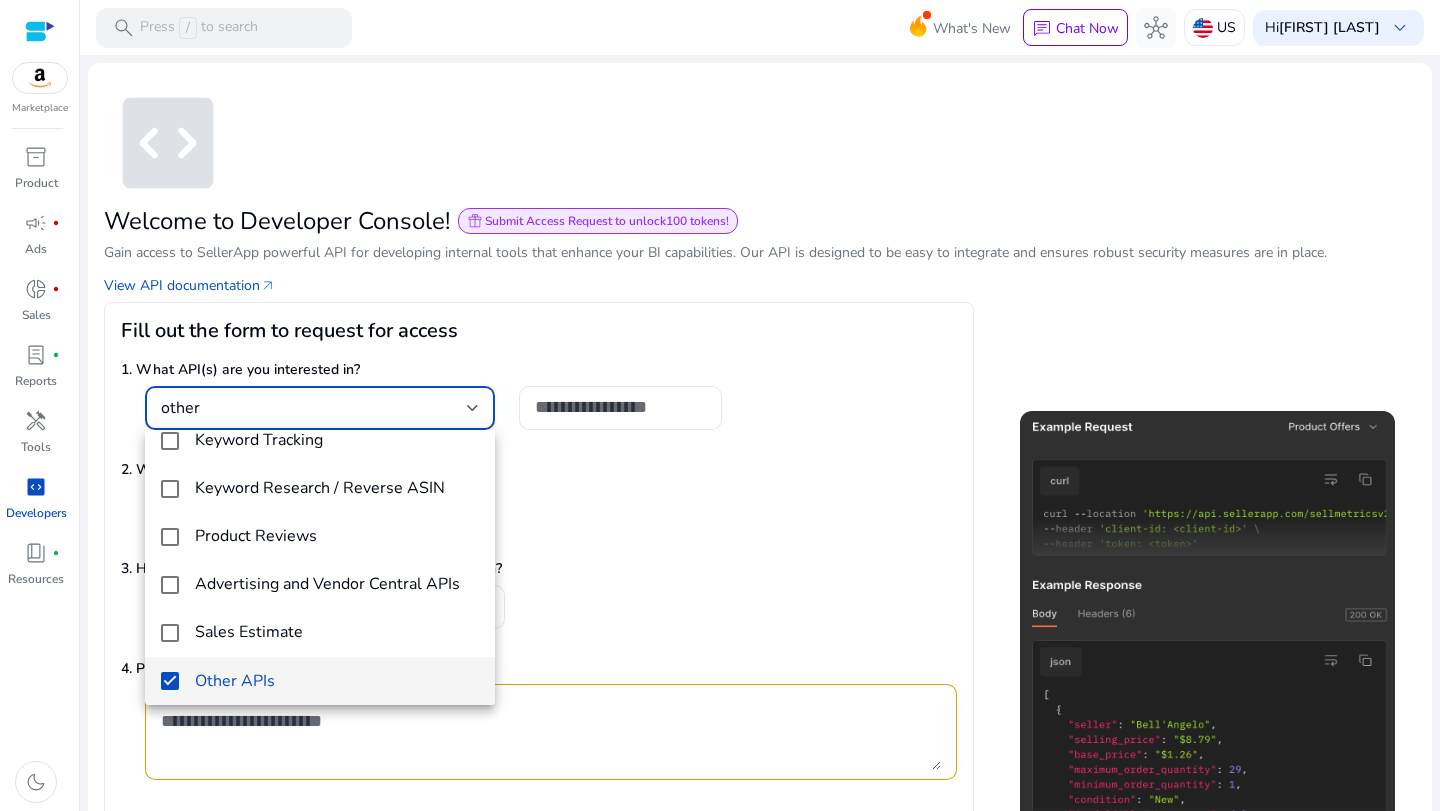 click at bounding box center [720, 405] 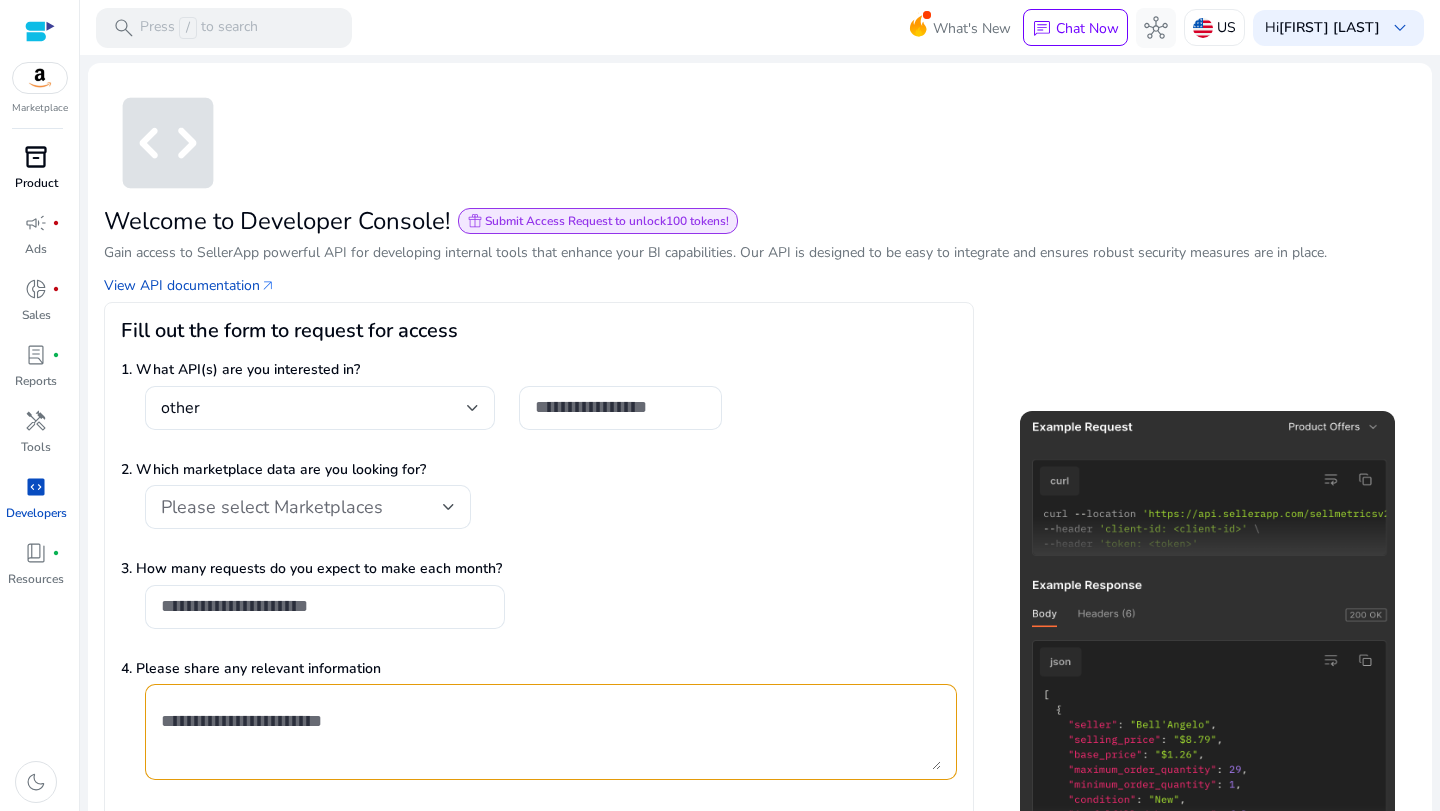 click on "inventory_2   Product" at bounding box center (36, 174) 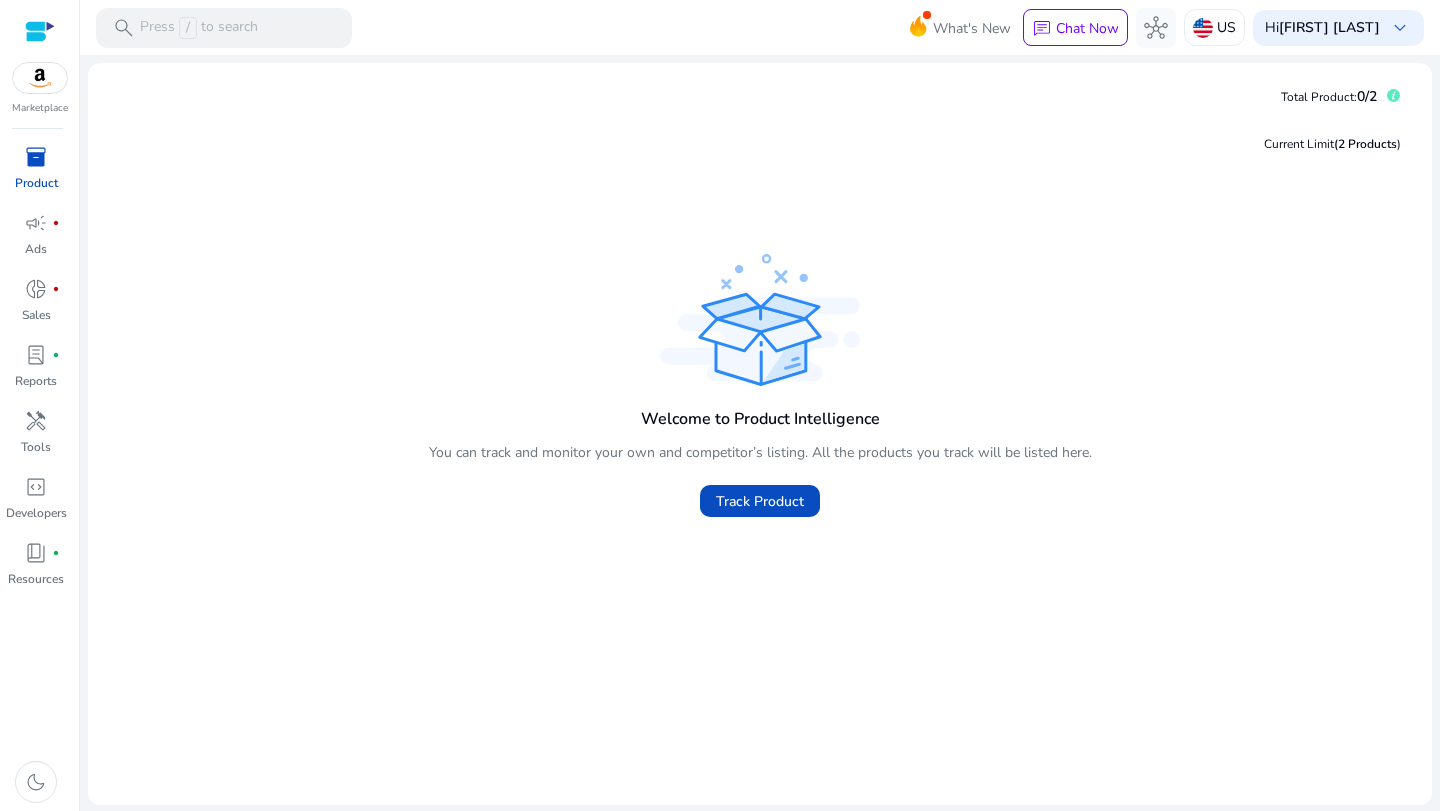 click on "inventory_2" at bounding box center [36, 157] 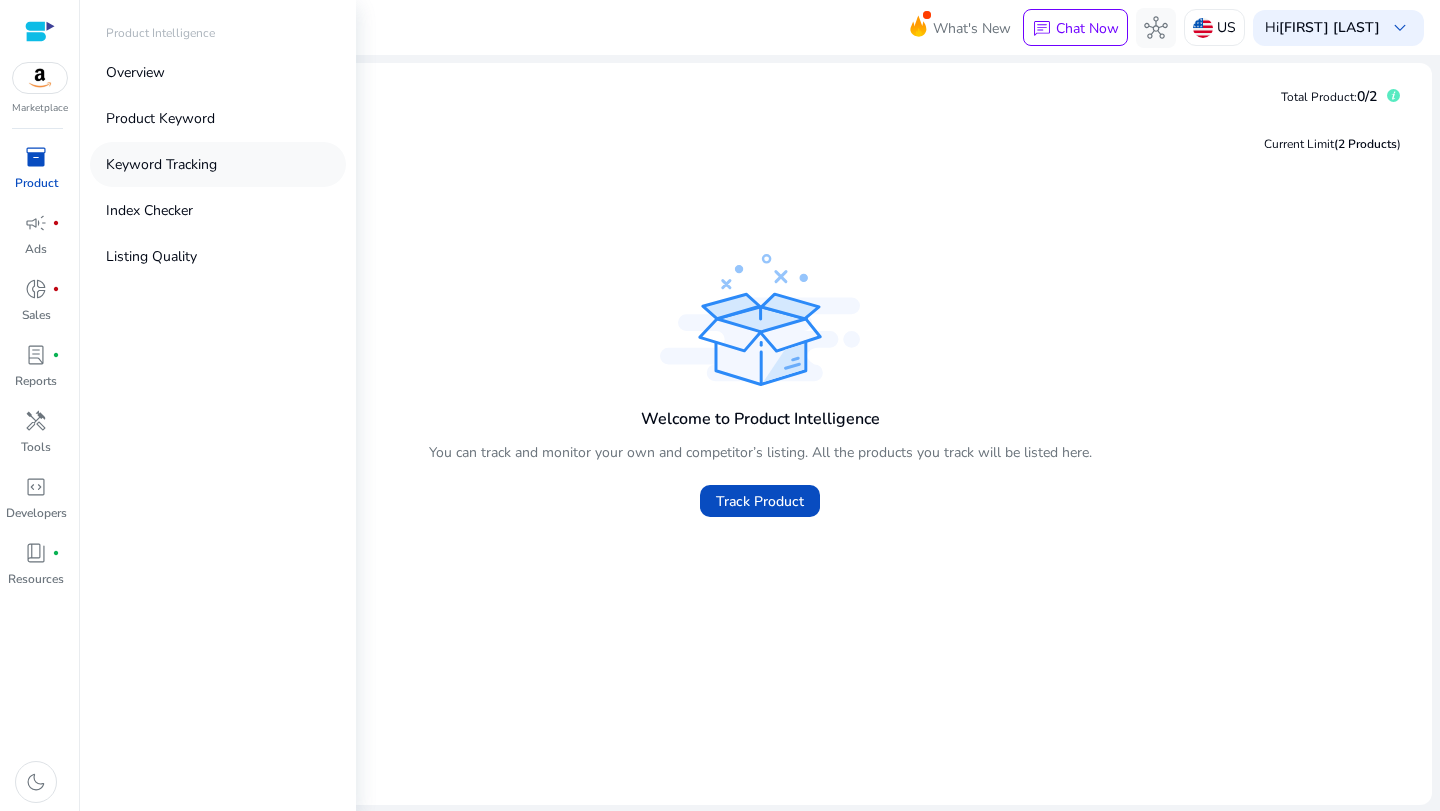 click on "Keyword Tracking" at bounding box center (218, 164) 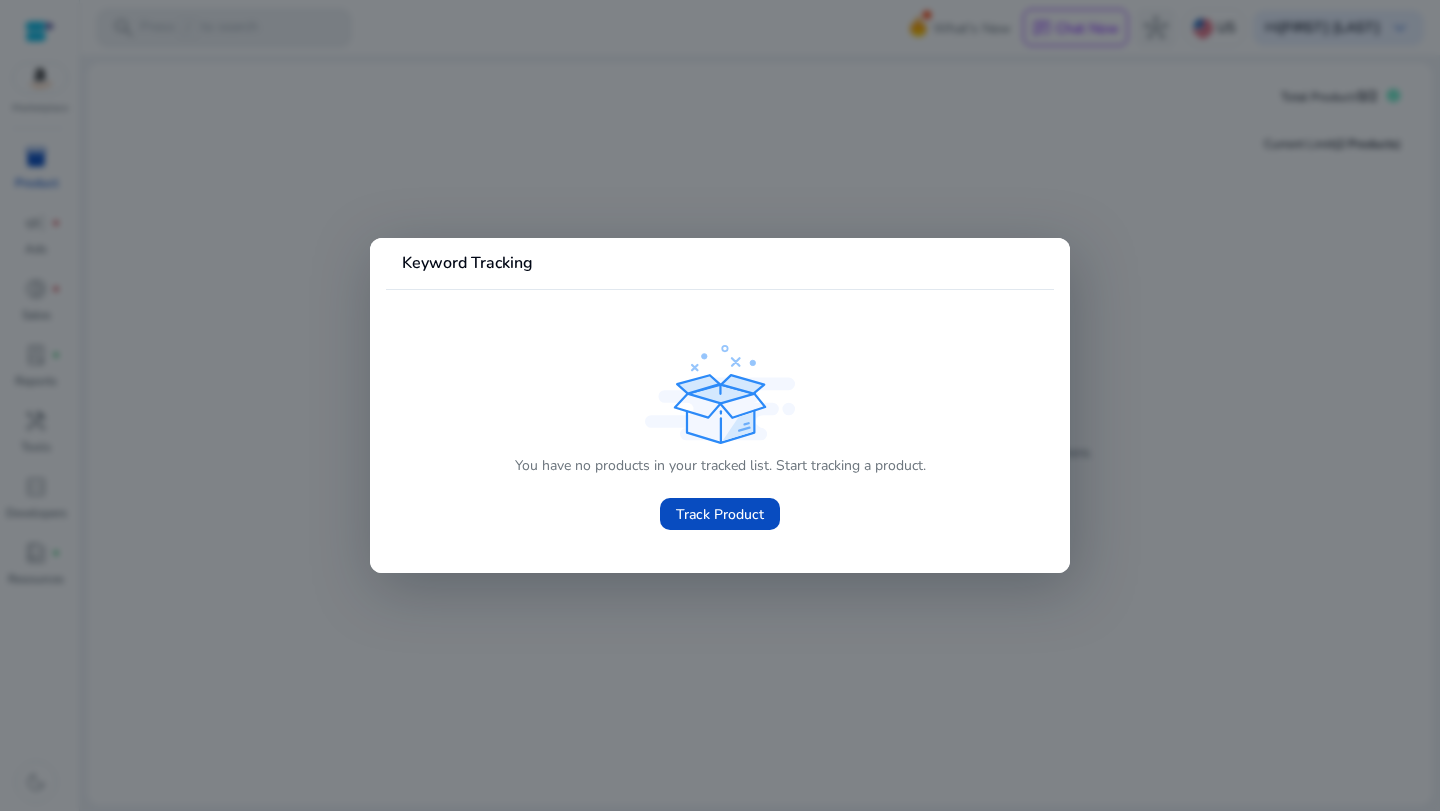 click at bounding box center [720, 405] 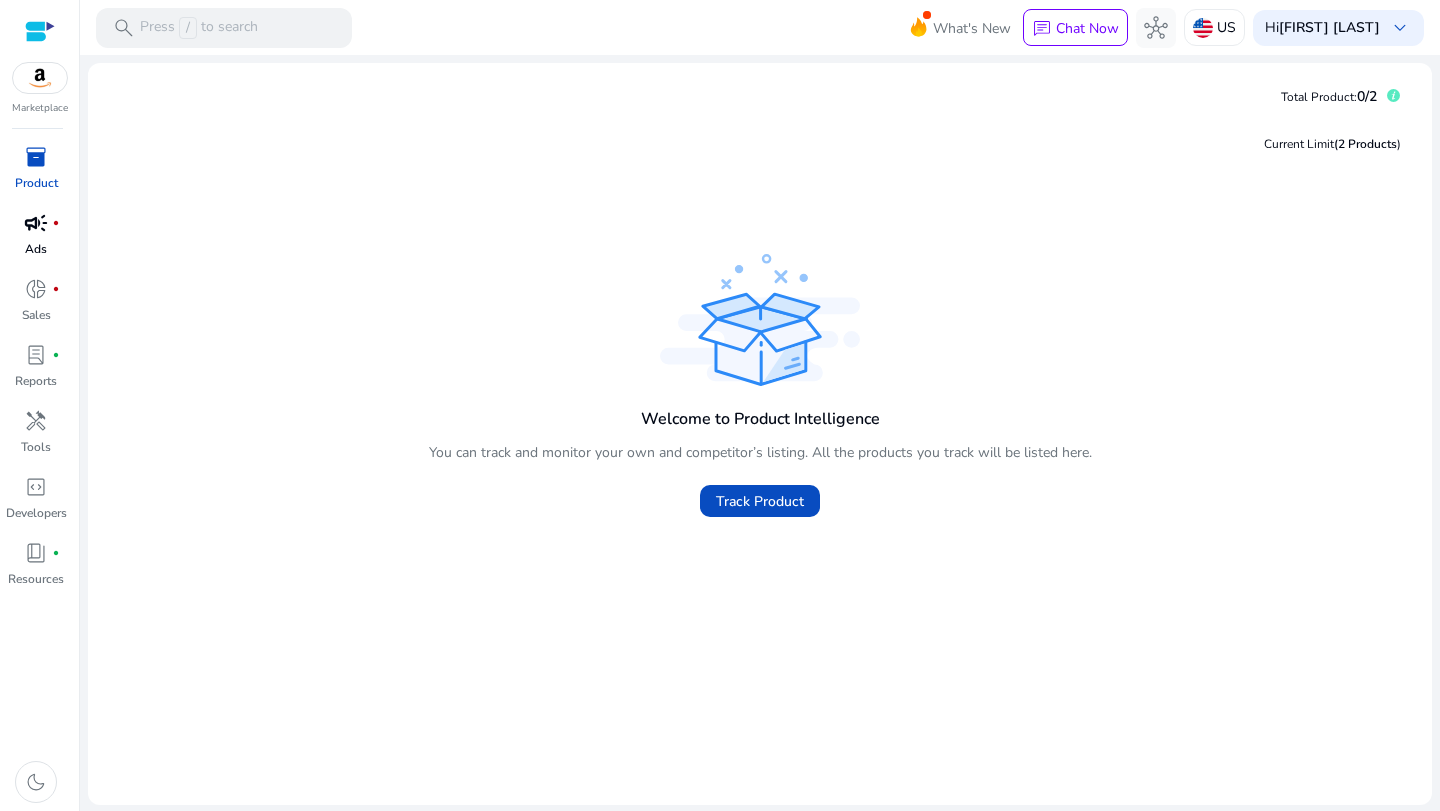 click on "campaign" at bounding box center (36, 223) 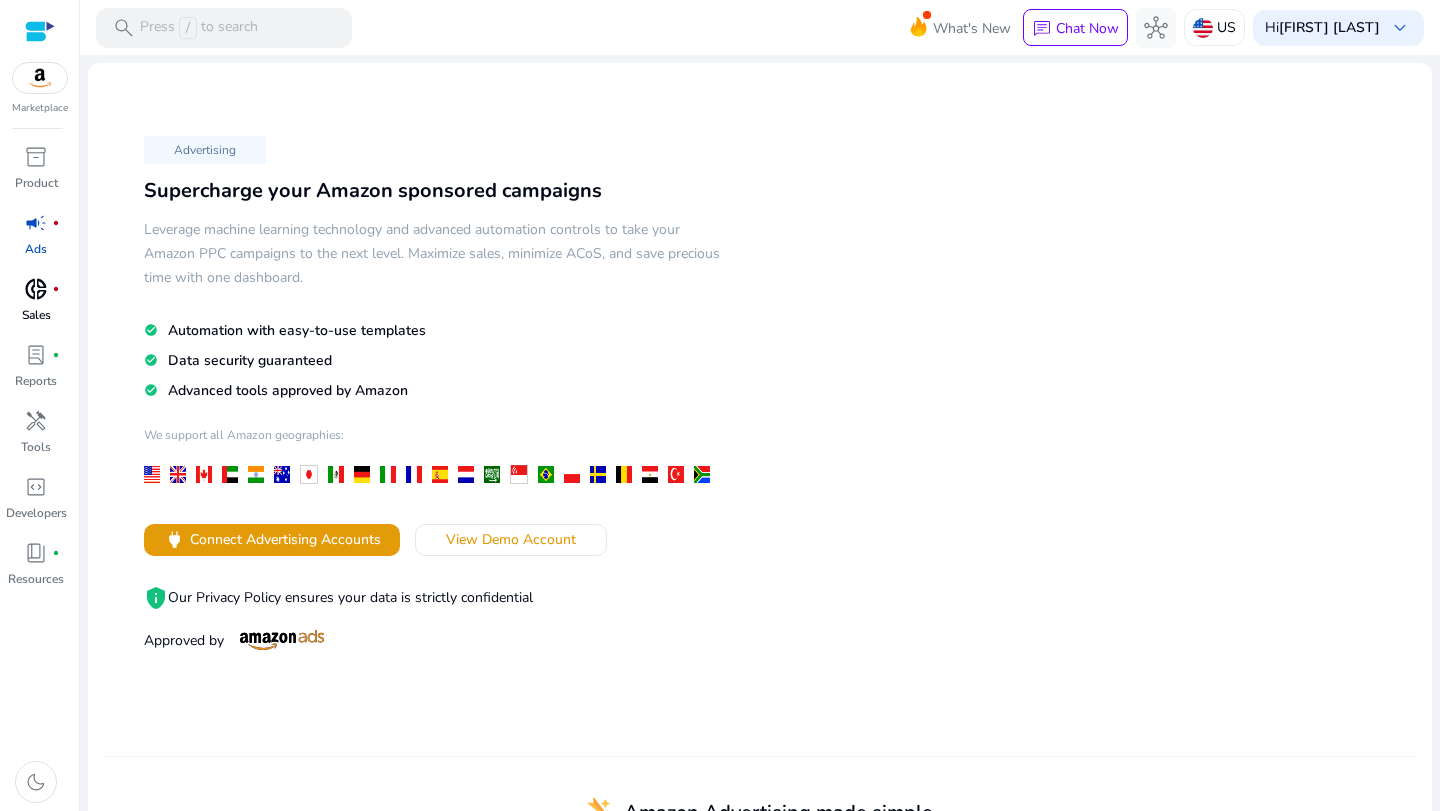 click on "Sales" at bounding box center (36, 315) 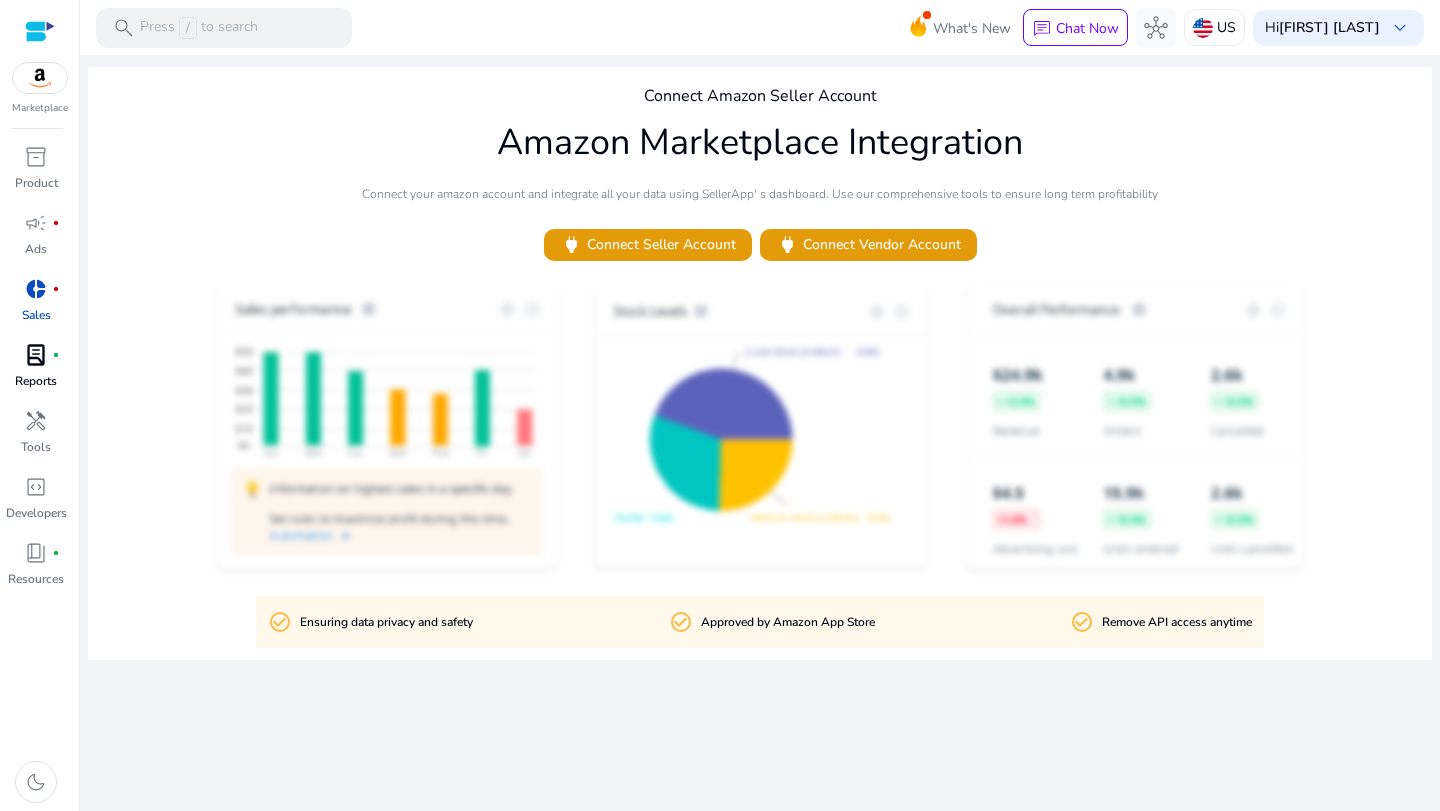 click on "lab_profile   fiber_manual_record" at bounding box center (36, 355) 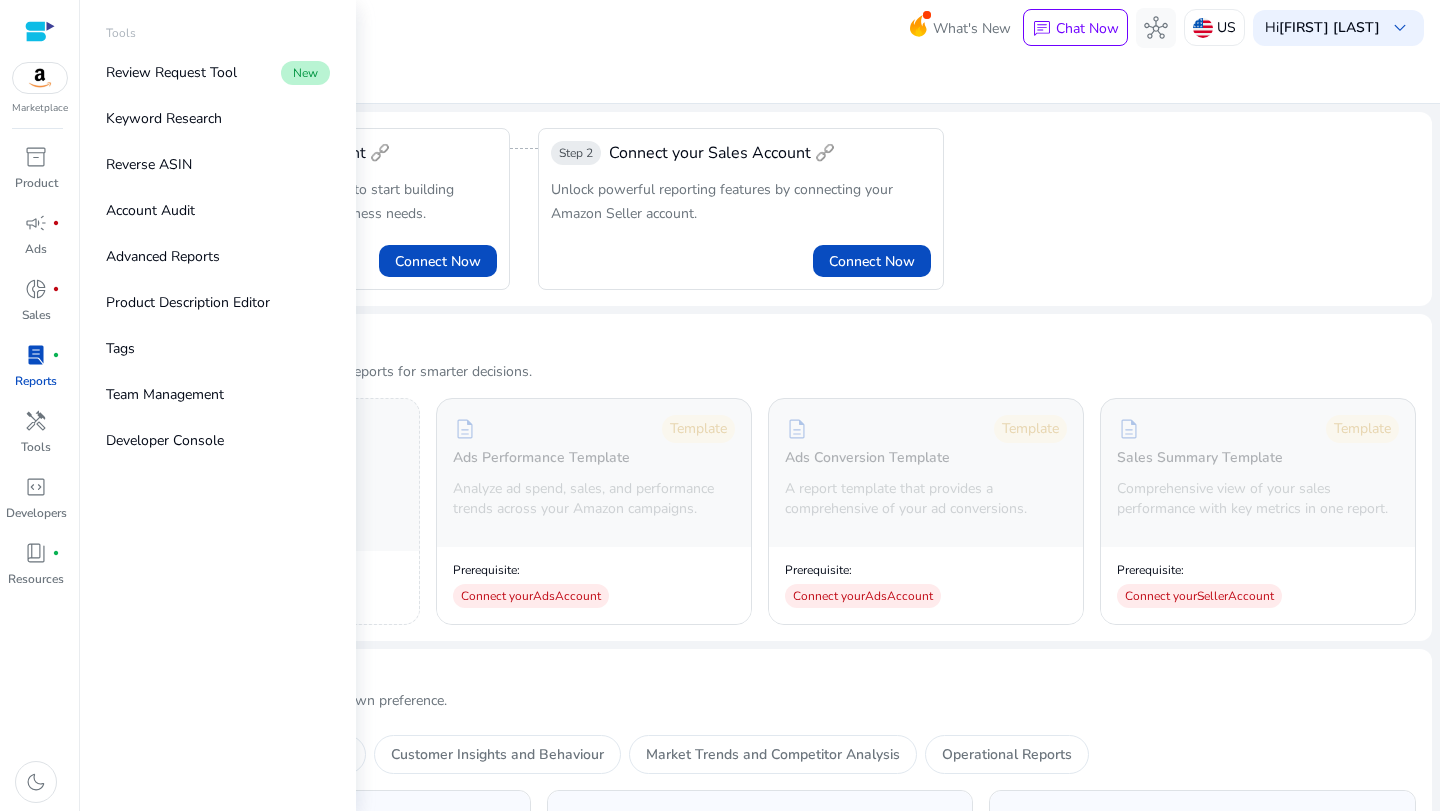 click on "Reports" at bounding box center (36, 381) 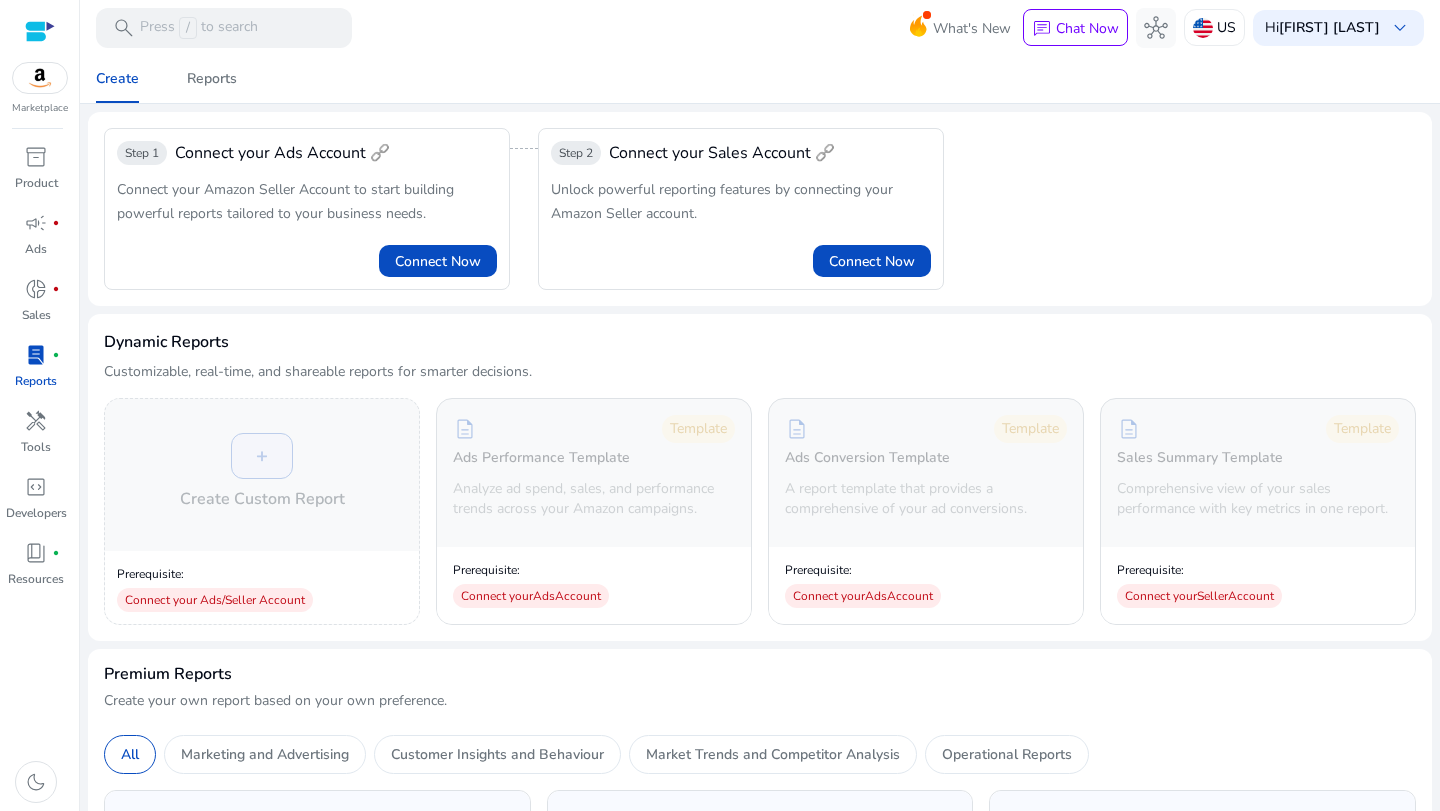 click on "handyman" at bounding box center [36, 421] 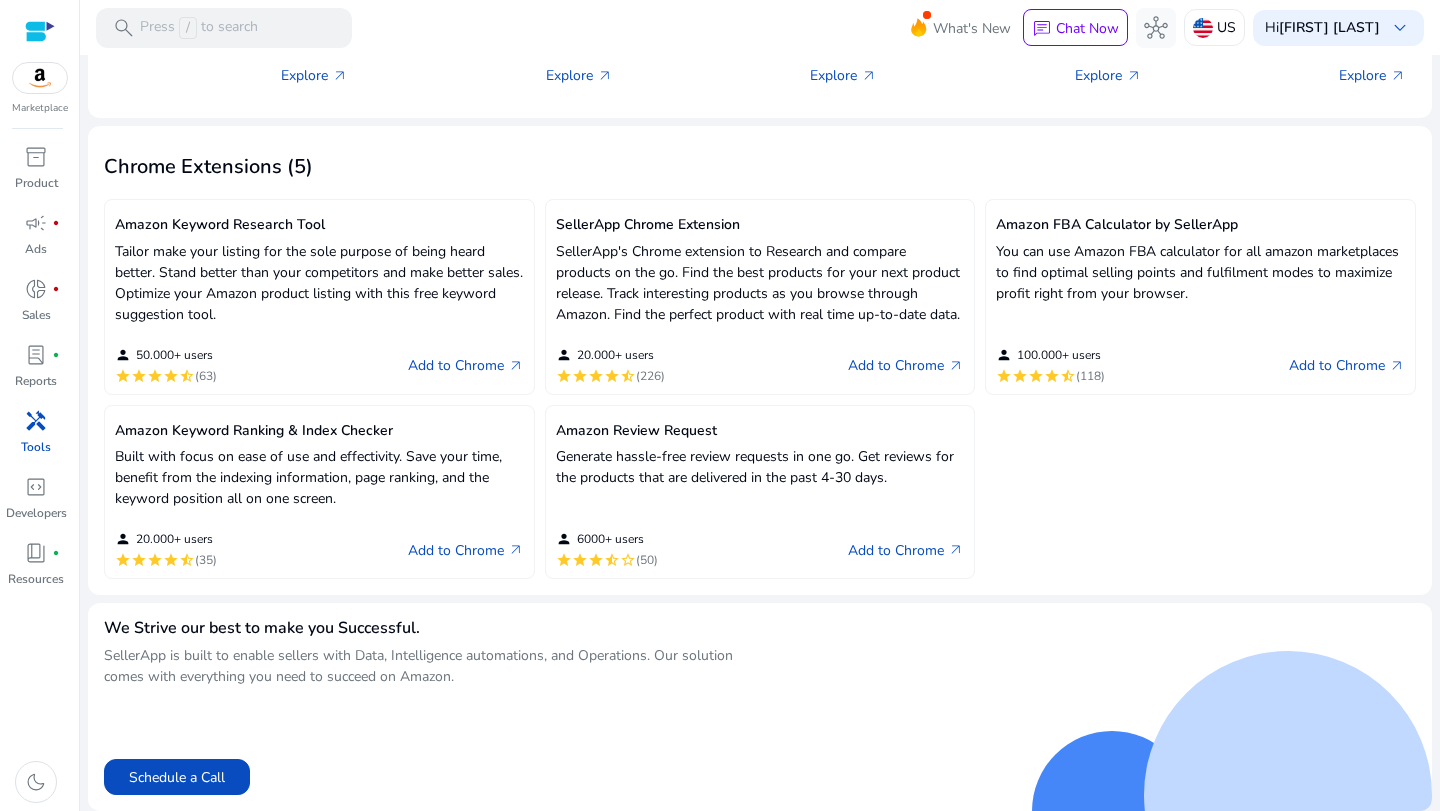 scroll, scrollTop: 0, scrollLeft: 0, axis: both 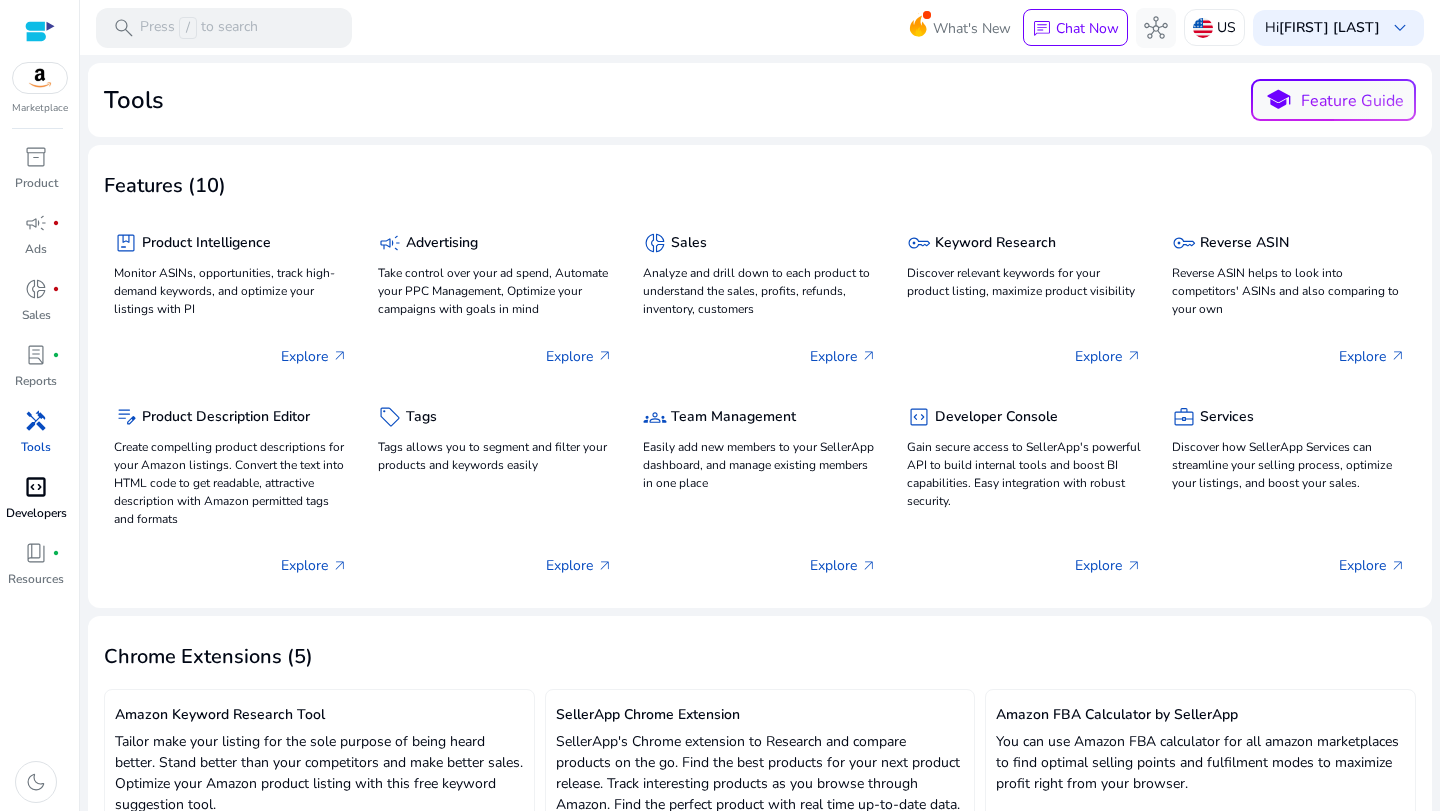 click on "code_blocks" at bounding box center (36, 487) 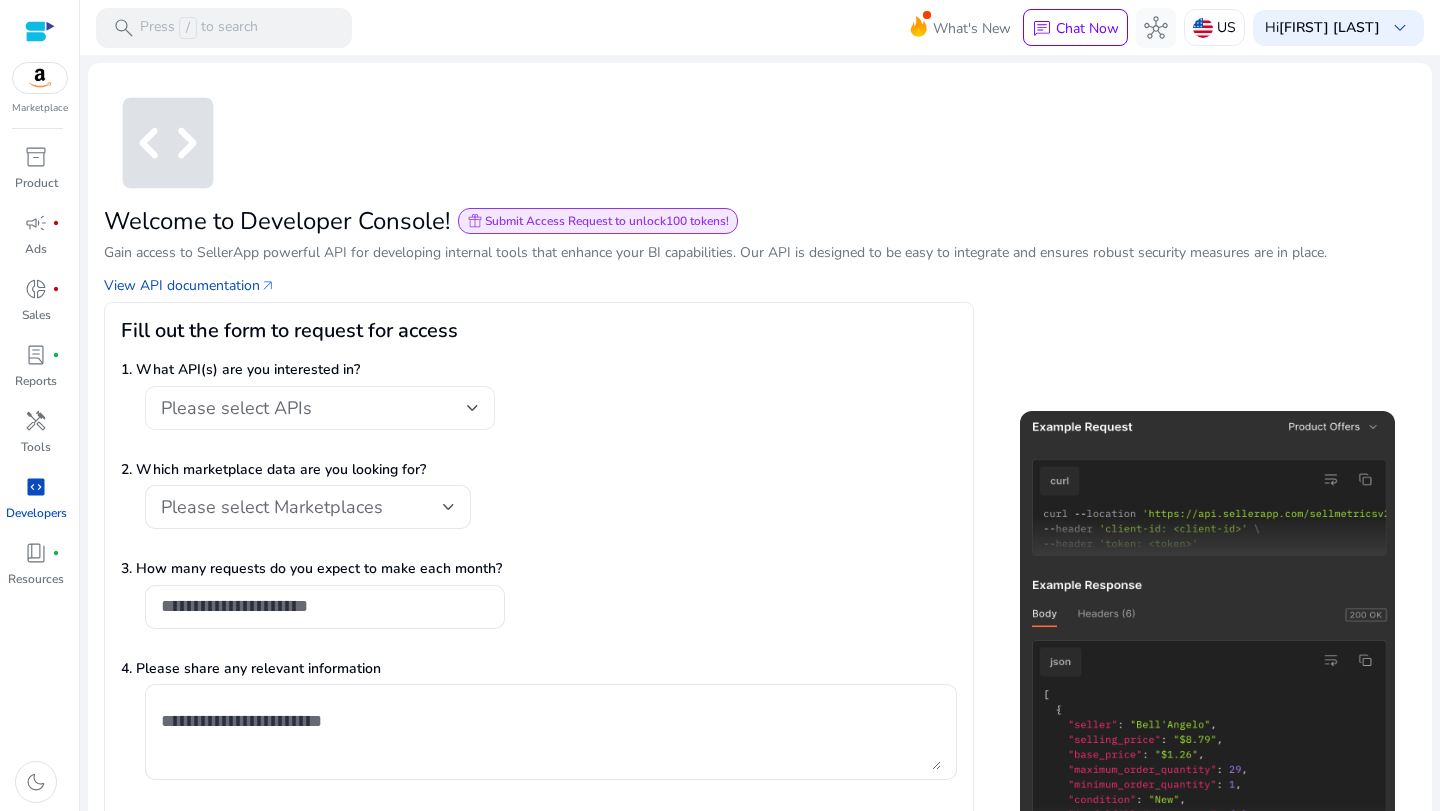 click on "Please select APIs" at bounding box center (314, 408) 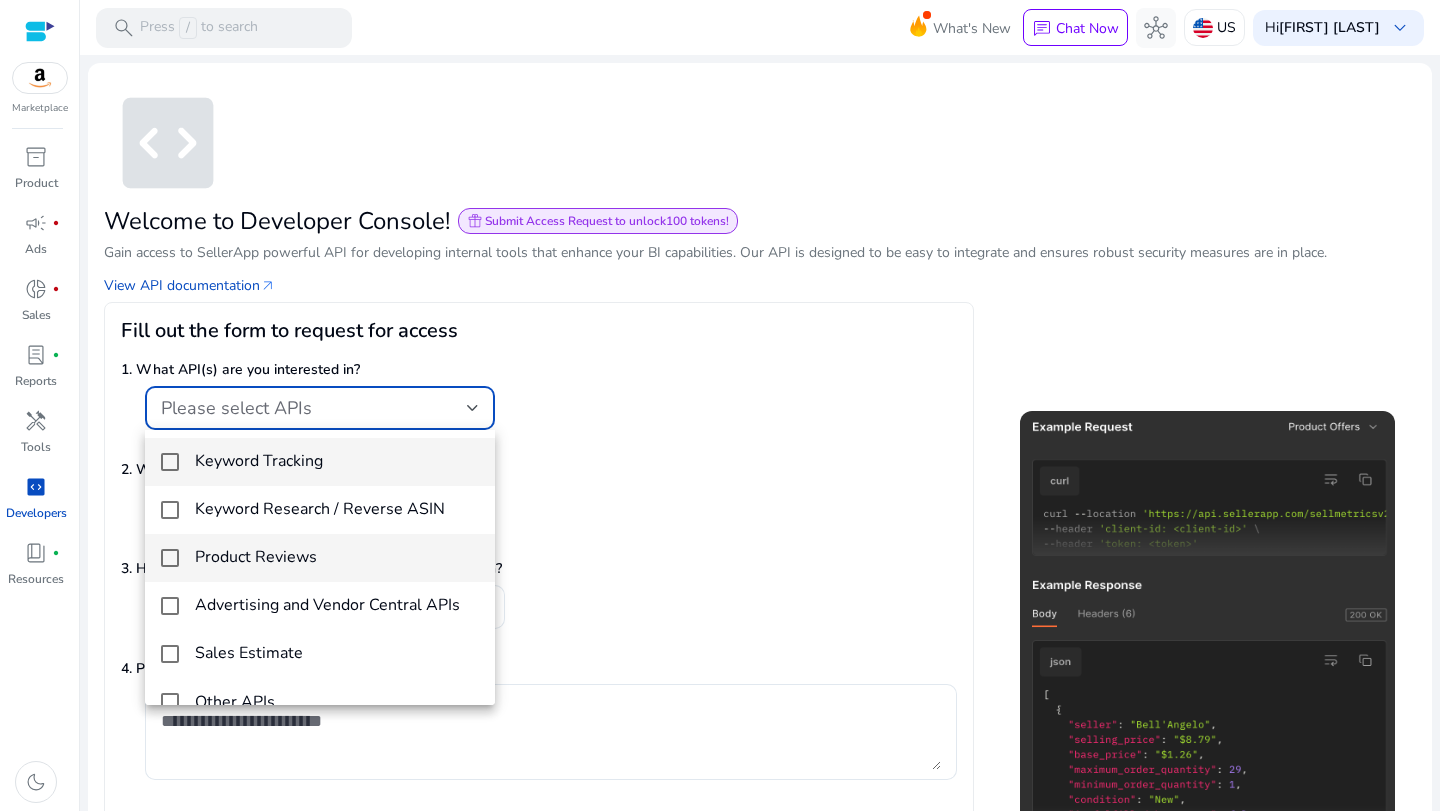 scroll, scrollTop: 29, scrollLeft: 0, axis: vertical 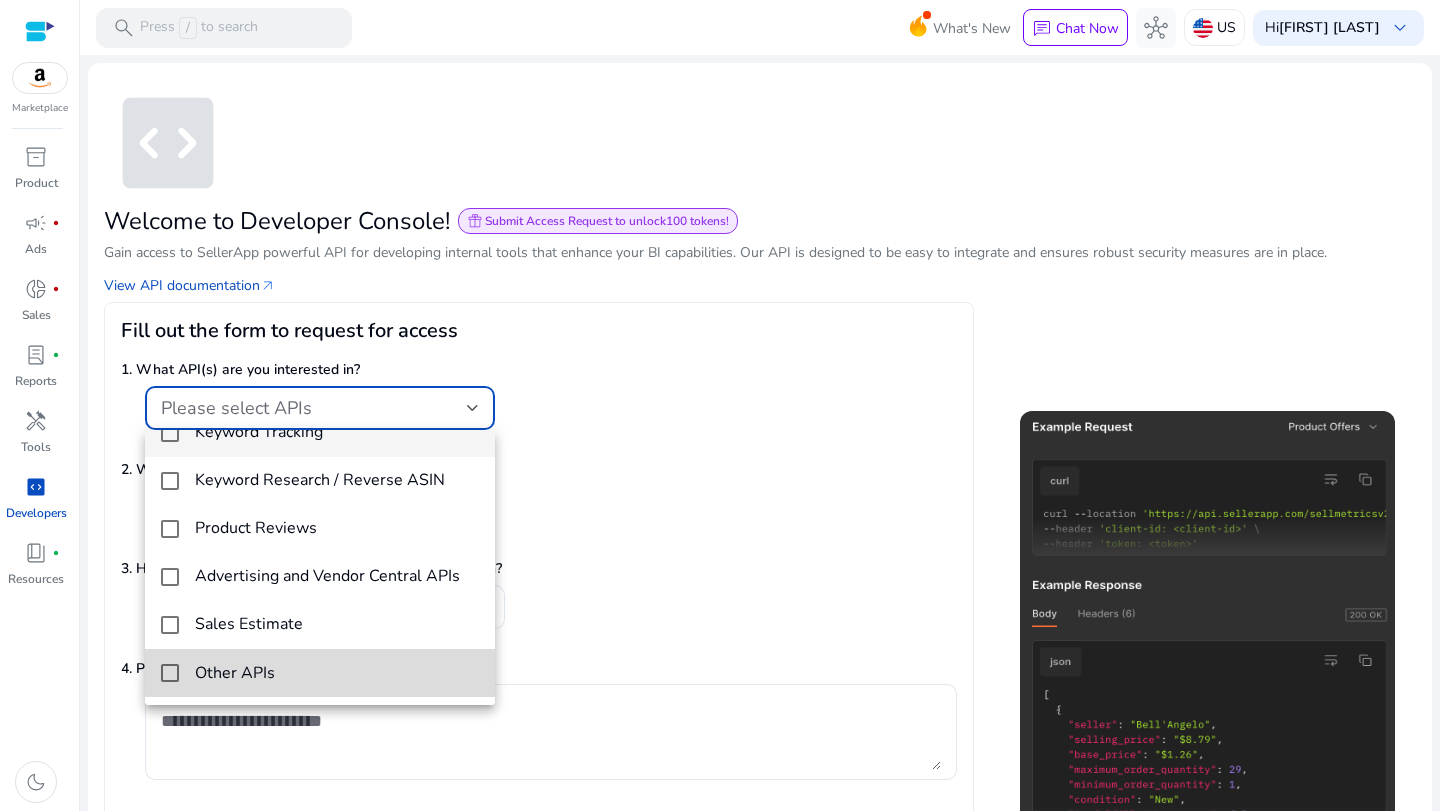click on "Other APIs" at bounding box center [337, 673] 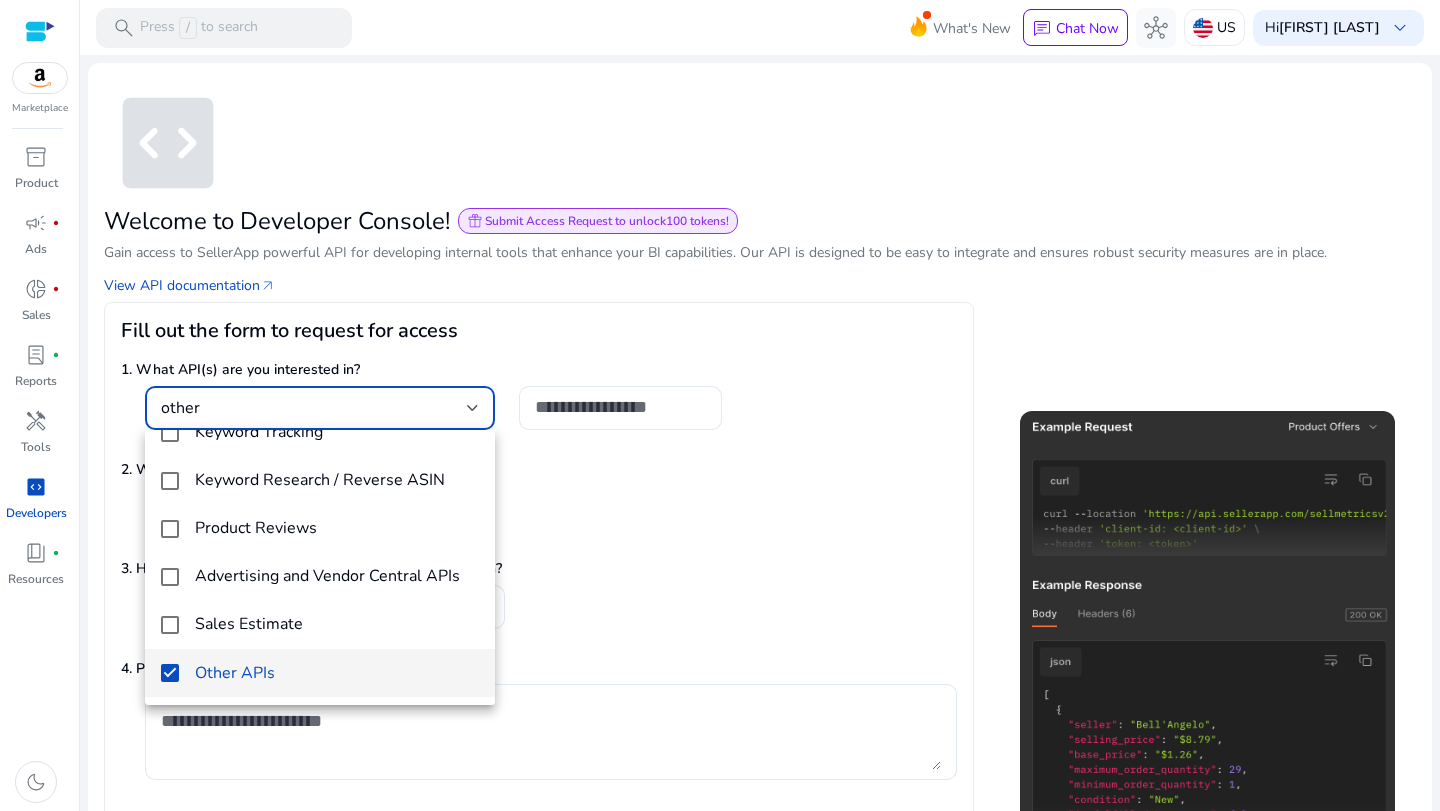 click at bounding box center [720, 405] 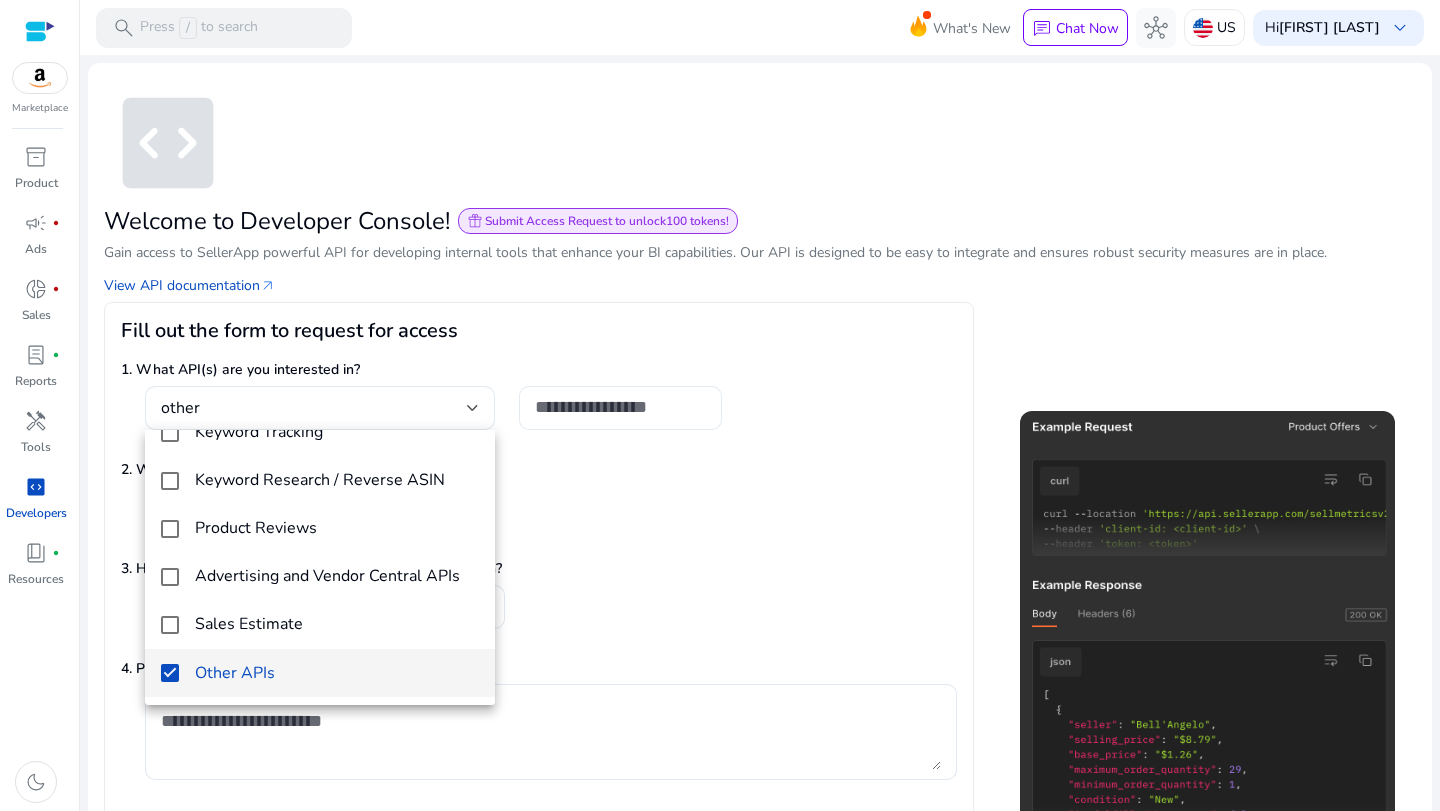 click at bounding box center (620, 407) 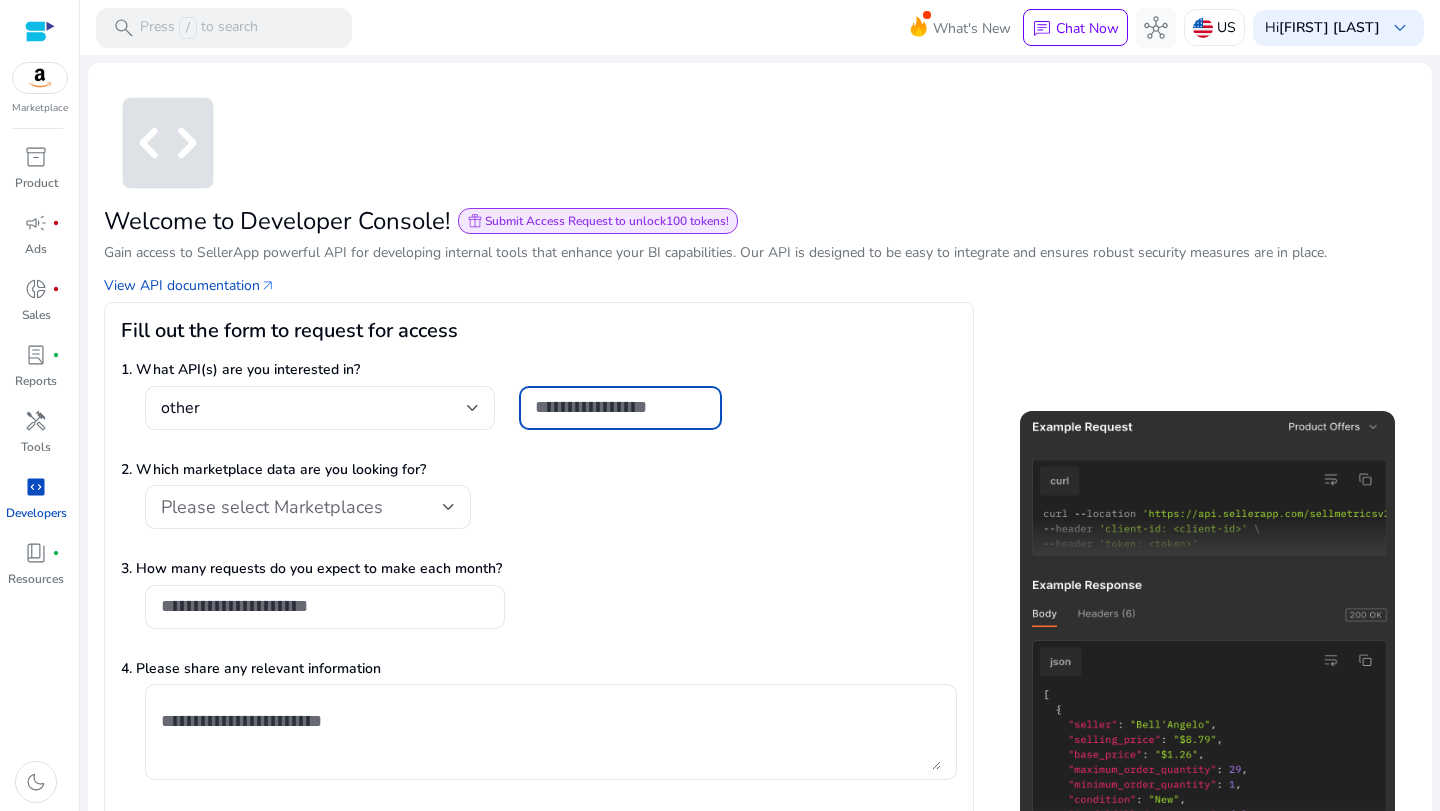 paste on "**********" 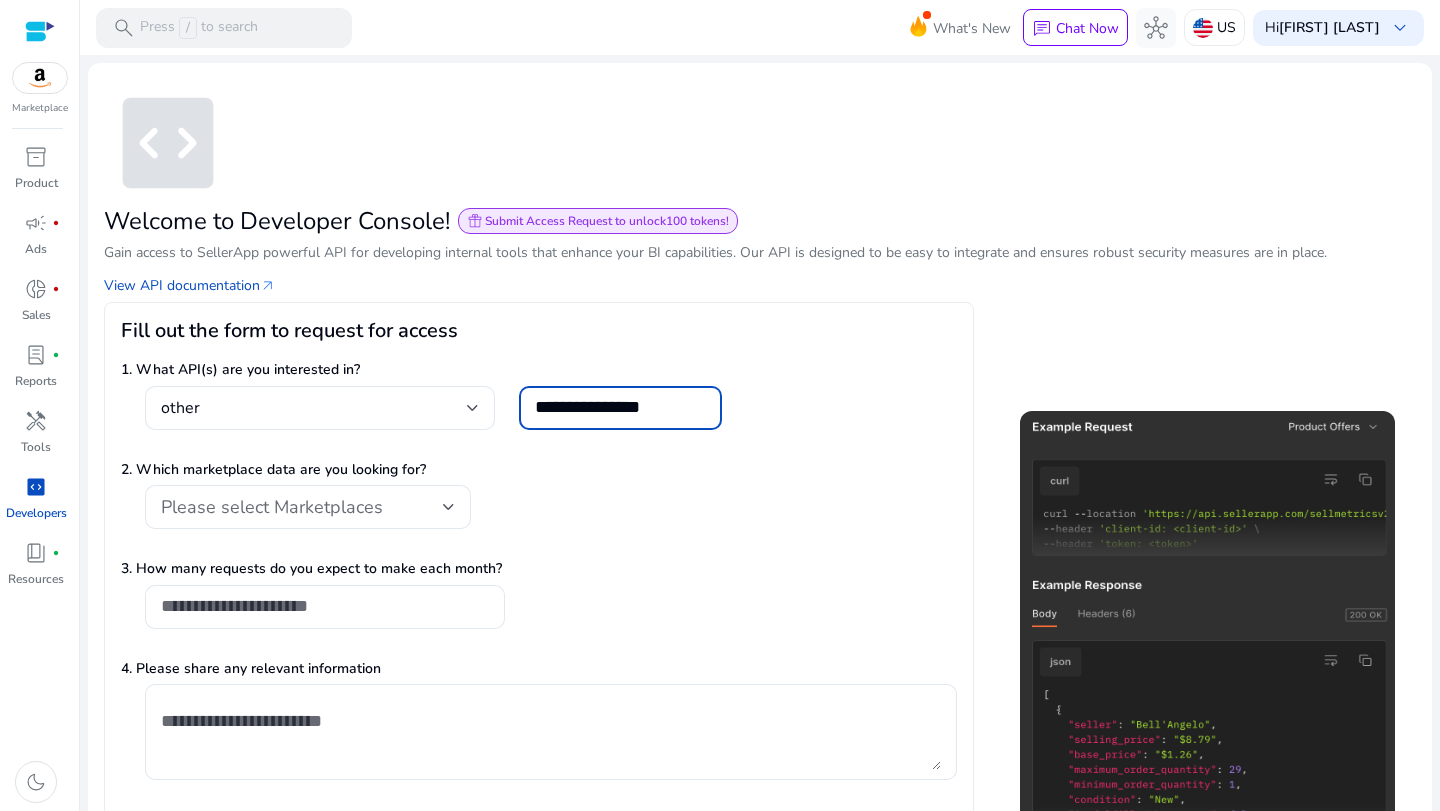 type on "**********" 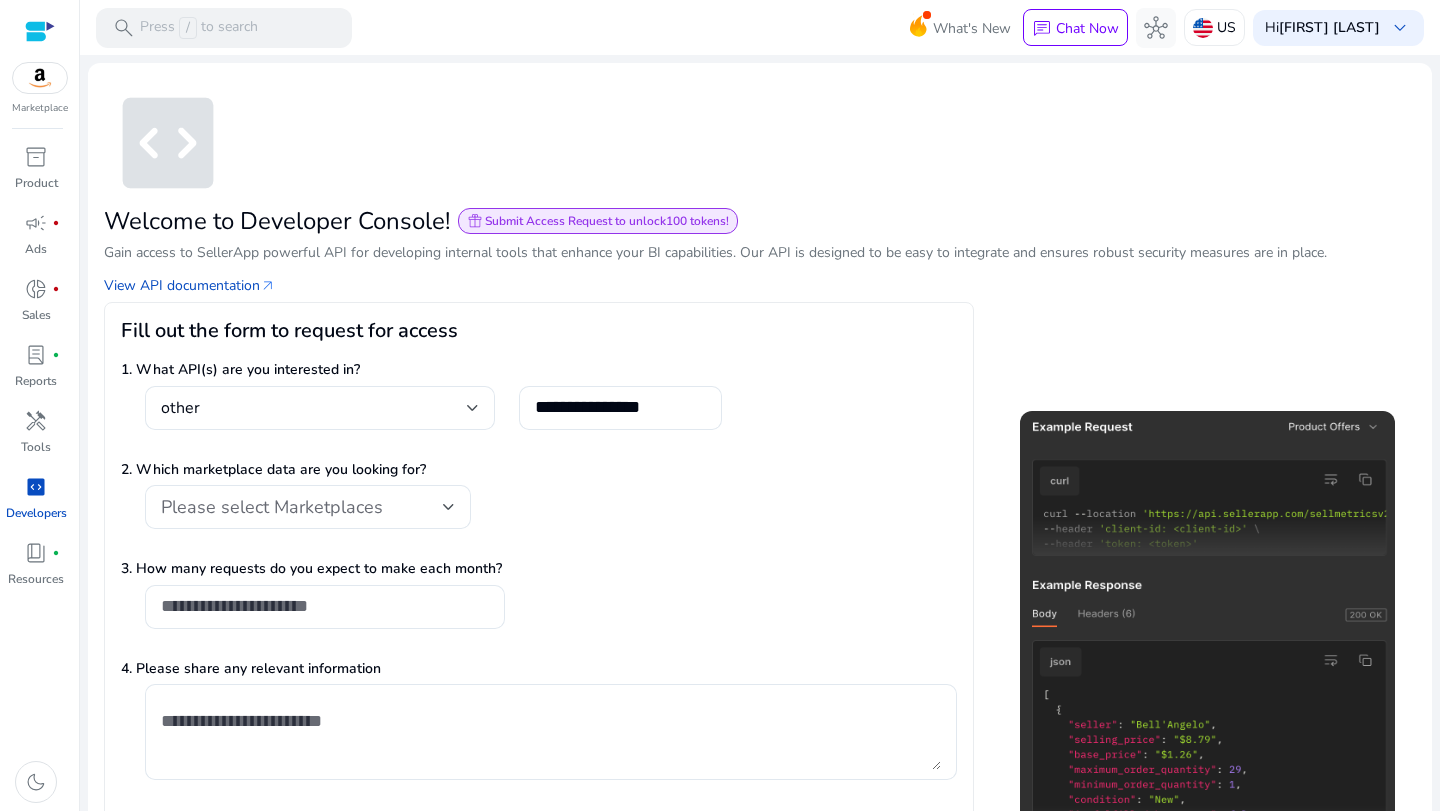click on "2. Which marketplace data are you looking for?" 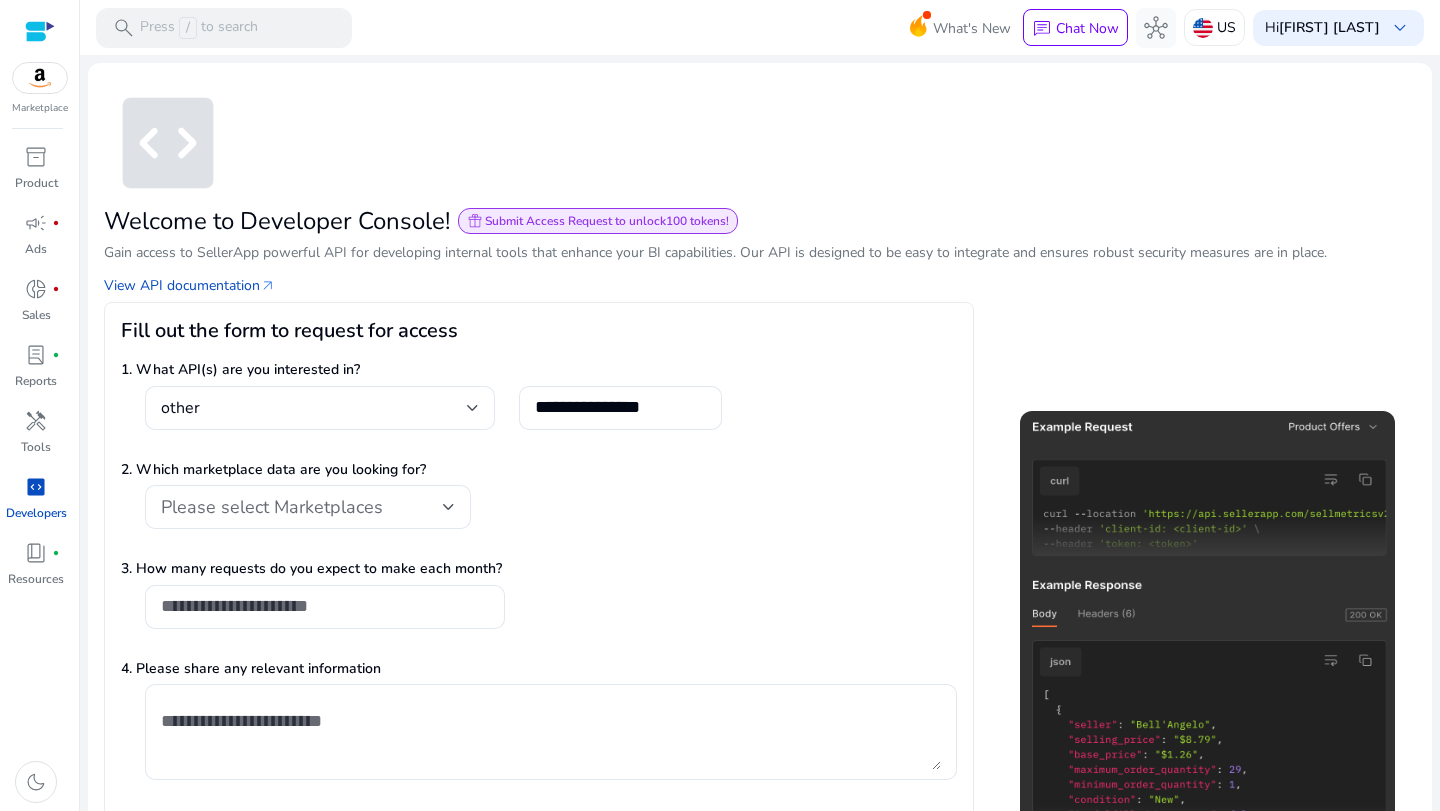 scroll, scrollTop: 25, scrollLeft: 0, axis: vertical 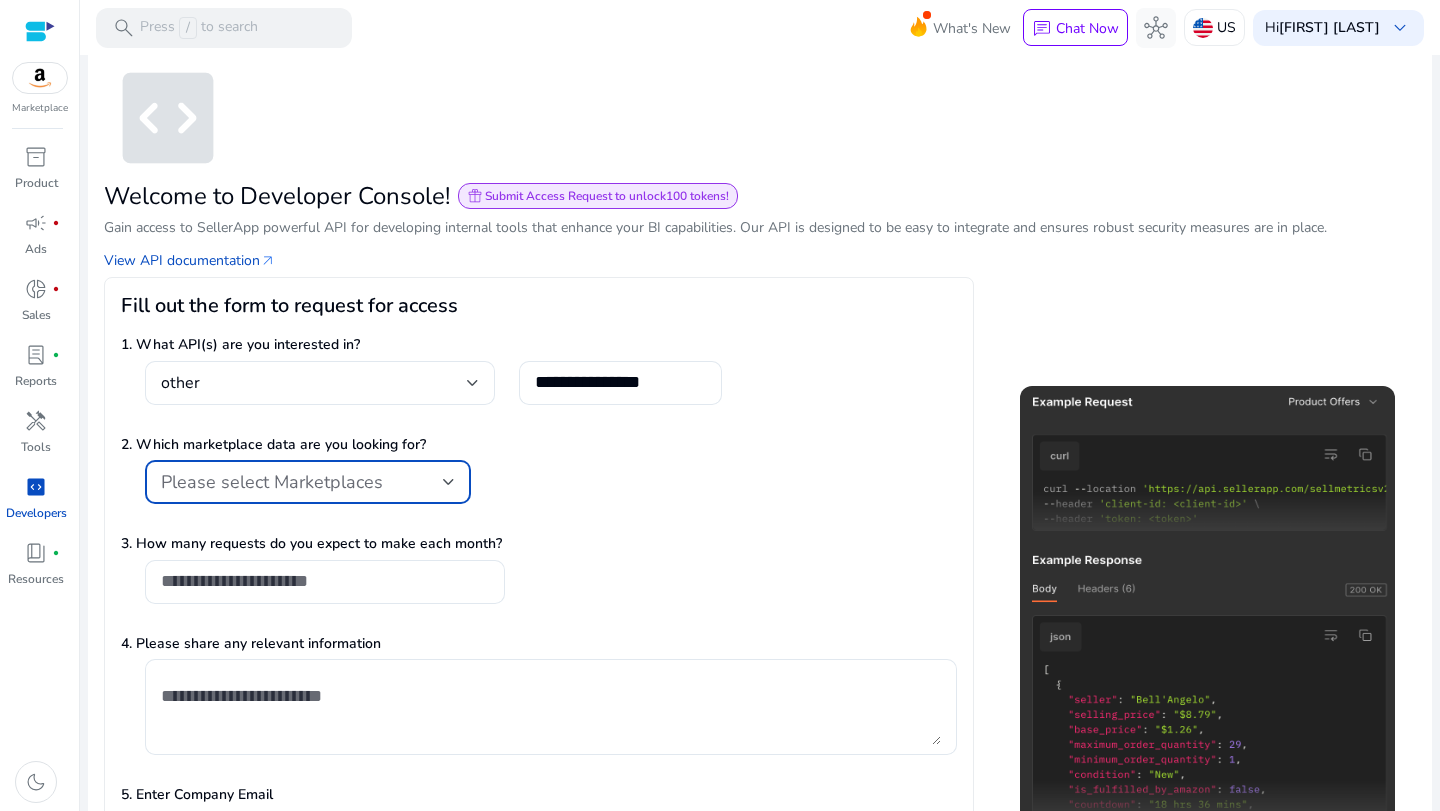 click on "Please select Marketplaces" at bounding box center [308, 482] 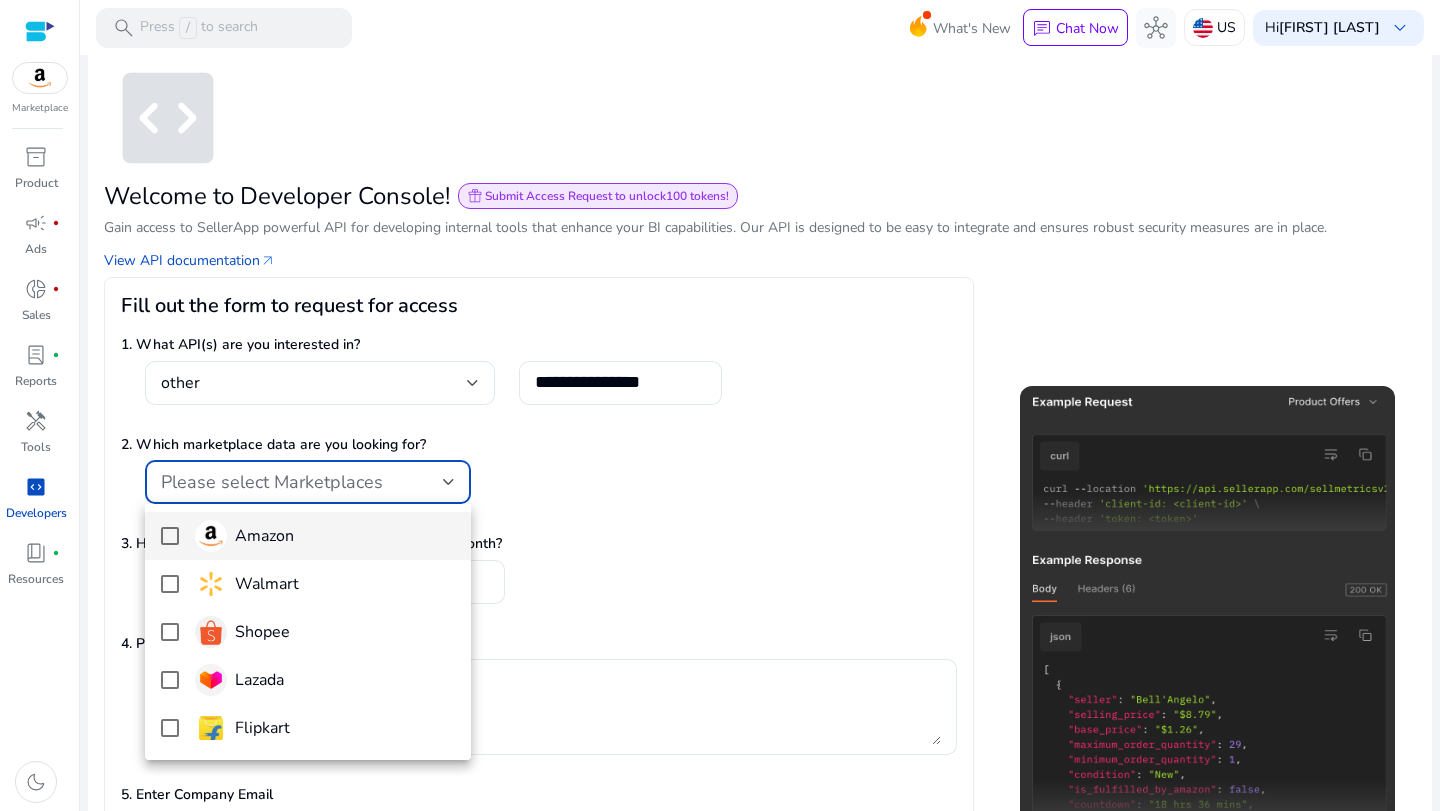 click on "Amazon" at bounding box center (325, 536) 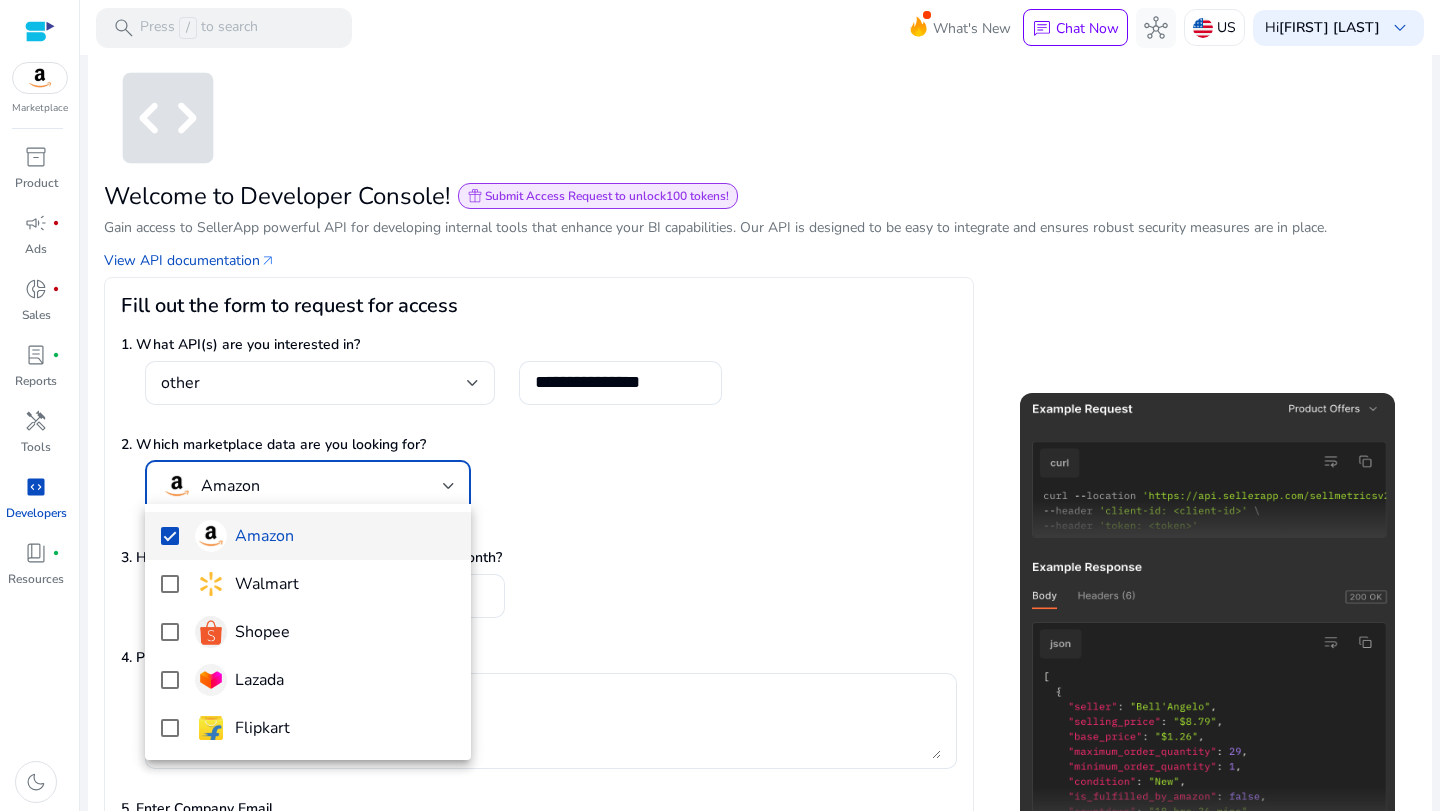 click at bounding box center (720, 405) 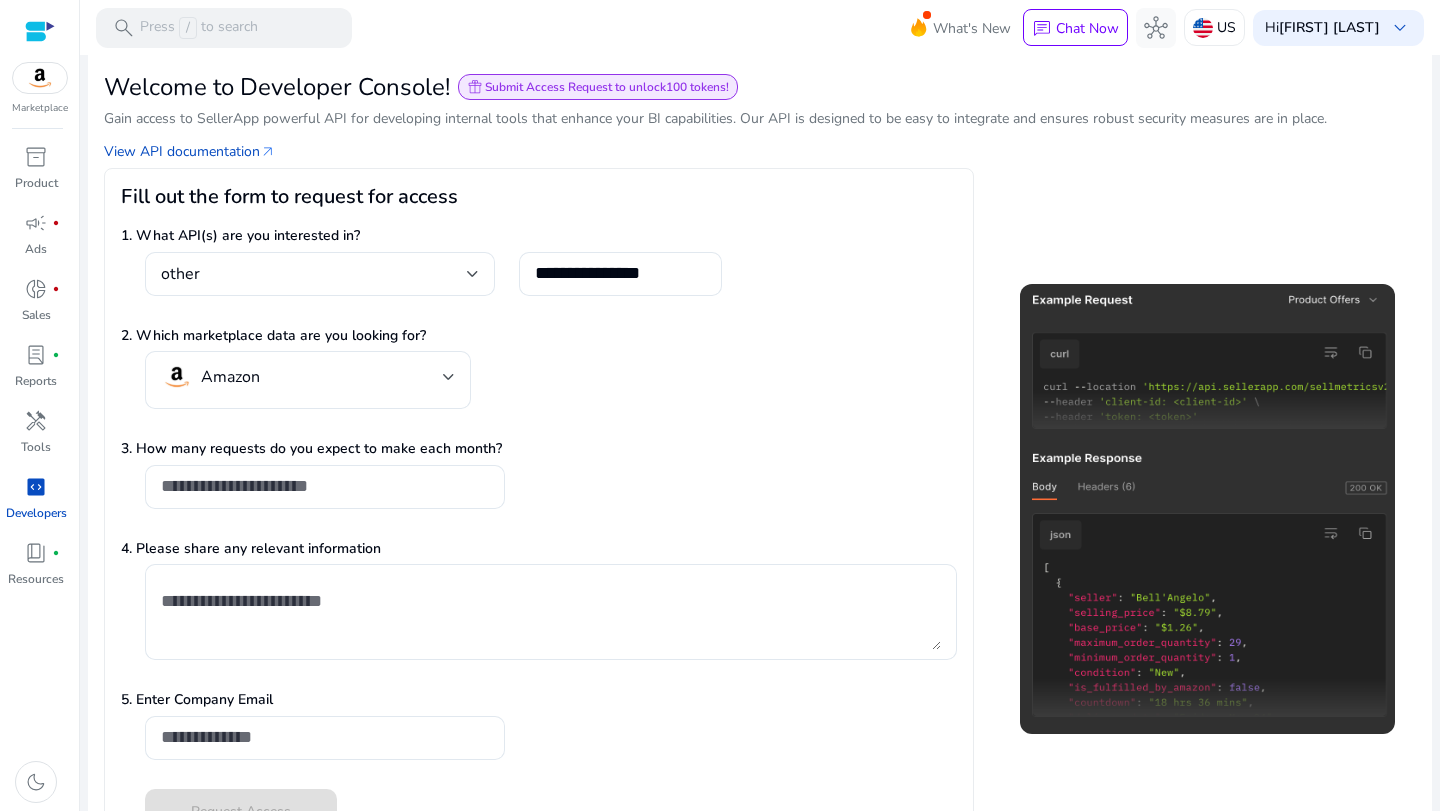 scroll, scrollTop: 134, scrollLeft: 0, axis: vertical 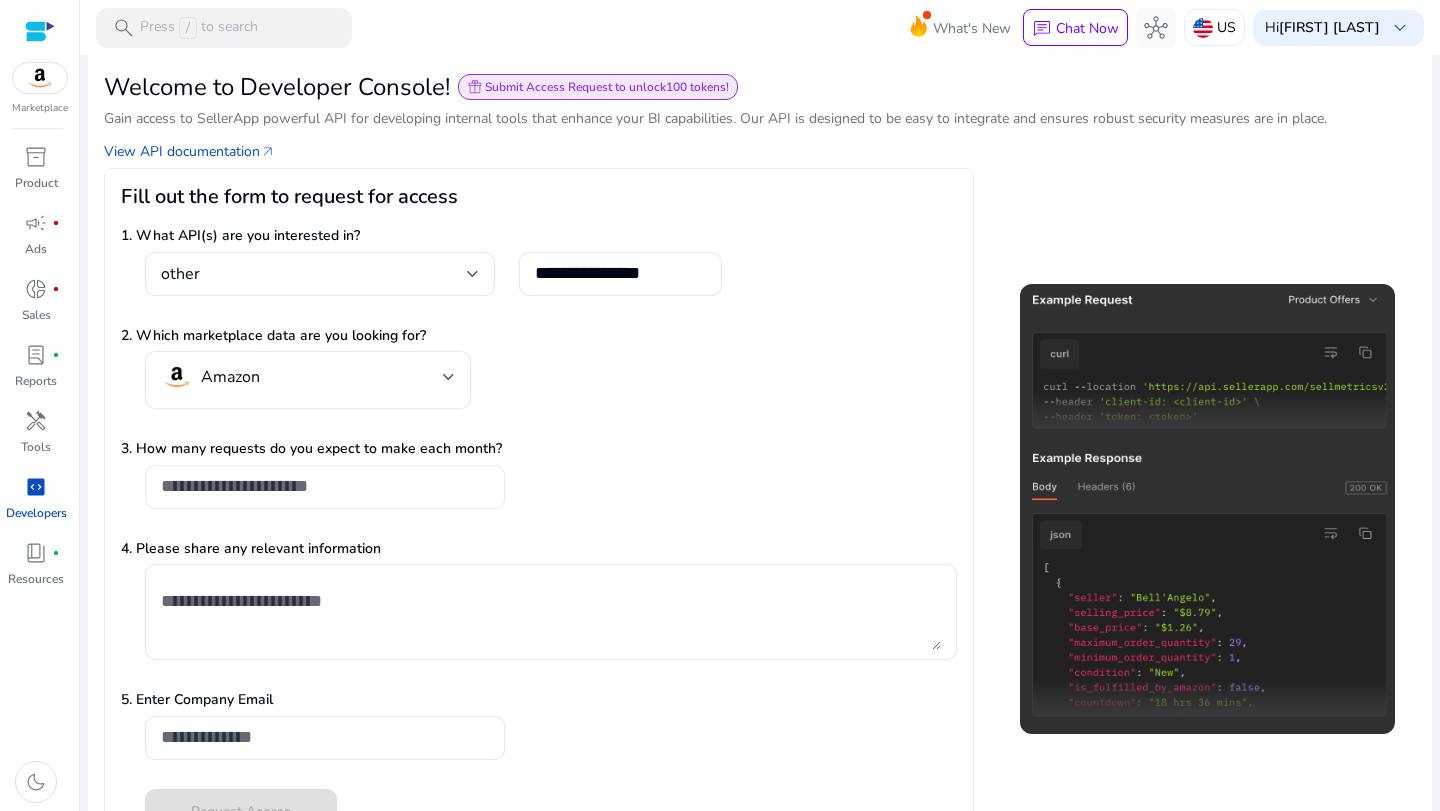 click at bounding box center (325, 486) 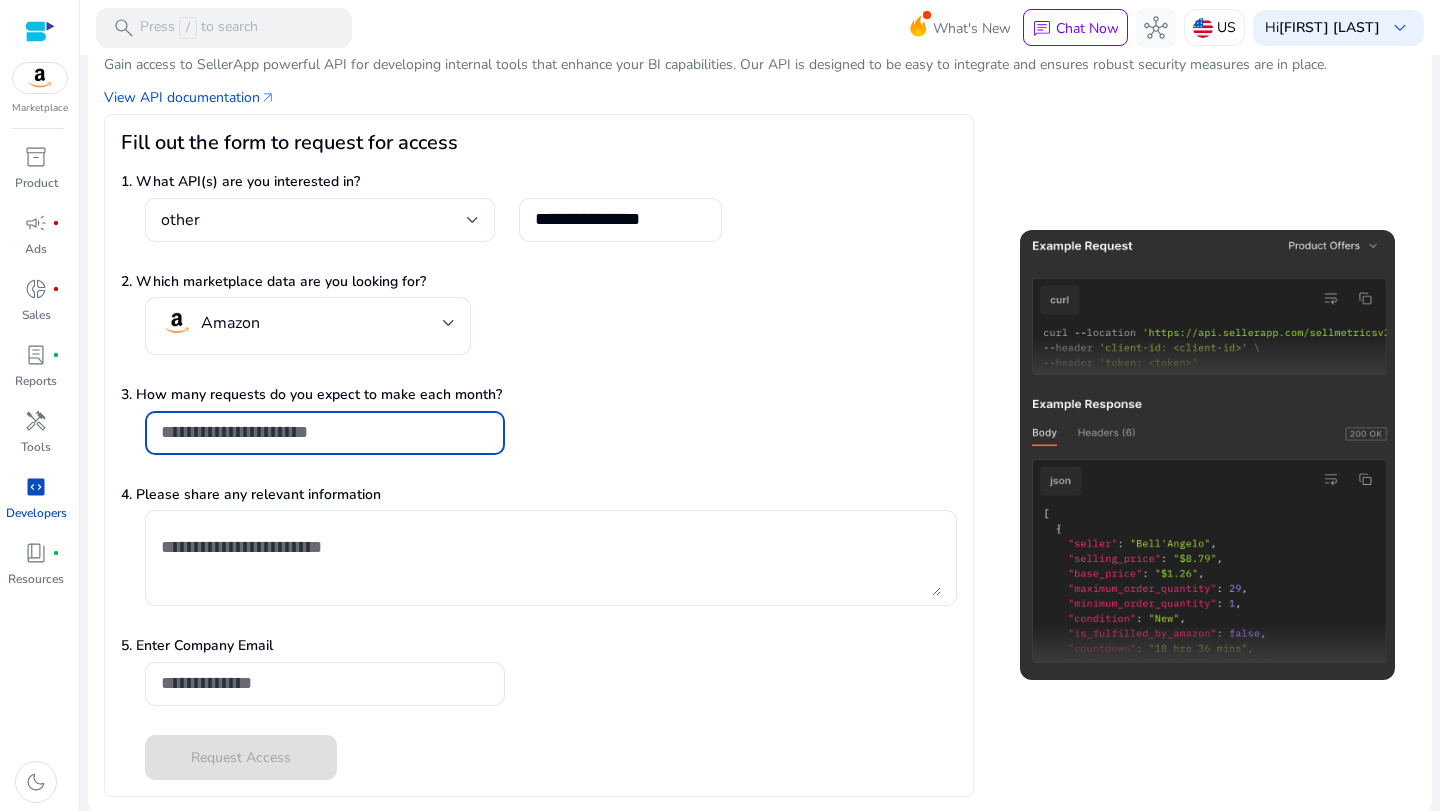scroll, scrollTop: 190, scrollLeft: 0, axis: vertical 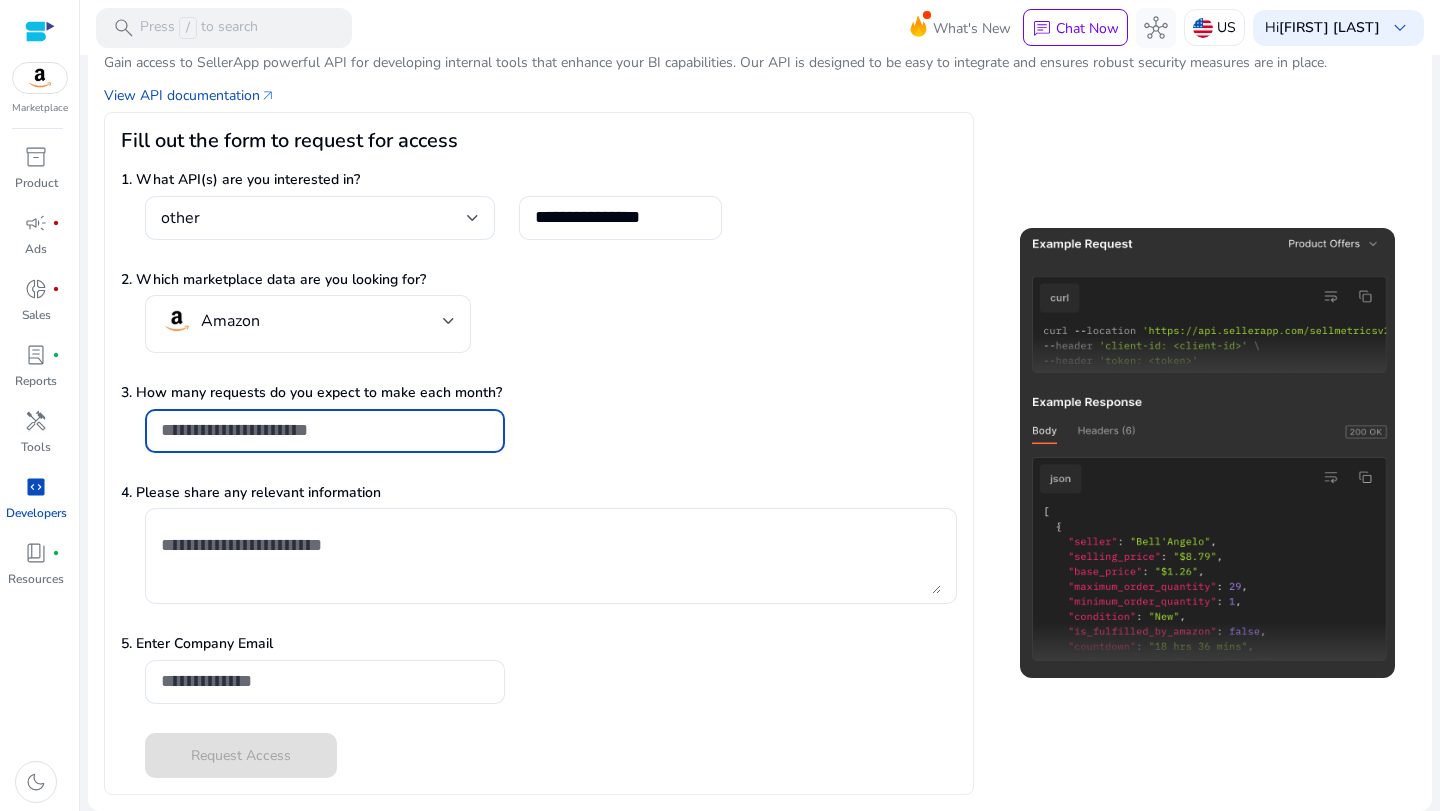 type on "***" 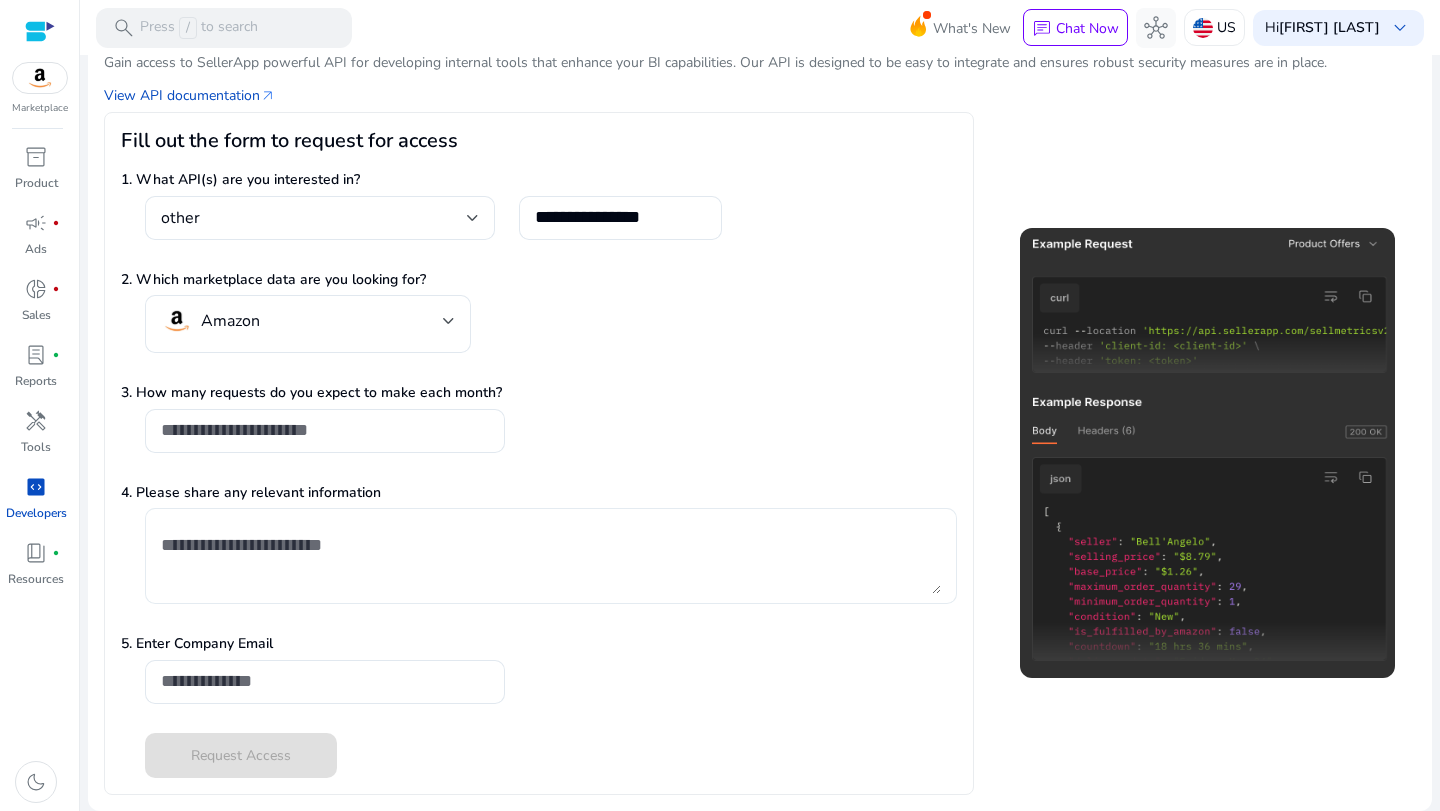 click at bounding box center (551, 556) 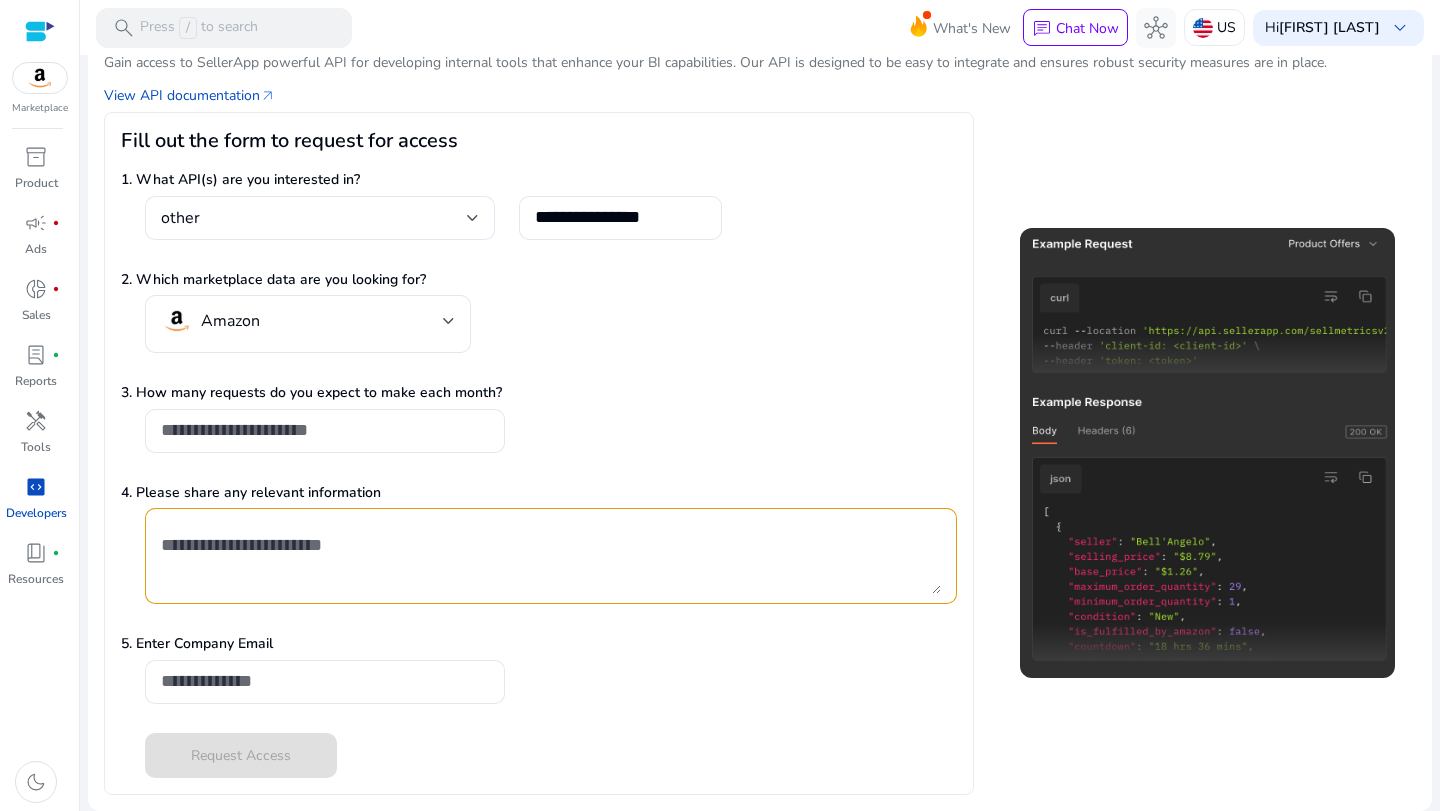 click on "3. How many requests do you expect to make each month?" 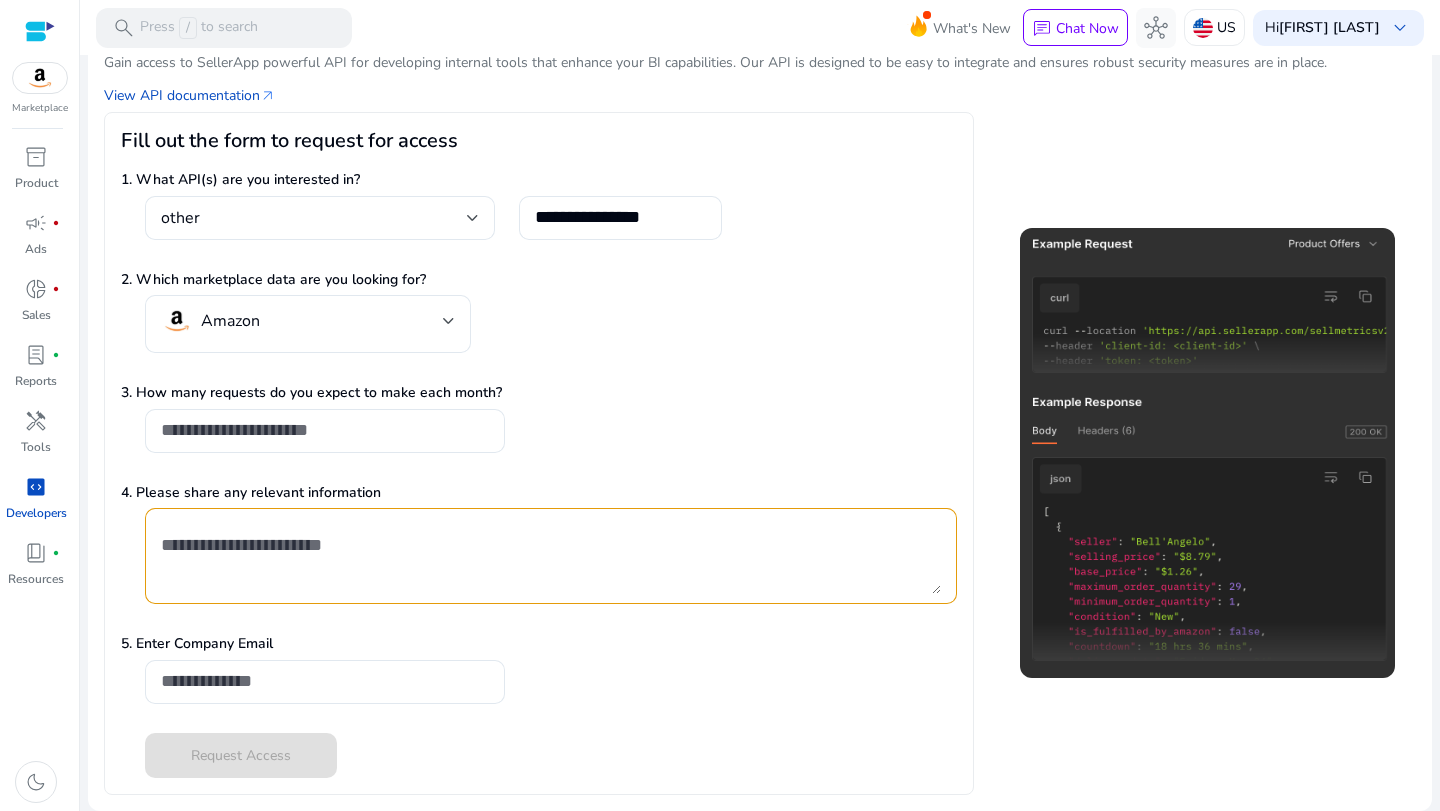 click at bounding box center (551, 556) 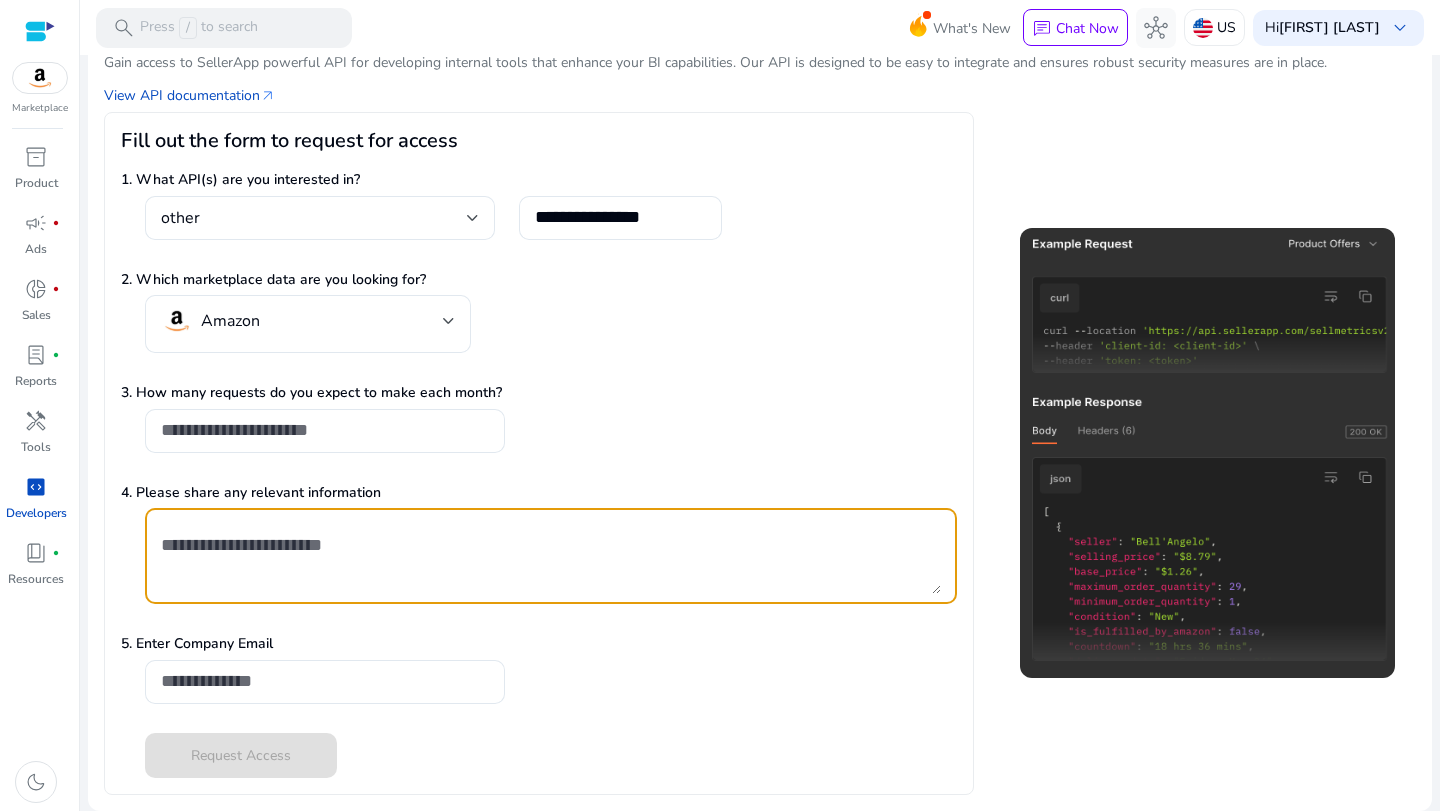 paste on "**********" 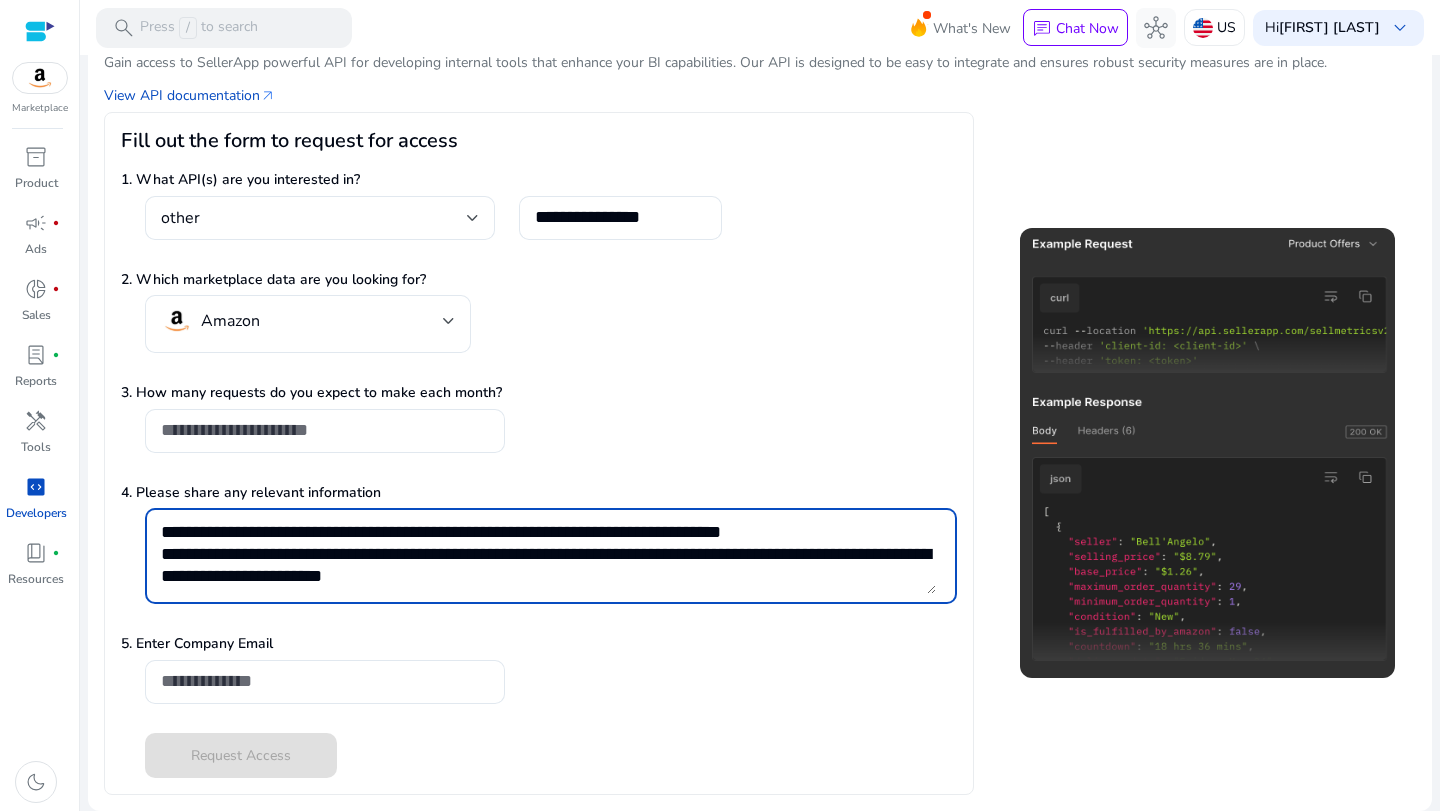 scroll, scrollTop: 88, scrollLeft: 0, axis: vertical 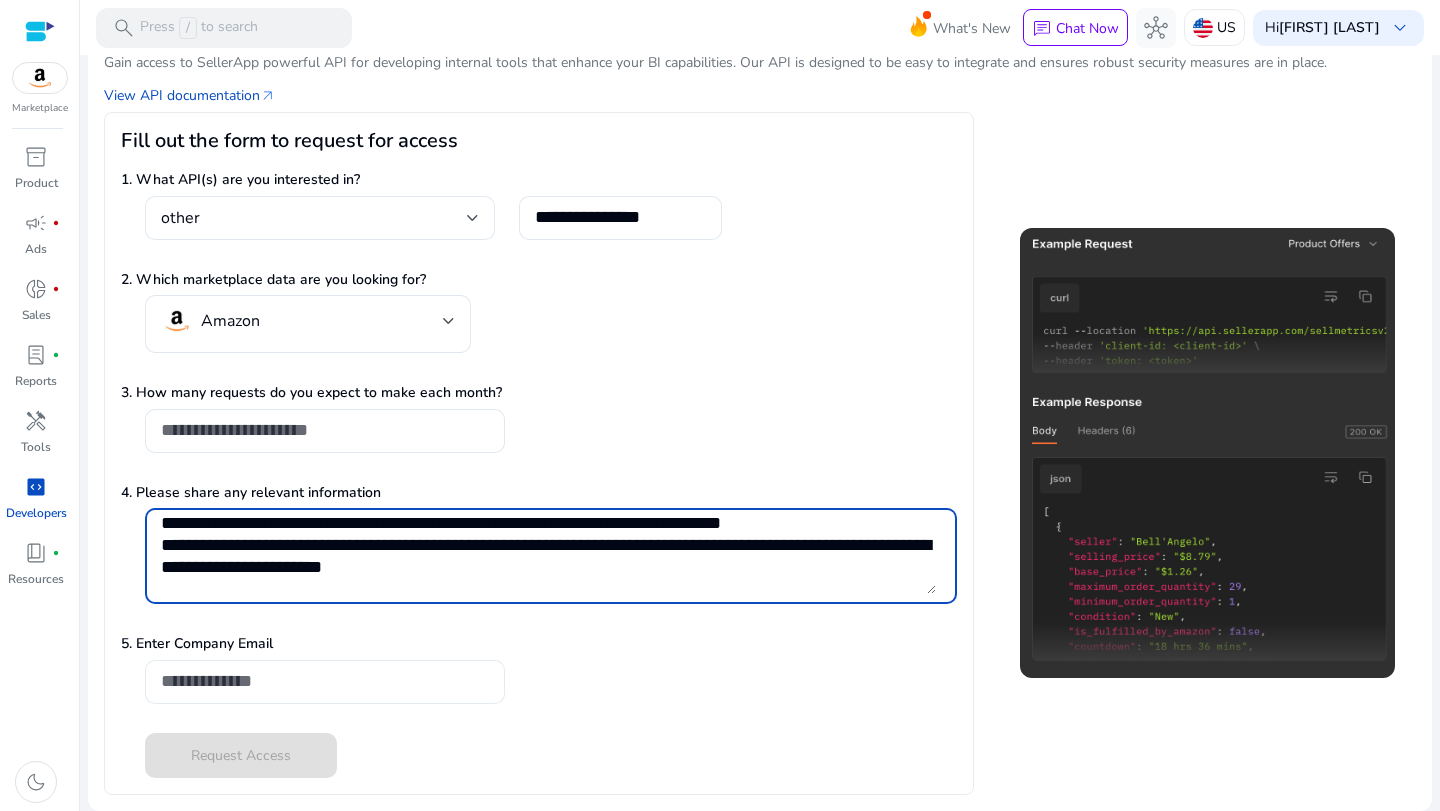 type on "**********" 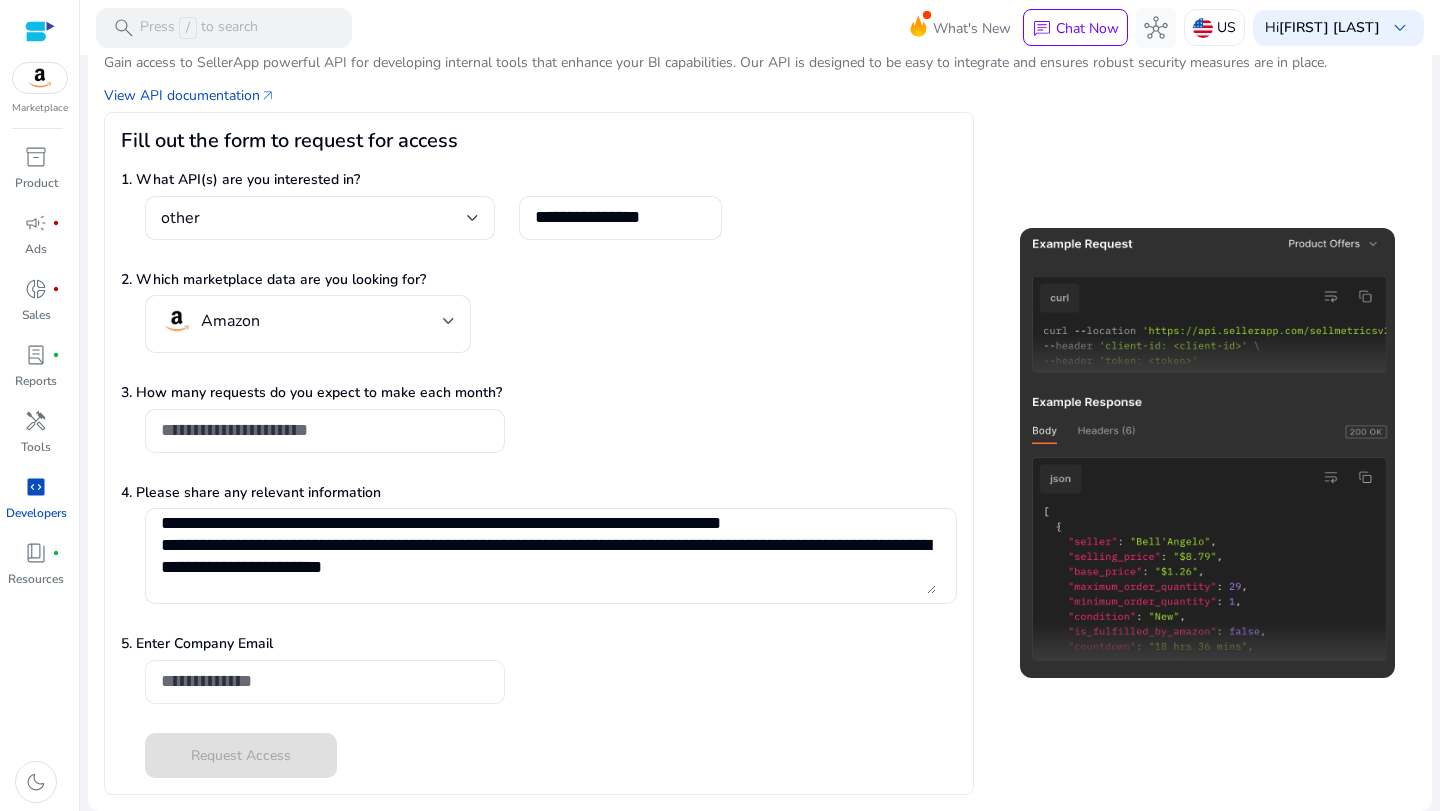 click 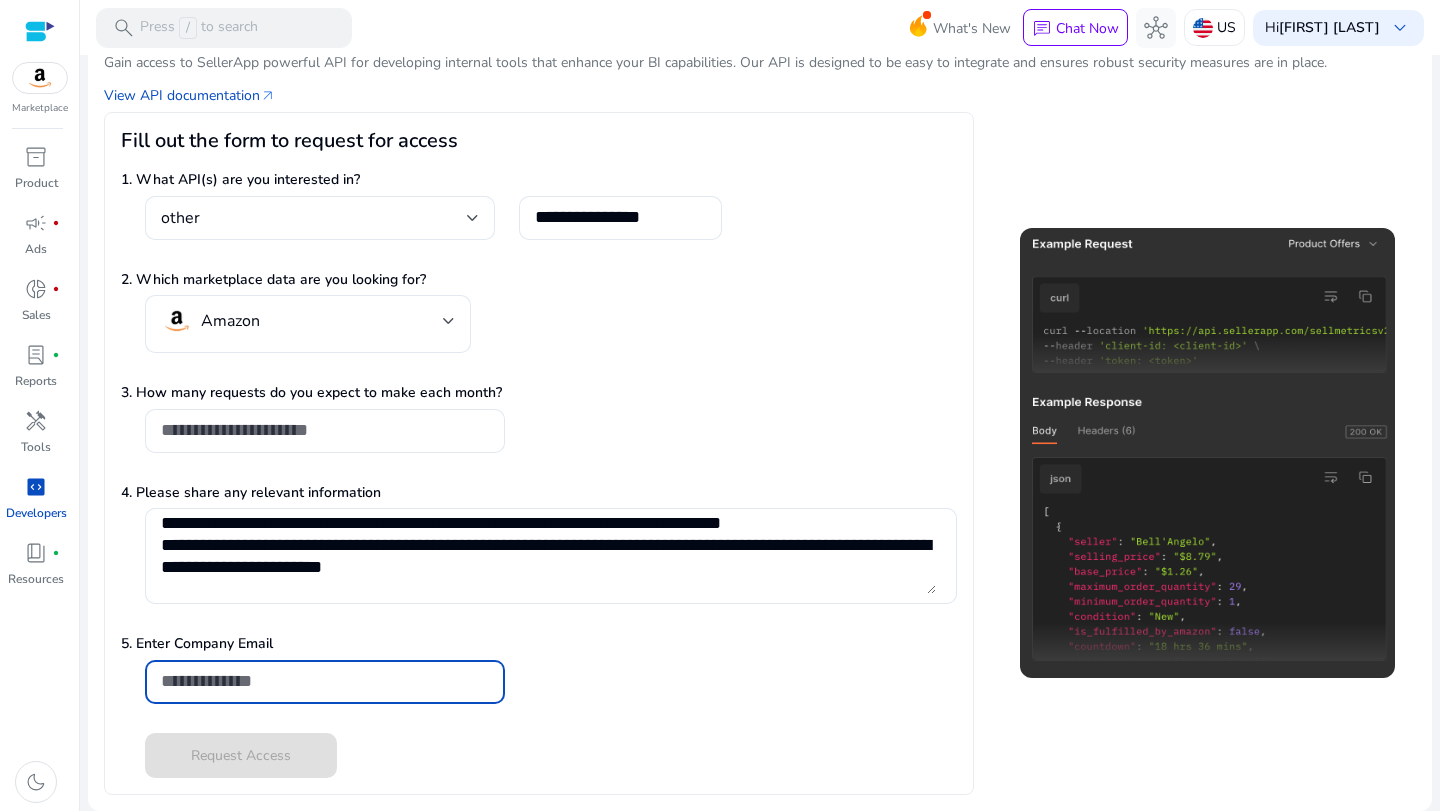 click at bounding box center (325, 681) 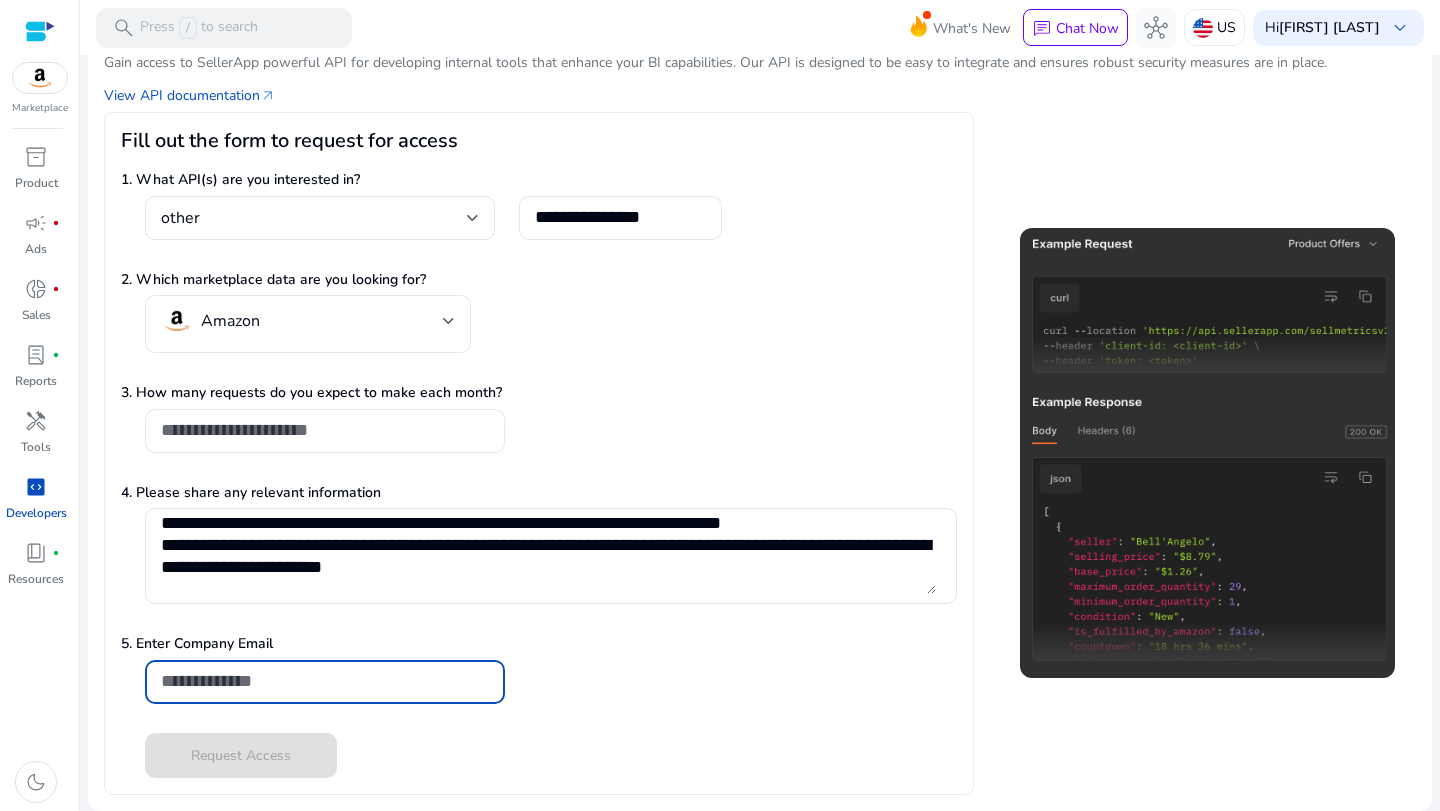 type on "**********" 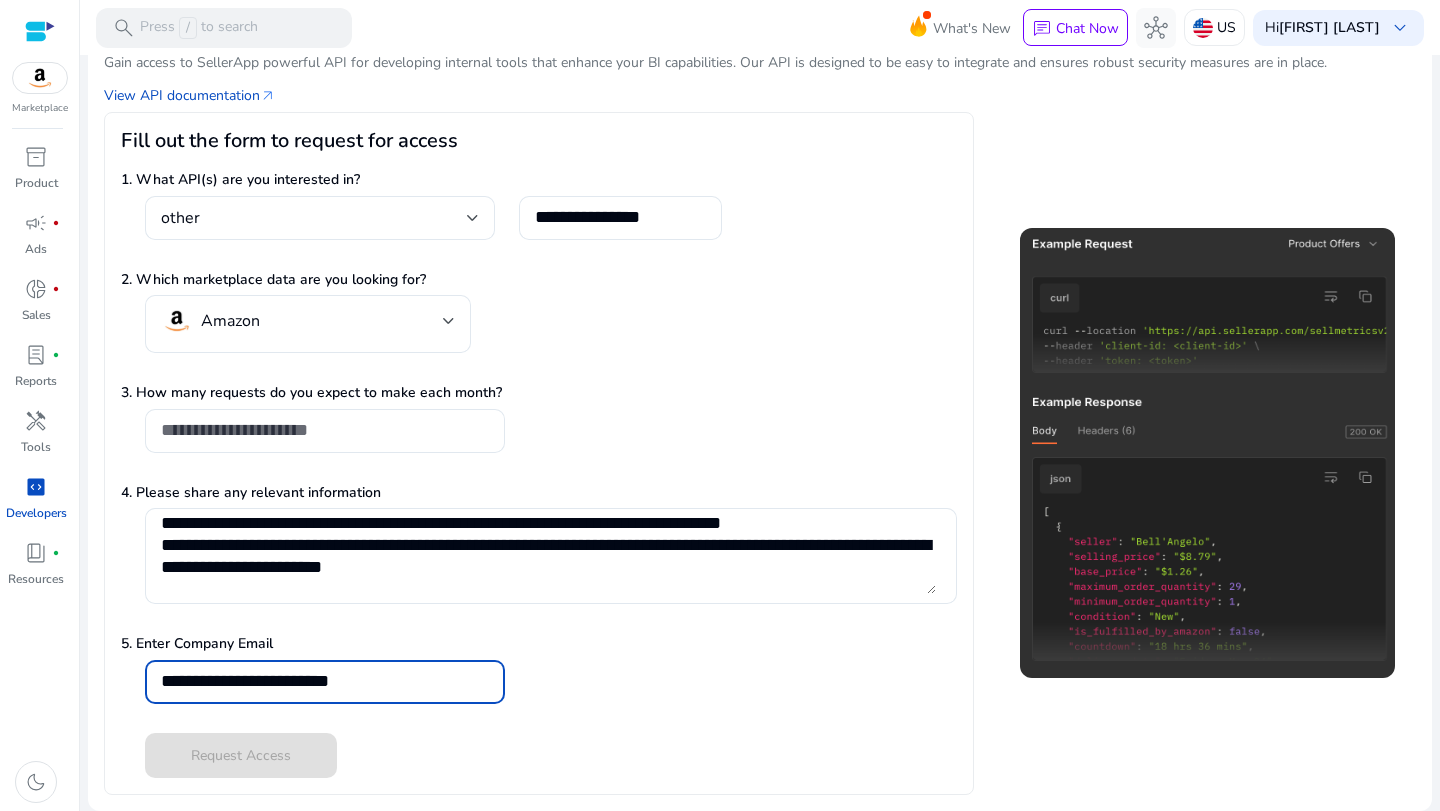 click on "5. Enter Company Email" 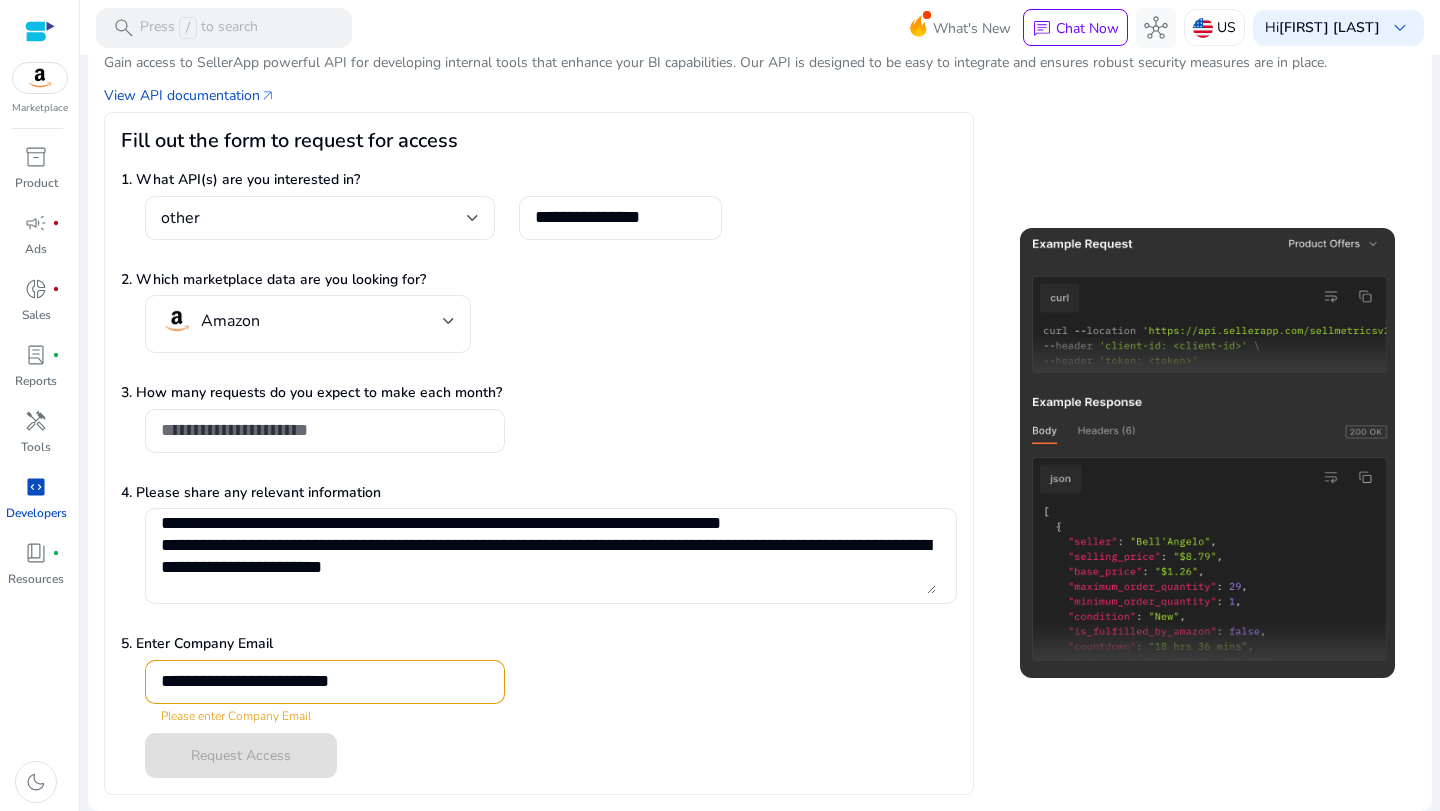 click on "**********" at bounding box center (325, 681) 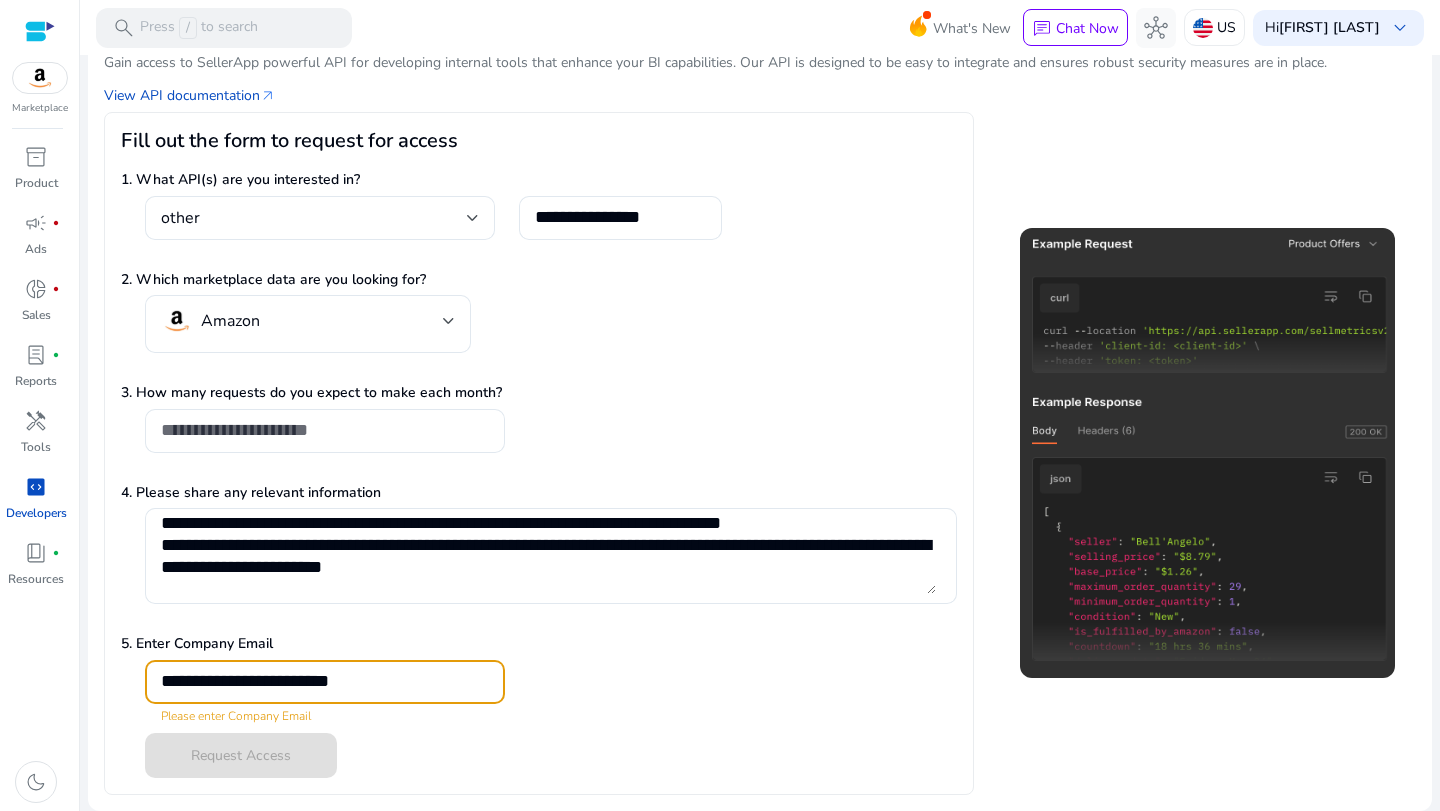 click on "5. Enter Company Email" 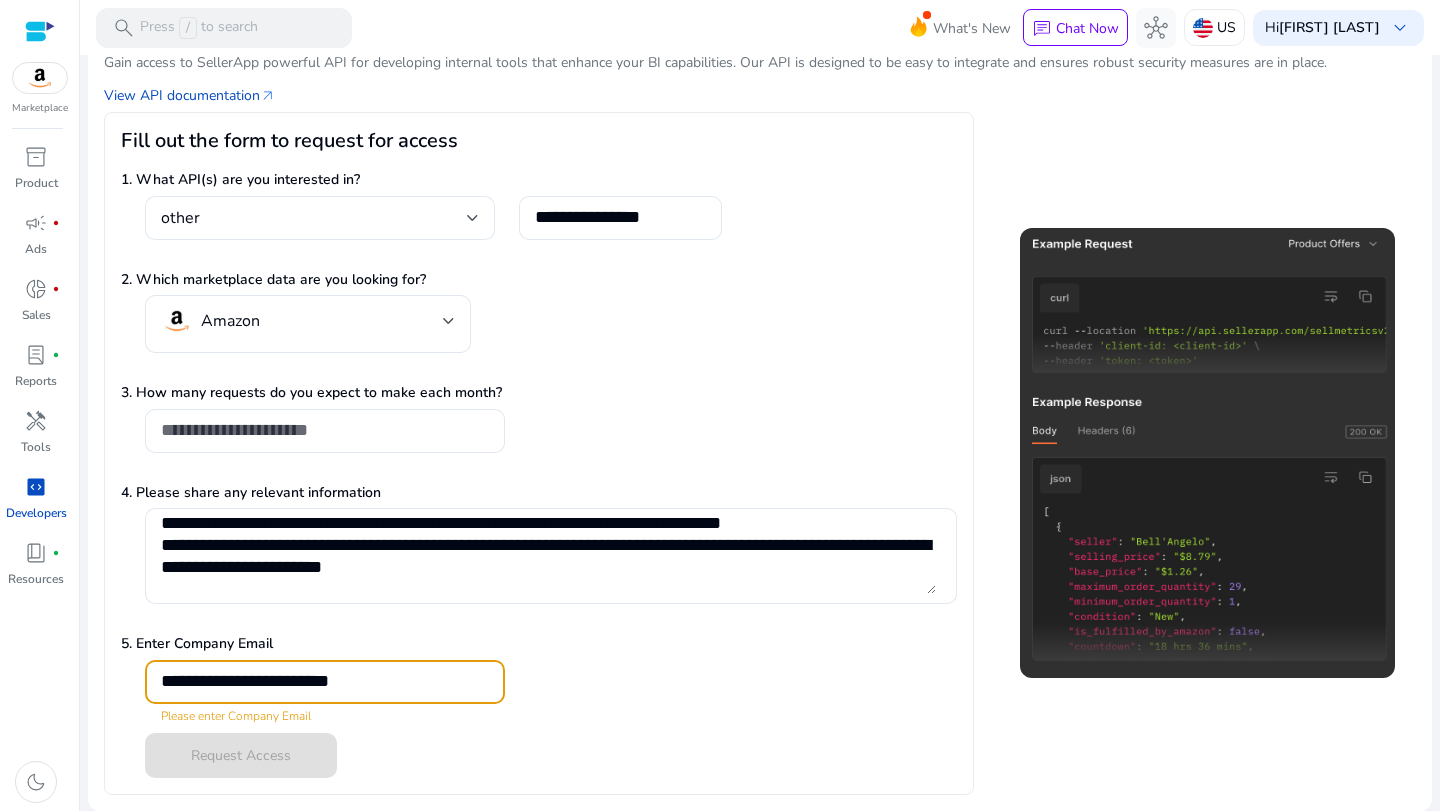 click on "**********" at bounding box center (325, 681) 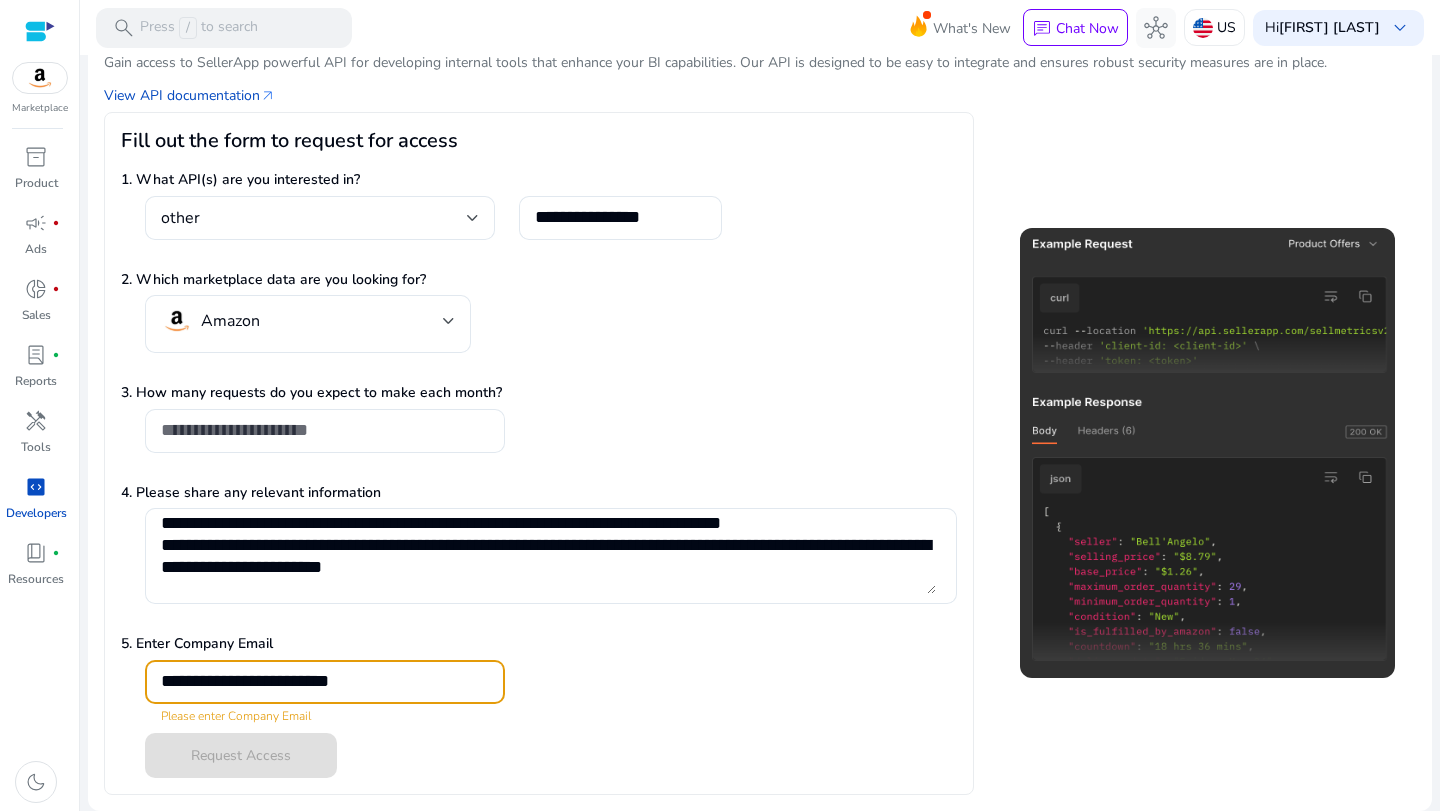 click on "**********" at bounding box center (325, 681) 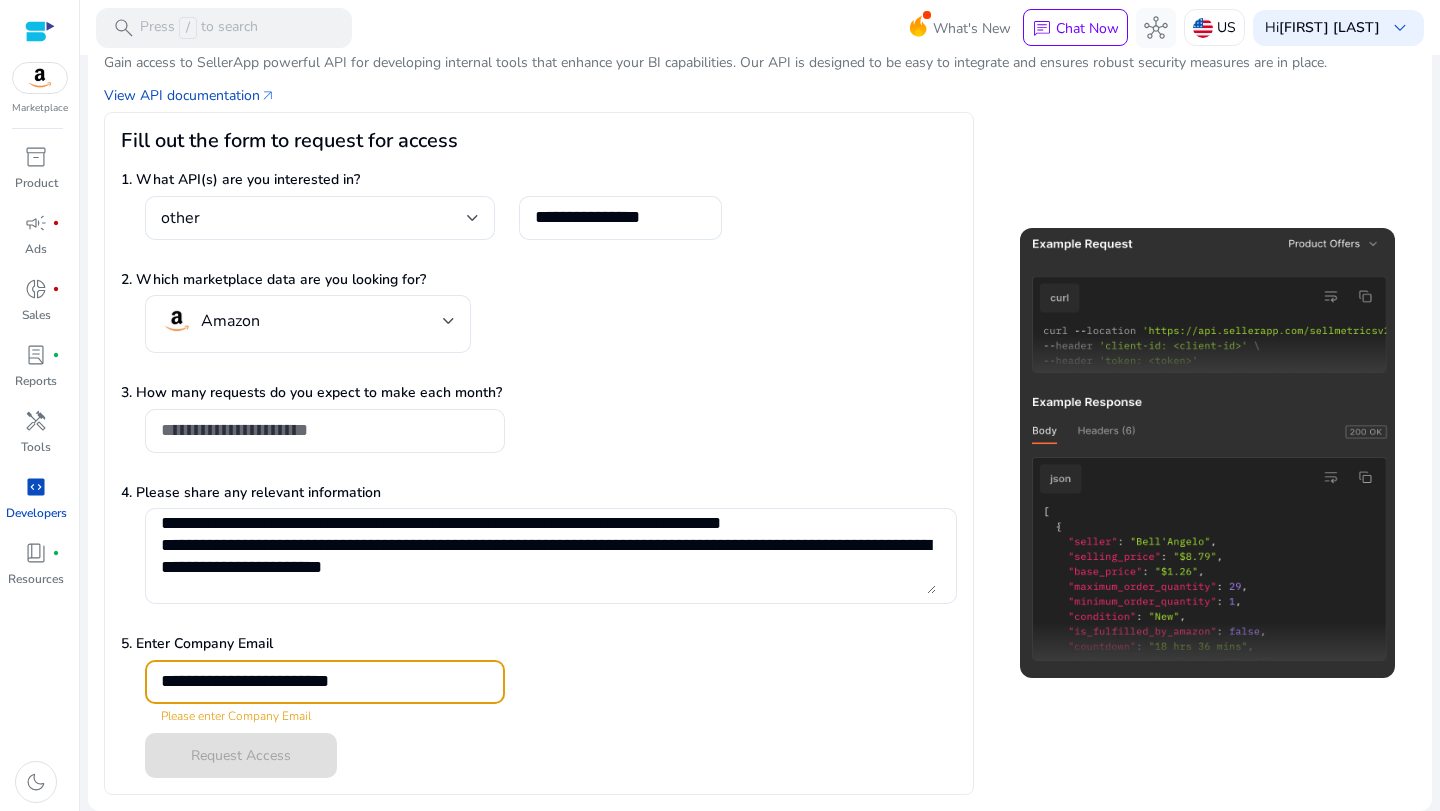 click on "**********" at bounding box center (325, 681) 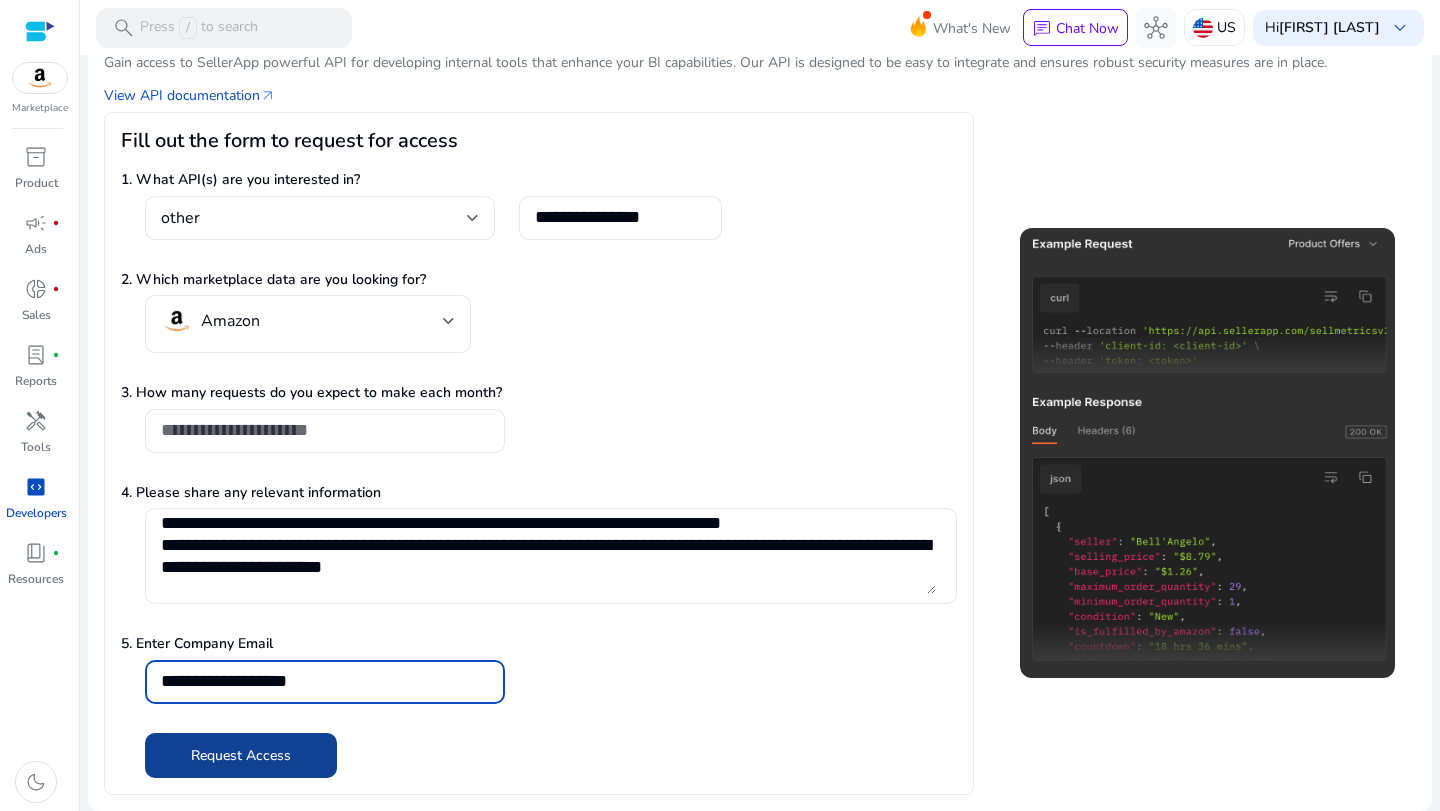 type on "**********" 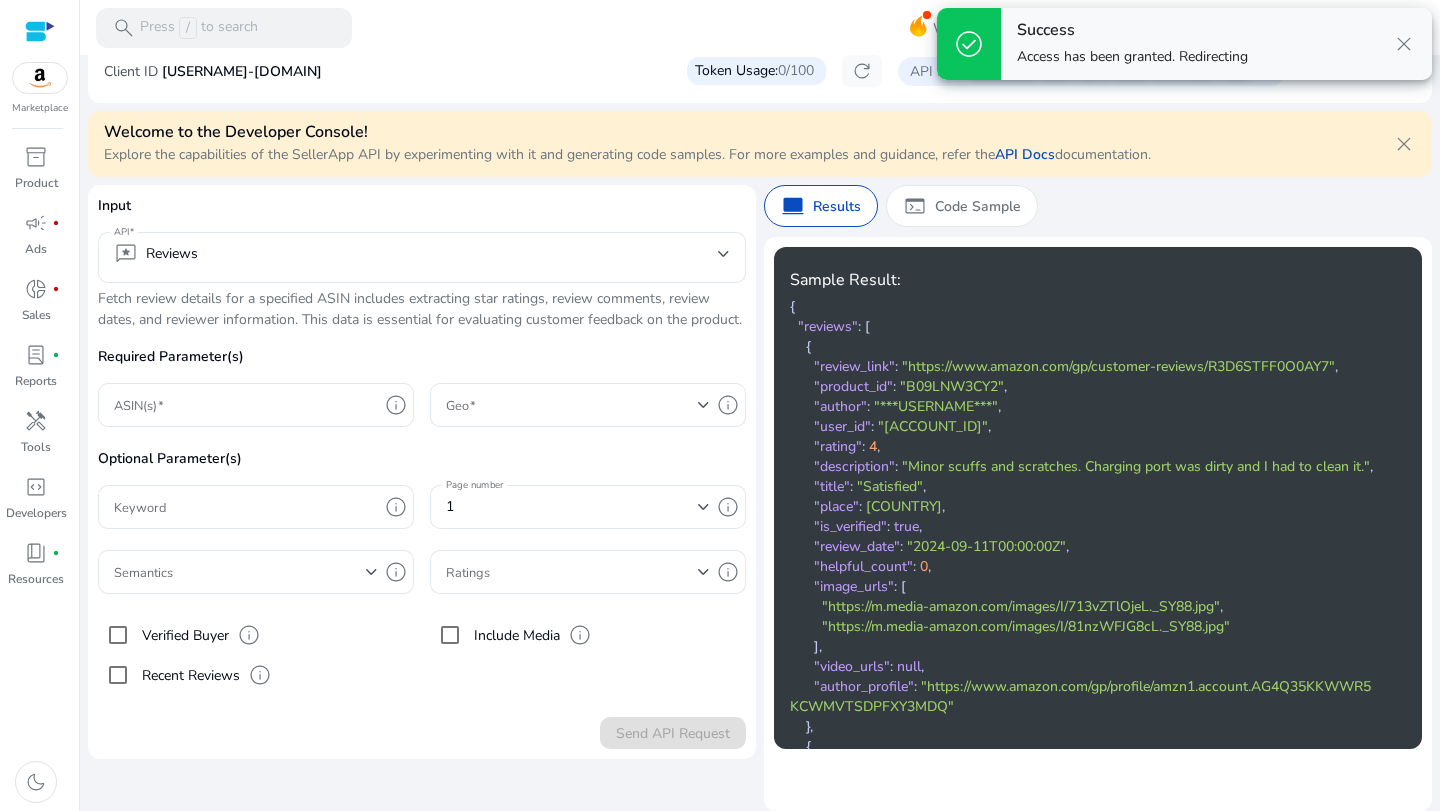 scroll, scrollTop: 0, scrollLeft: 0, axis: both 